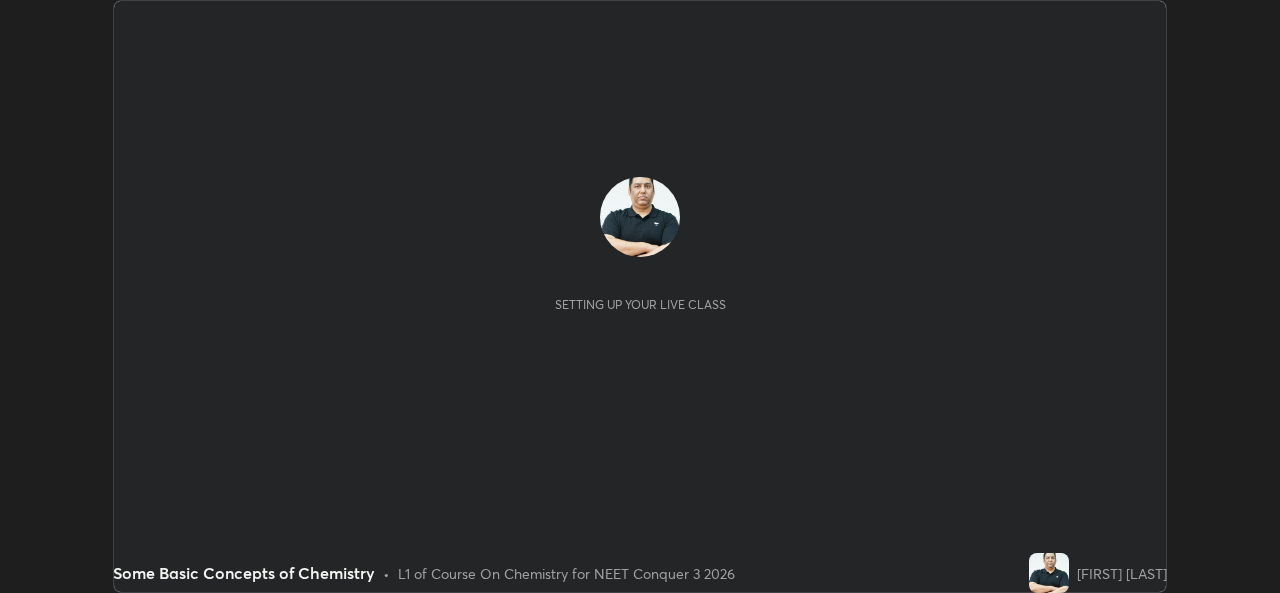 scroll, scrollTop: 0, scrollLeft: 0, axis: both 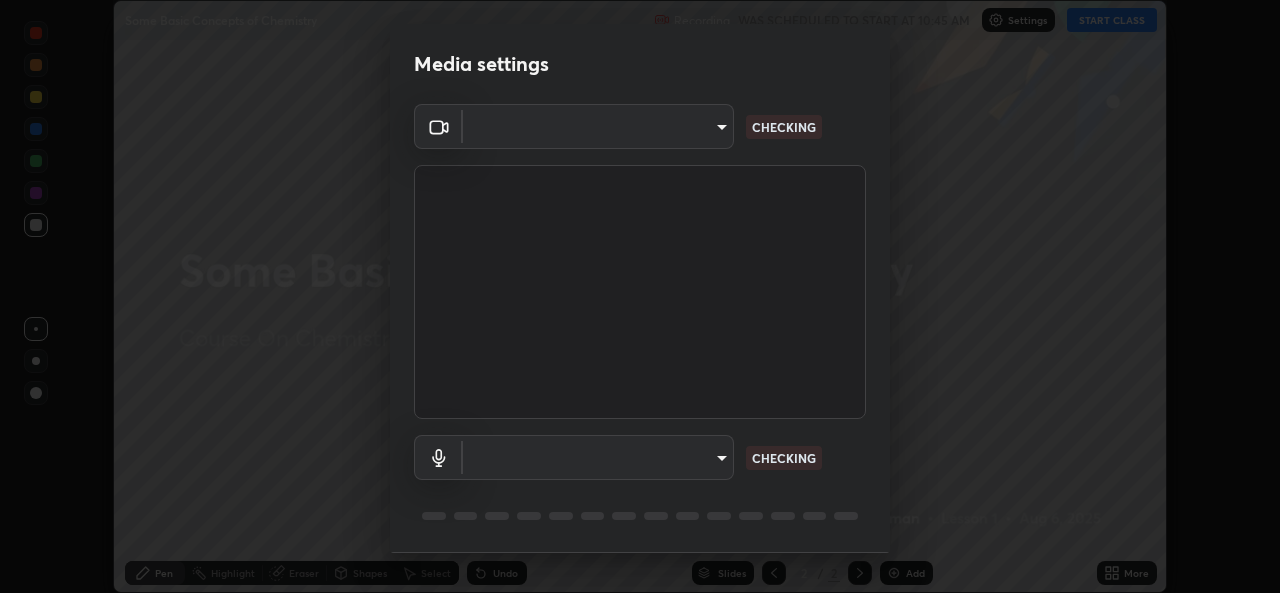 type on "d9eabbb9e311c19d0284951f952de08a34a72adfc2f94cd2cdb53a3f531a5aff" 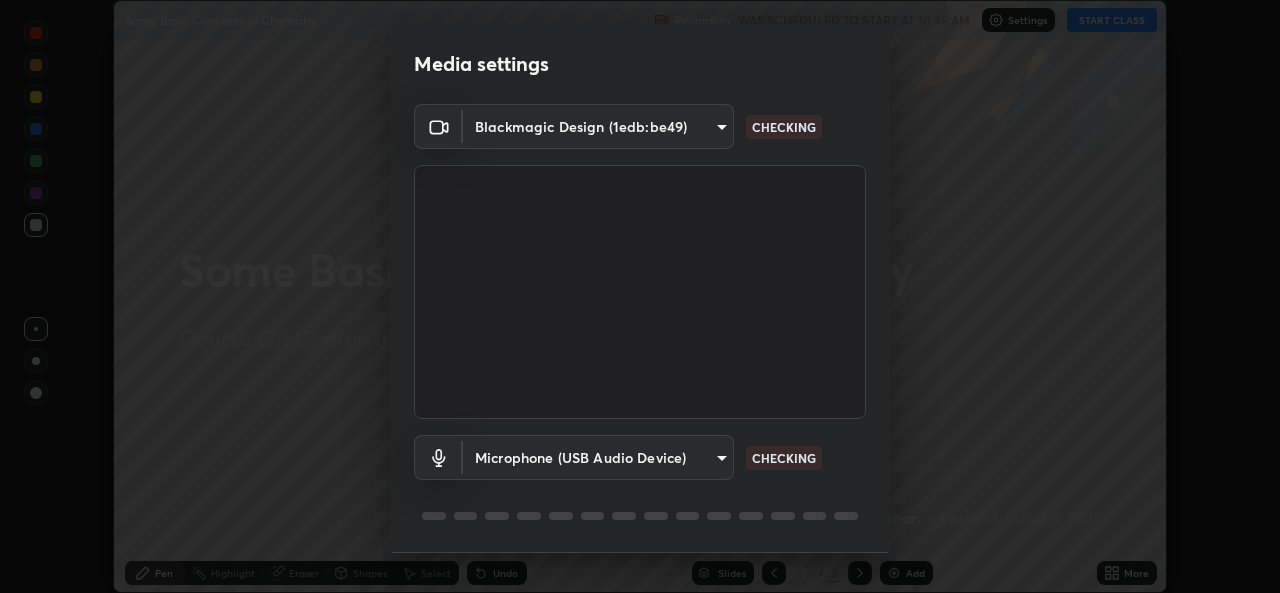 click on "Erase all Some Basic Concepts of Chemistry Recording WAS SCHEDULED TO START AT  10:45 AM Settings START CLASS Setting up your live class Some Basic Concepts of Chemistry • L1 of Course On Chemistry for NEET Conquer 3 2026 [FIRST] [LAST] Pen Highlight Eraser Shapes Select Undo Slides 2 / 2 Add More No doubts shared Encourage your learners to ask a doubt for better clarity Report an issue Reason for reporting Buffering Chat not working Audio - Video sync issue Educator video quality low ​ Attach an image Report Media settings Blackmagic Design ([HASH]) [HASH] CHECKING Microphone (USB Audio Device) [HASH] CHECKING 1 / 5 Next" at bounding box center [640, 296] 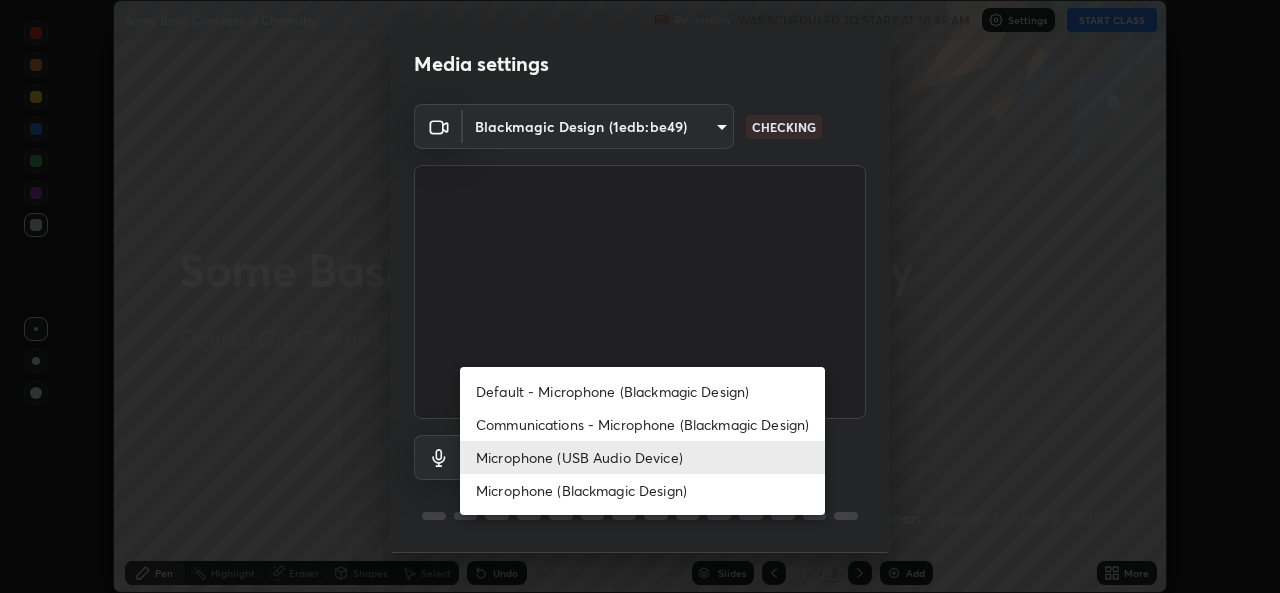 click on "Microphone (USB Audio Device)" at bounding box center (642, 457) 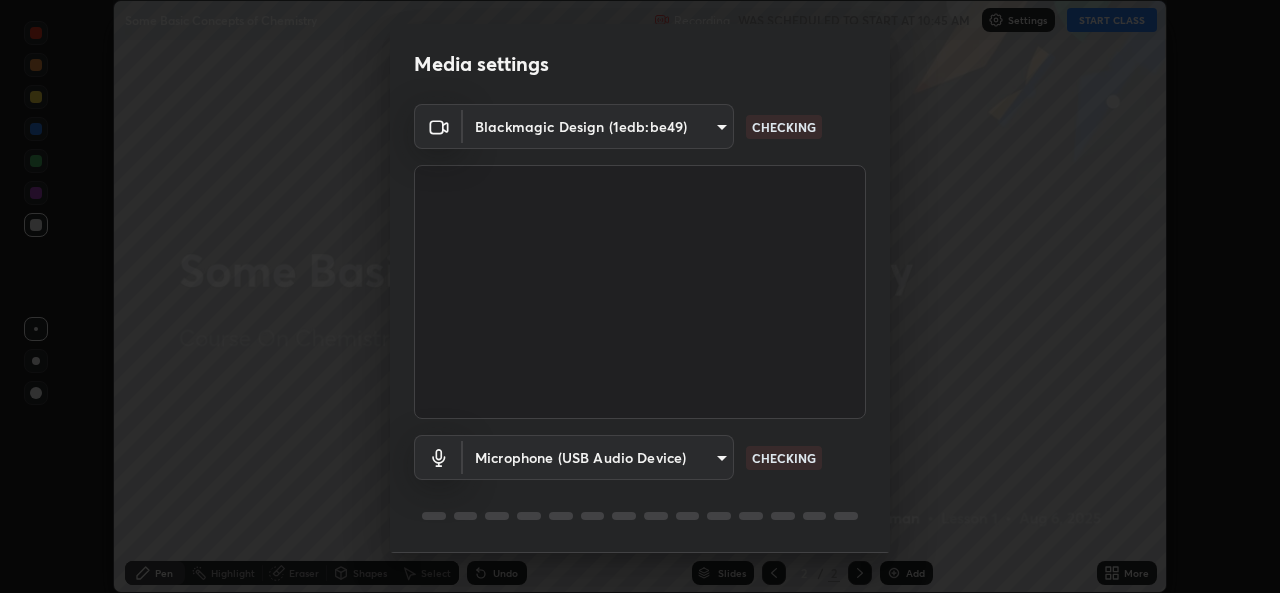 click on "Erase all Some Basic Concepts of Chemistry Recording WAS SCHEDULED TO START AT  10:45 AM Settings START CLASS Setting up your live class Some Basic Concepts of Chemistry • L1 of Course On Chemistry for NEET Conquer 3 2026 [FIRST] [LAST] Pen Highlight Eraser Shapes Select Undo Slides 2 / 2 Add More No doubts shared Encourage your learners to ask a doubt for better clarity Report an issue Reason for reporting Buffering Chat not working Audio - Video sync issue Educator video quality low ​ Attach an image Report Media settings Blackmagic Design ([HASH]) [HASH] CHECKING Microphone (USB Audio Device) [HASH] CHECKING 1 / 5 Next" at bounding box center [640, 296] 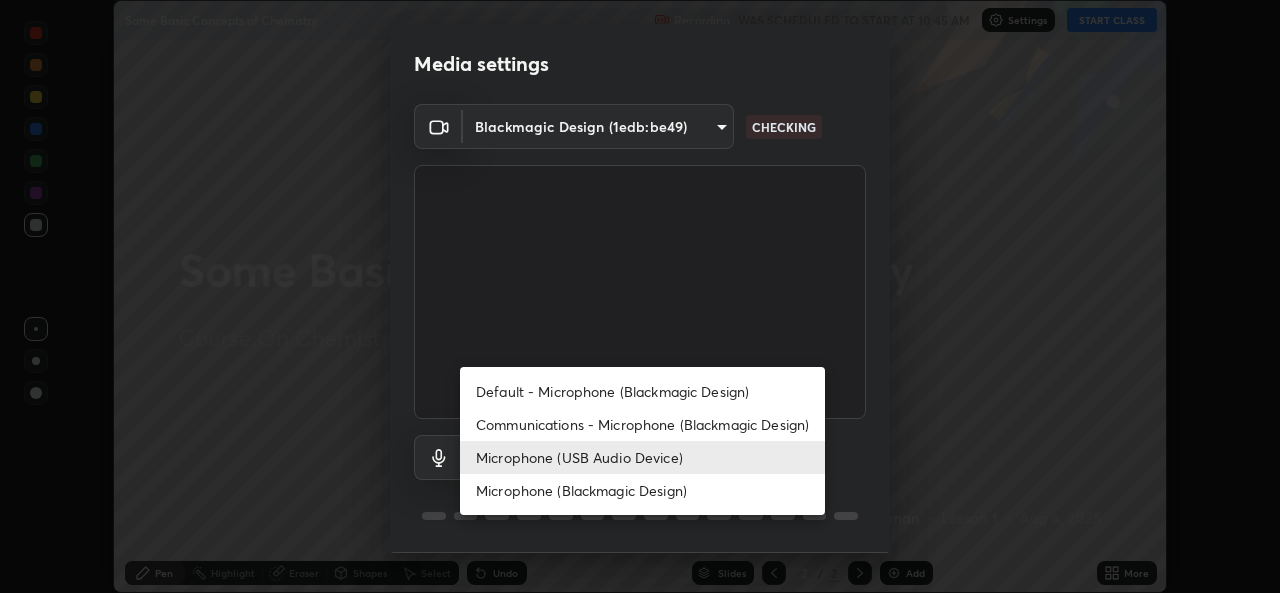 click on "Microphone (Blackmagic Design)" at bounding box center (642, 490) 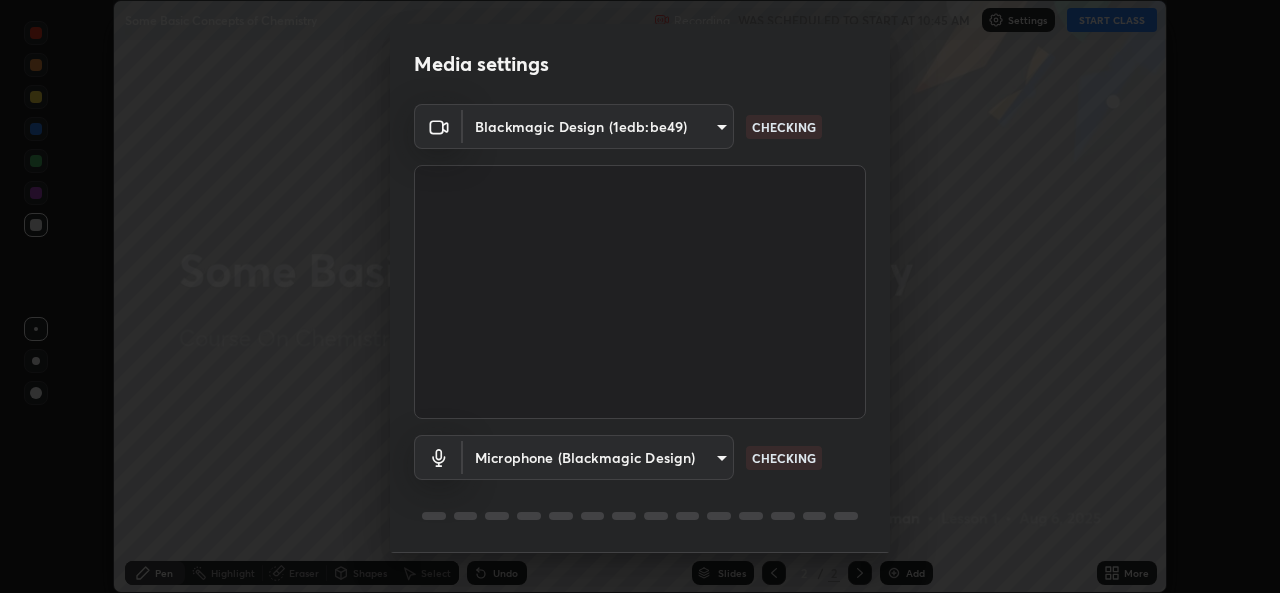 click on "Erase all Some Basic Concepts of Chemistry Recording WAS SCHEDULED TO START AT  10:45 AM Settings START CLASS Setting up your live class Some Basic Concepts of Chemistry • L1 of Course On Chemistry for NEET Conquer 3 2026 [FIRST] [LAST] Pen Highlight Eraser Shapes Select Undo Slides 2 / 2 Add More No doubts shared Encourage your learners to ask a doubt for better clarity Report an issue Reason for reporting Buffering Chat not working Audio - Video sync issue Educator video quality low ​ Attach an image Report Media settings Blackmagic Design ([HASH]) [HASH] CHECKING Microphone (Blackmagic Design) [HASH] CHECKING 1 / 5 Next Default - Microphone (Blackmagic Design) Communications - Microphone (Blackmagic Design) Microphone (USB Audio Device) Microphone (Blackmagic Design)" at bounding box center (640, 296) 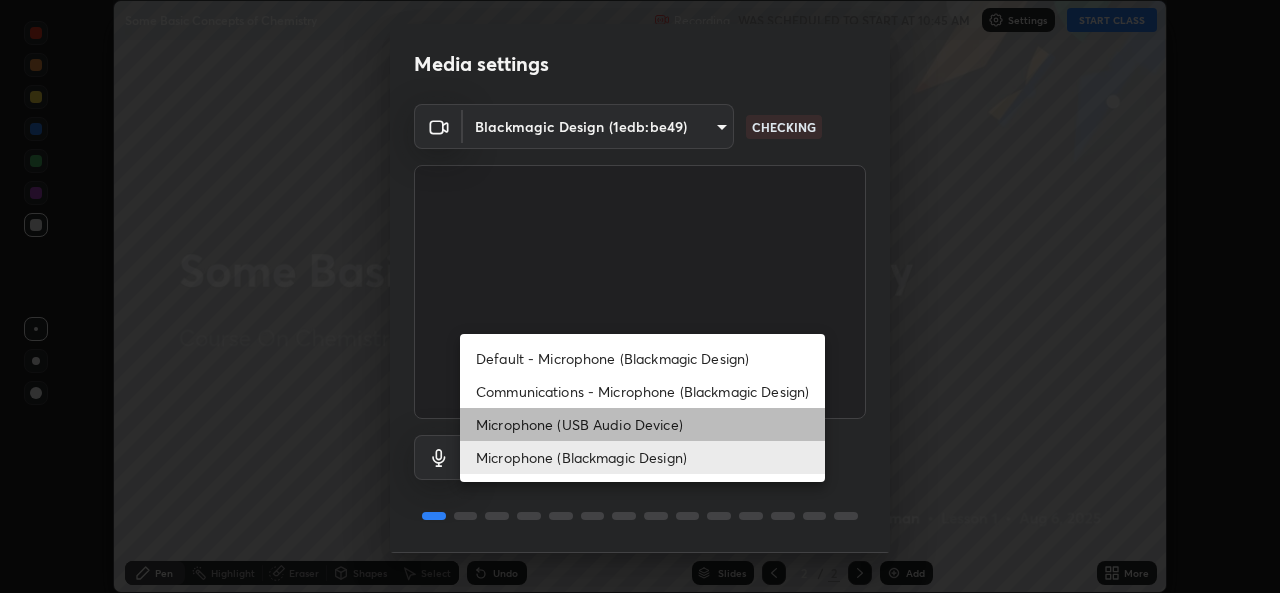 click on "Microphone (USB Audio Device)" at bounding box center [642, 424] 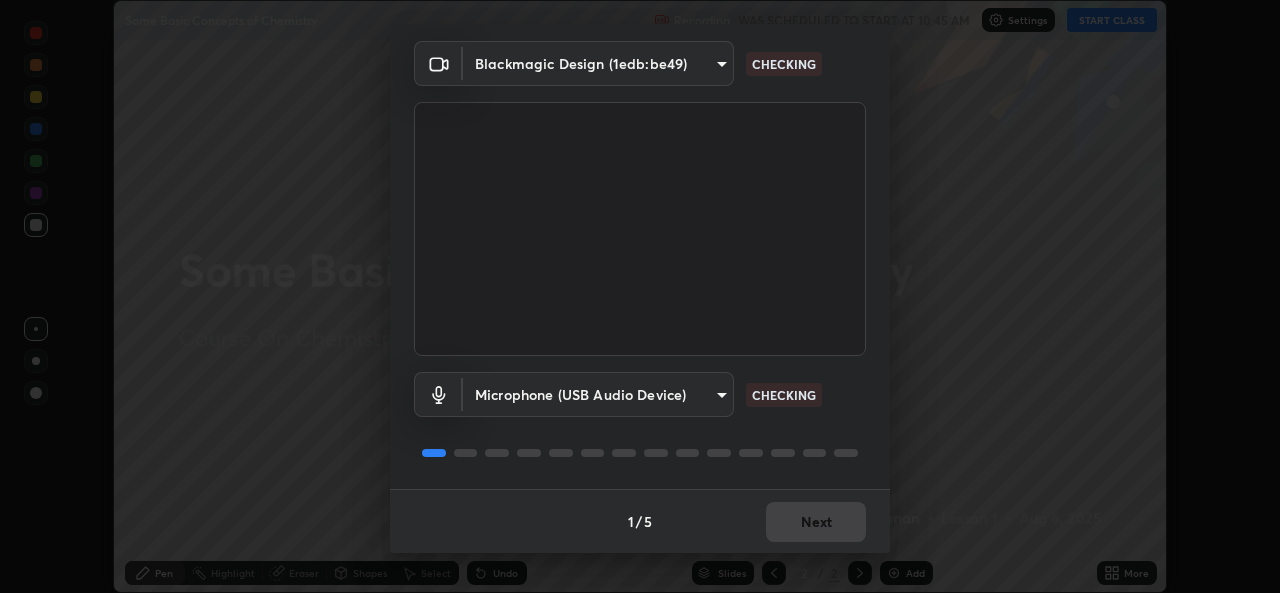 scroll, scrollTop: 61, scrollLeft: 0, axis: vertical 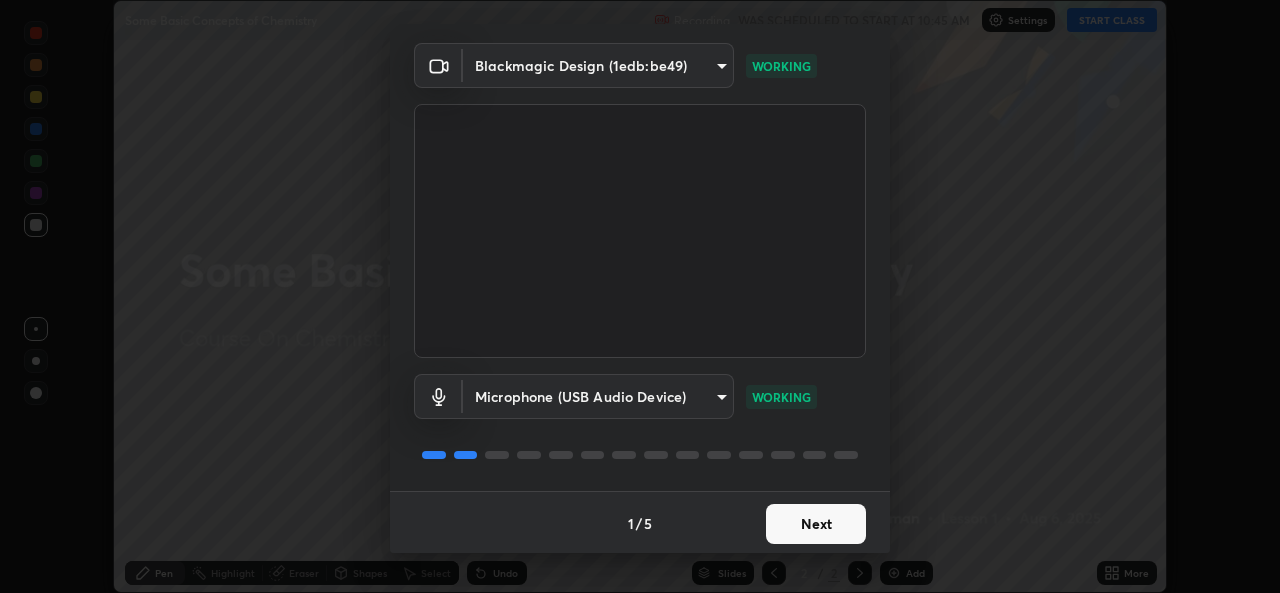 click on "Next" at bounding box center [816, 524] 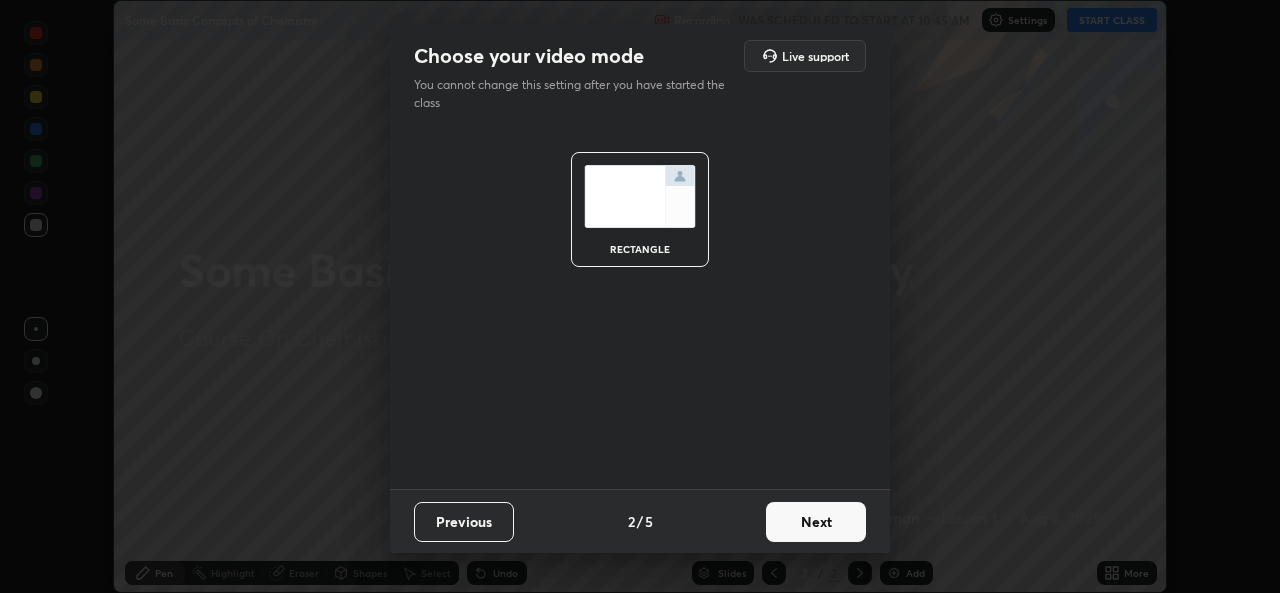 click on "Next" at bounding box center (816, 522) 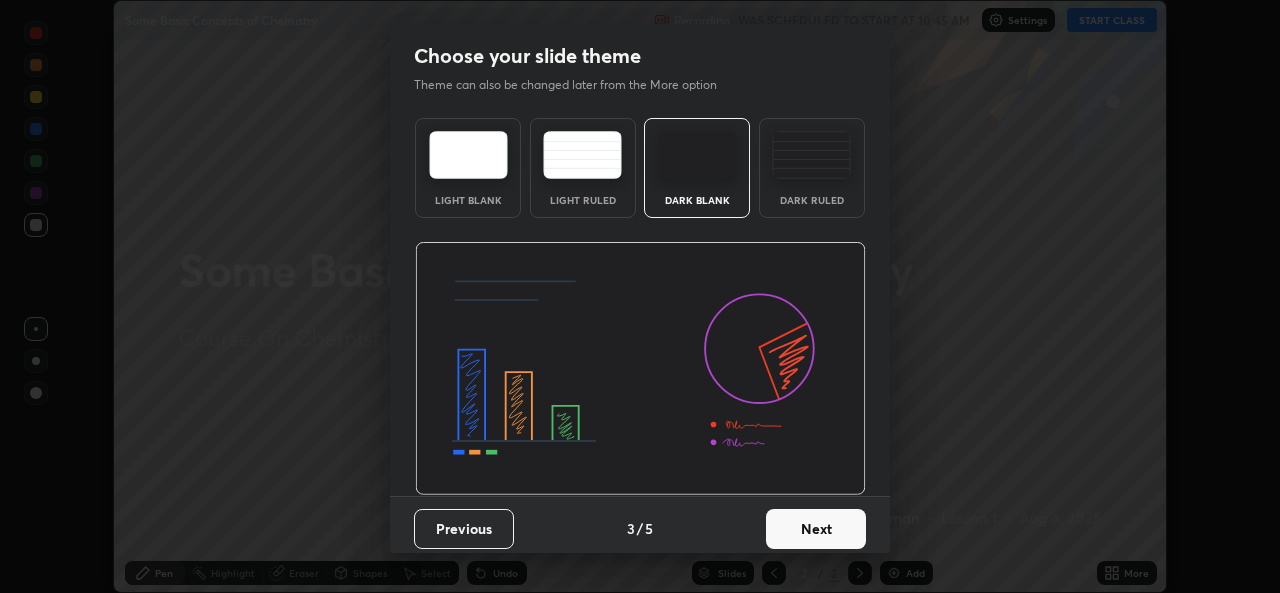 click on "Dark Ruled" at bounding box center [812, 200] 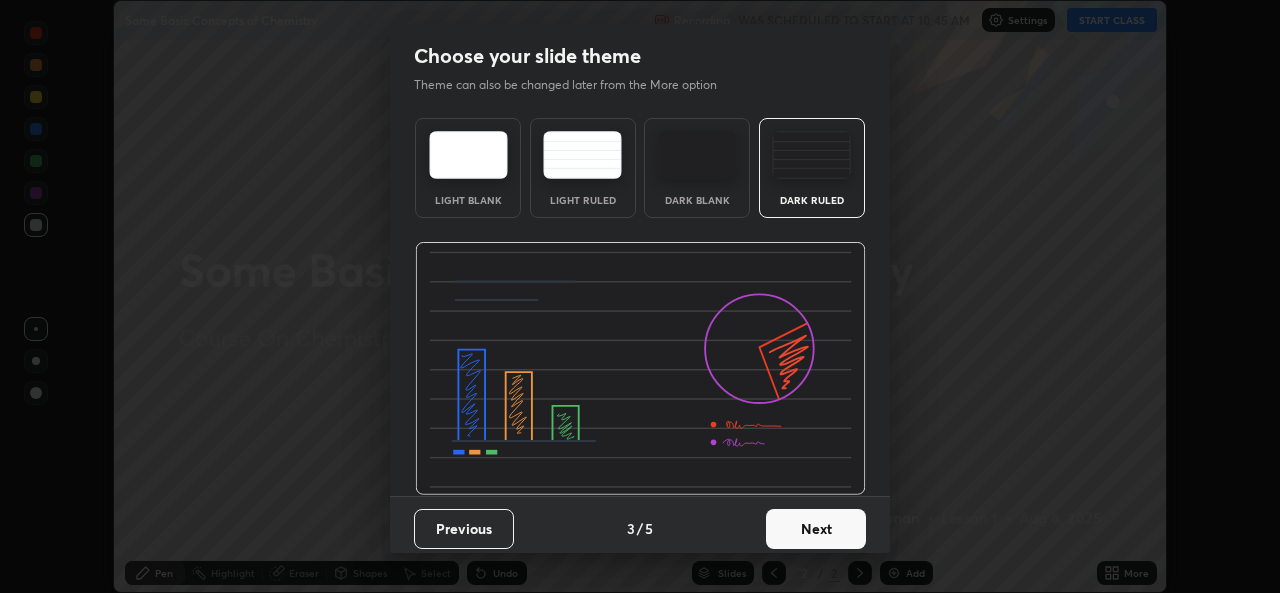 click on "Next" at bounding box center (816, 529) 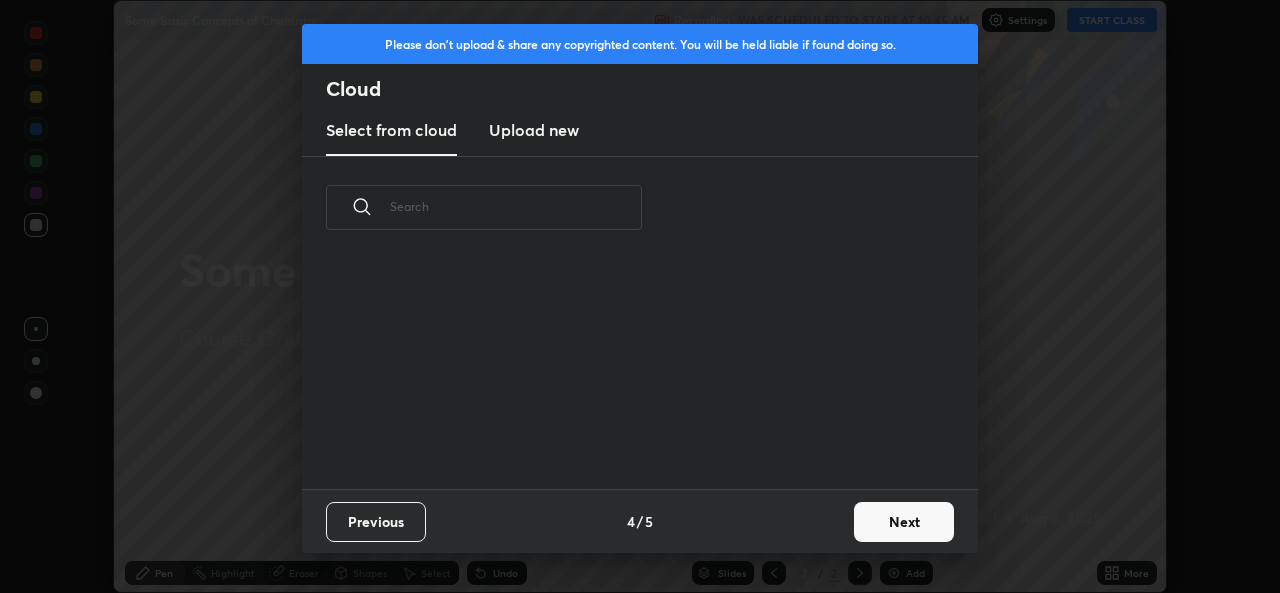 click on "Next" at bounding box center [904, 522] 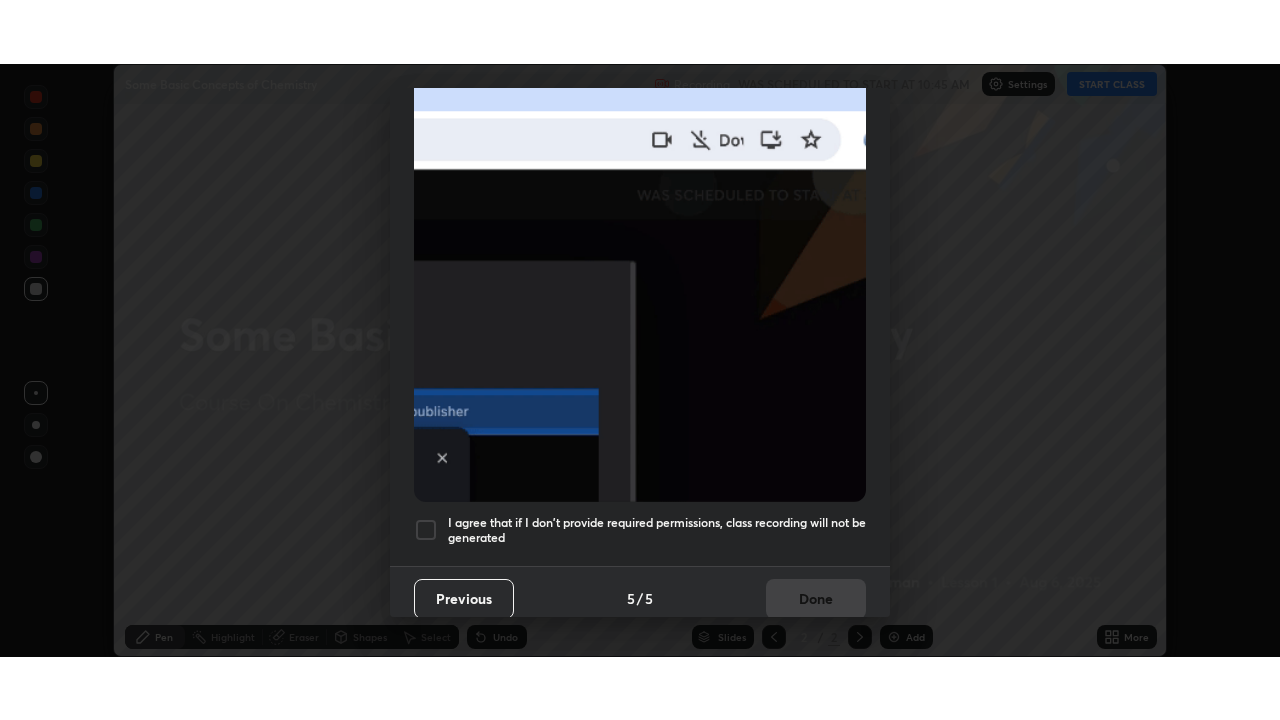 scroll, scrollTop: 471, scrollLeft: 0, axis: vertical 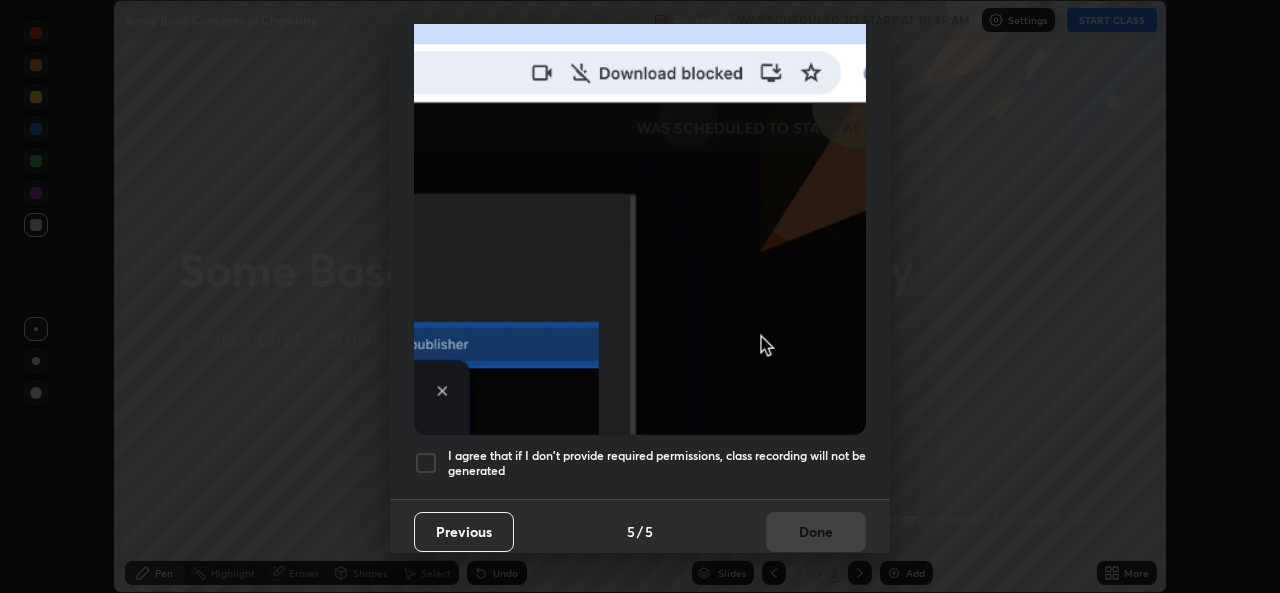 click on "I agree that if I don't provide required permissions, class recording will not be generated" at bounding box center [657, 463] 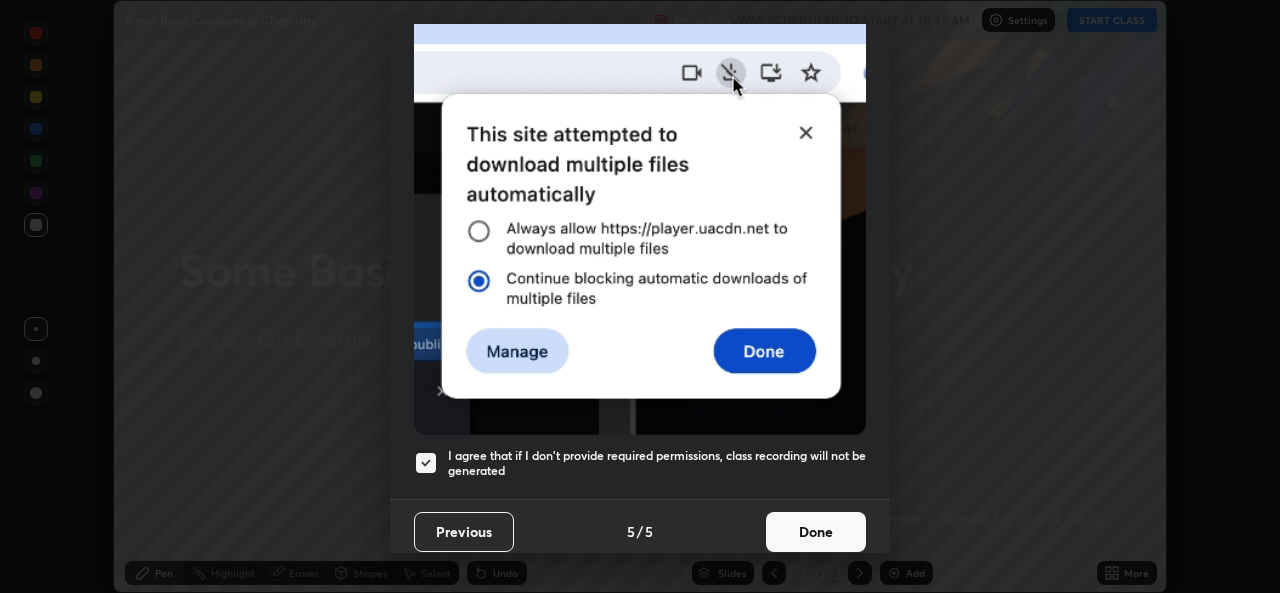 click on "Done" at bounding box center (816, 532) 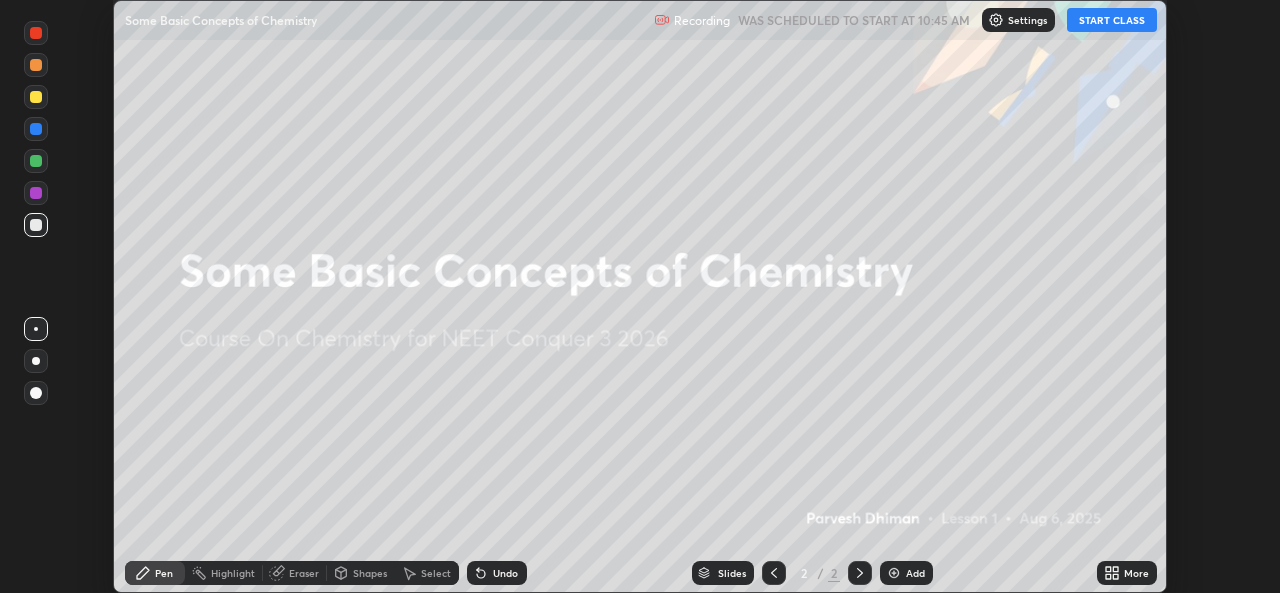 click 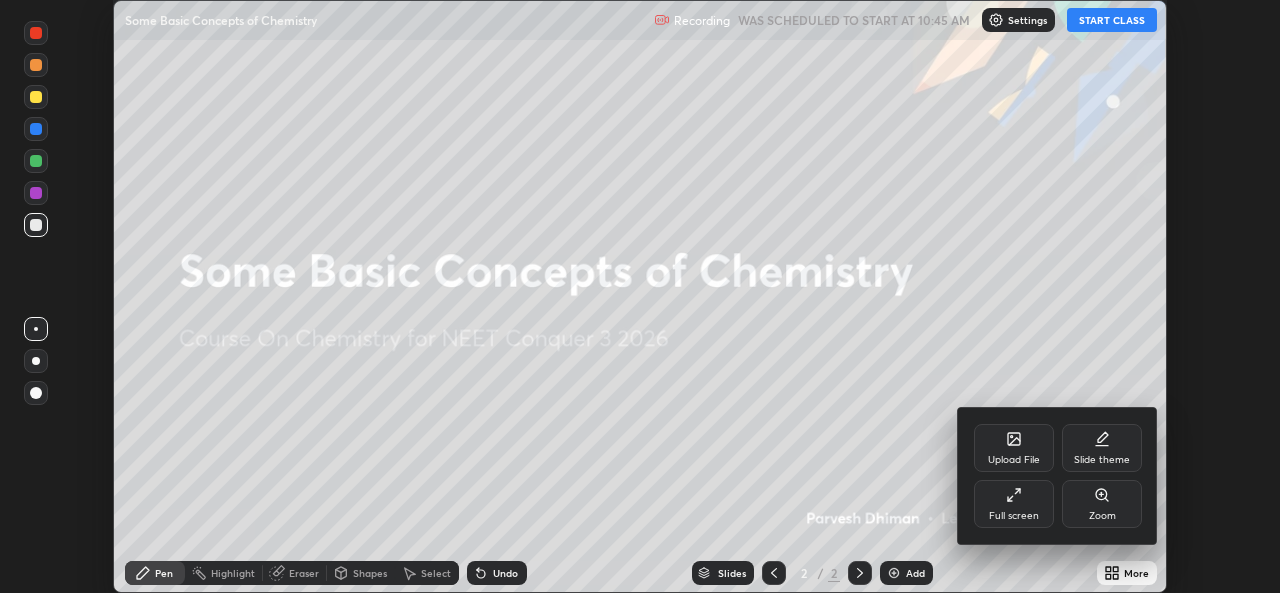 click on "Full screen" at bounding box center [1014, 516] 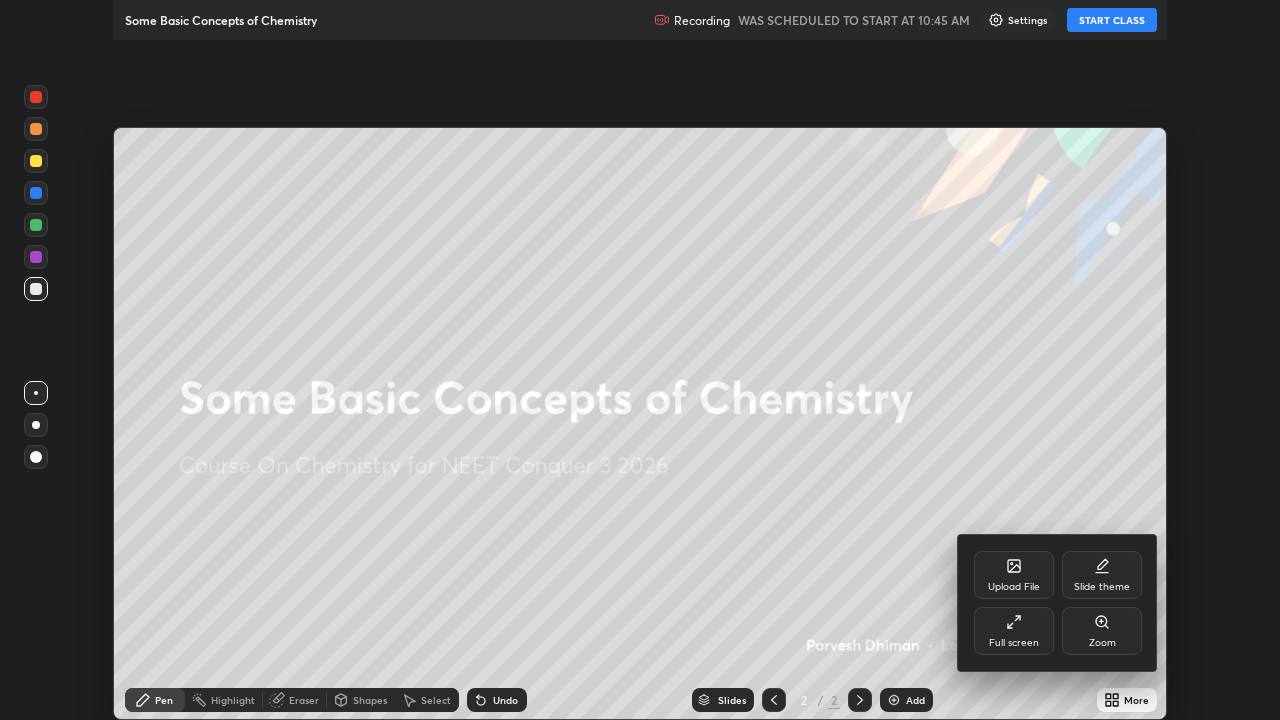 scroll, scrollTop: 99280, scrollLeft: 98720, axis: both 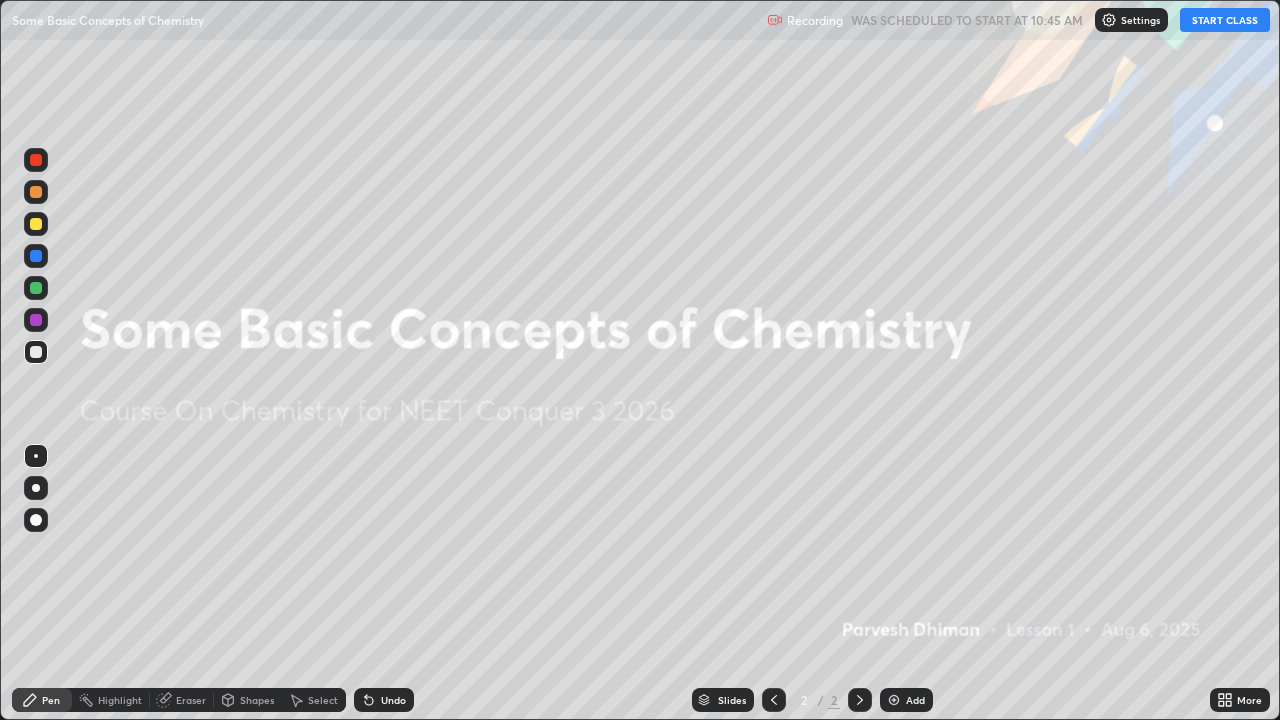click on "START CLASS" at bounding box center [1225, 20] 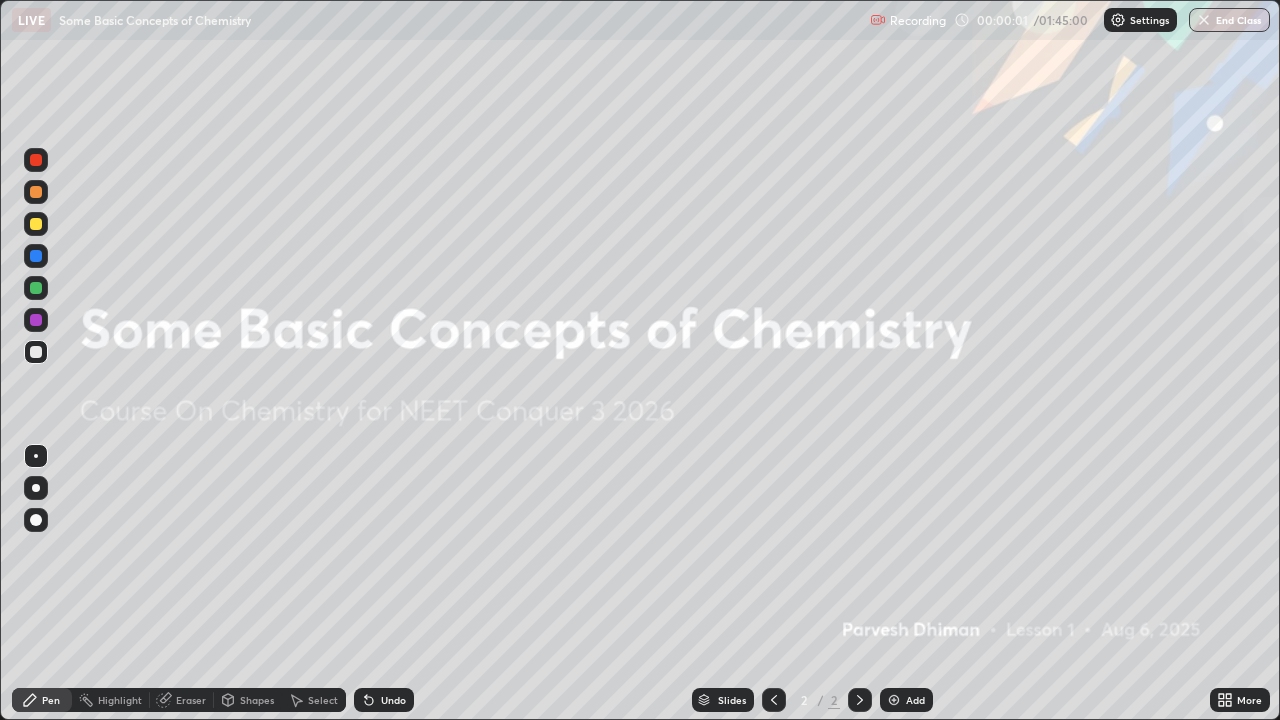 click on "Add" at bounding box center (915, 700) 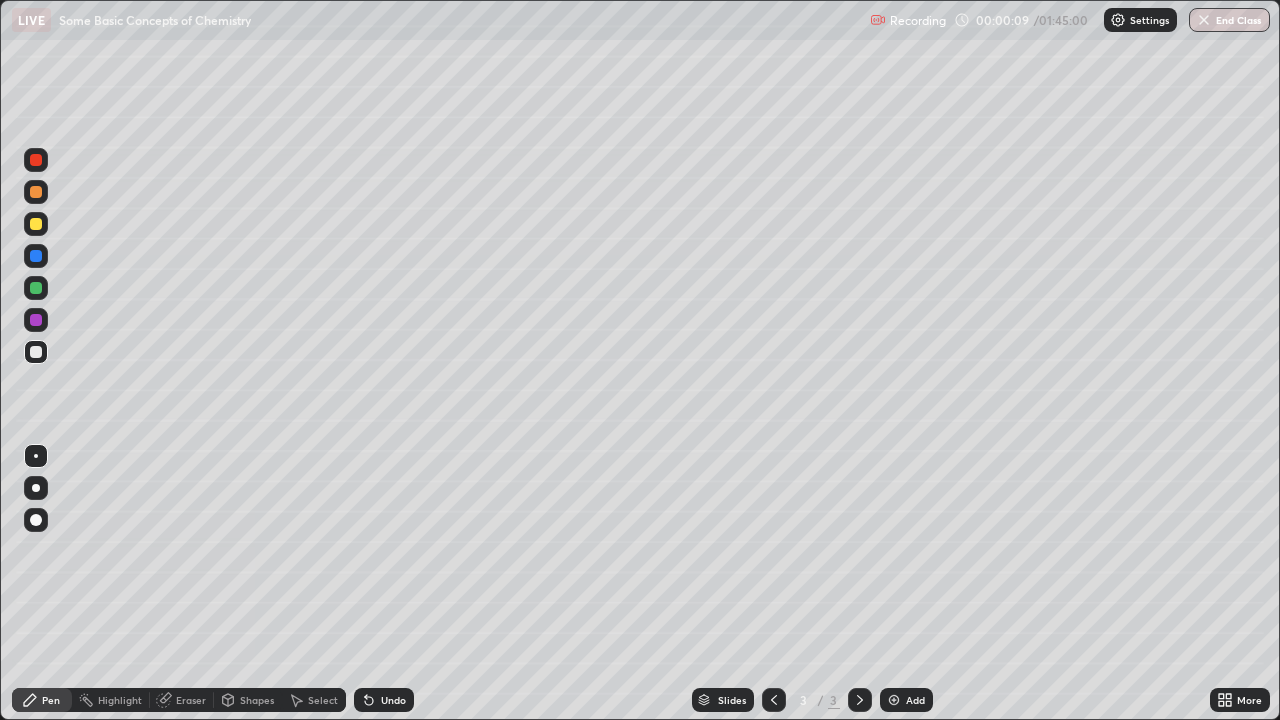click on "Pen" at bounding box center (51, 700) 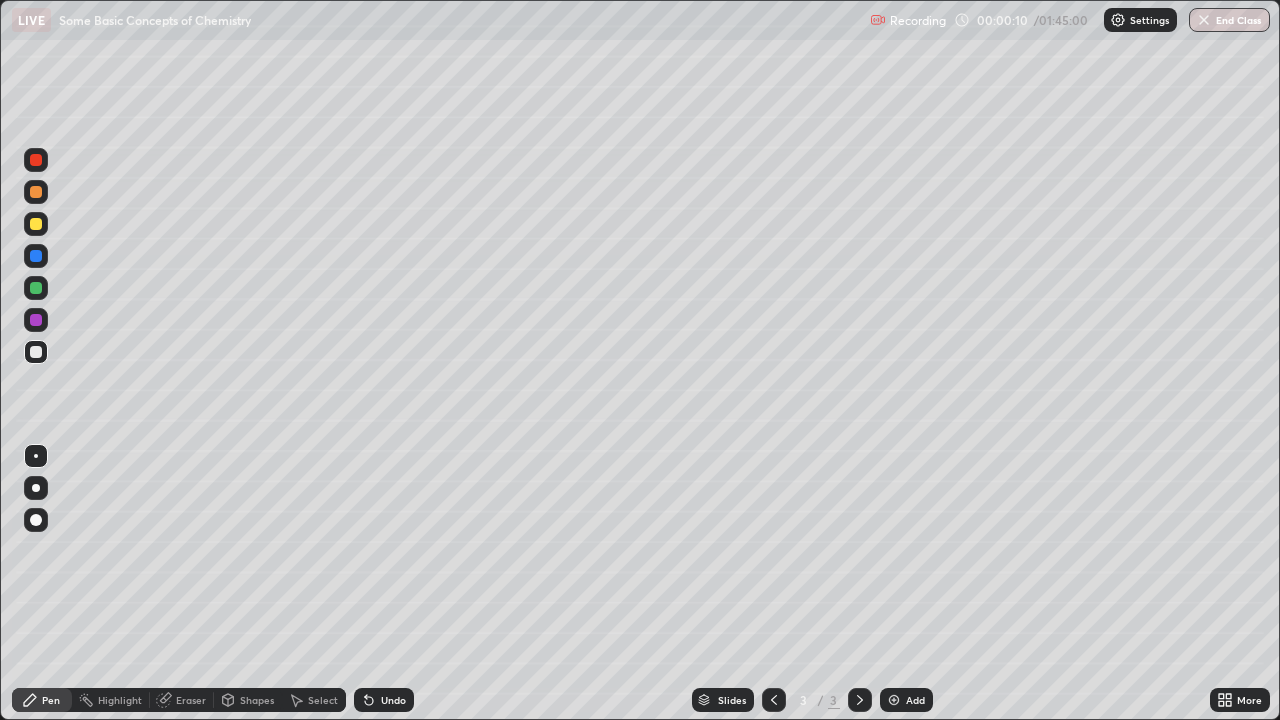click at bounding box center [36, 520] 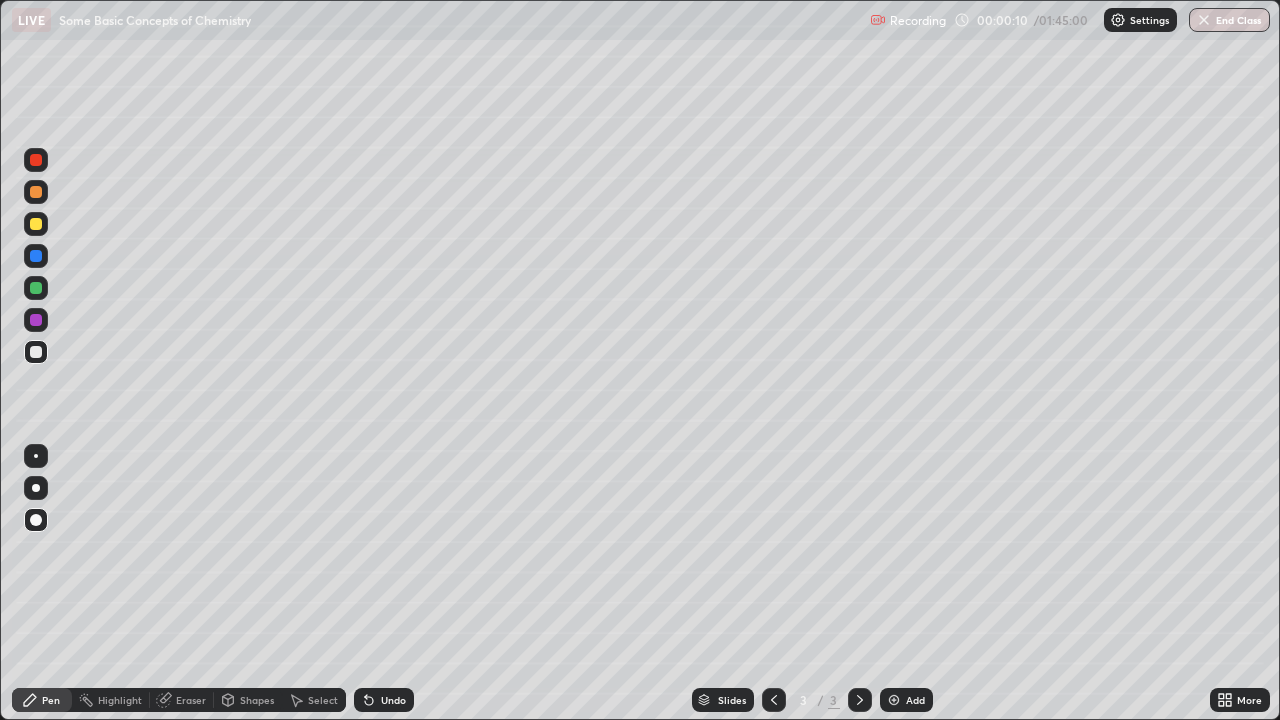 click on "Pen" at bounding box center [51, 700] 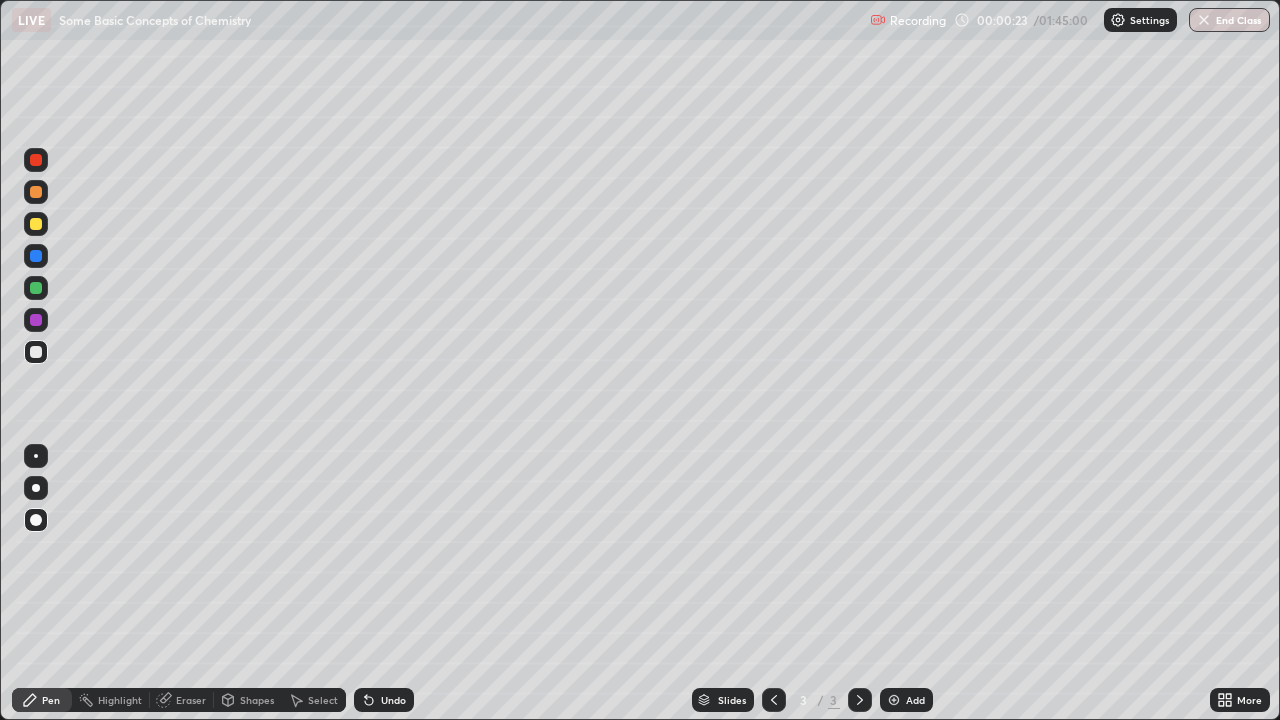 click on "Shapes" at bounding box center (257, 700) 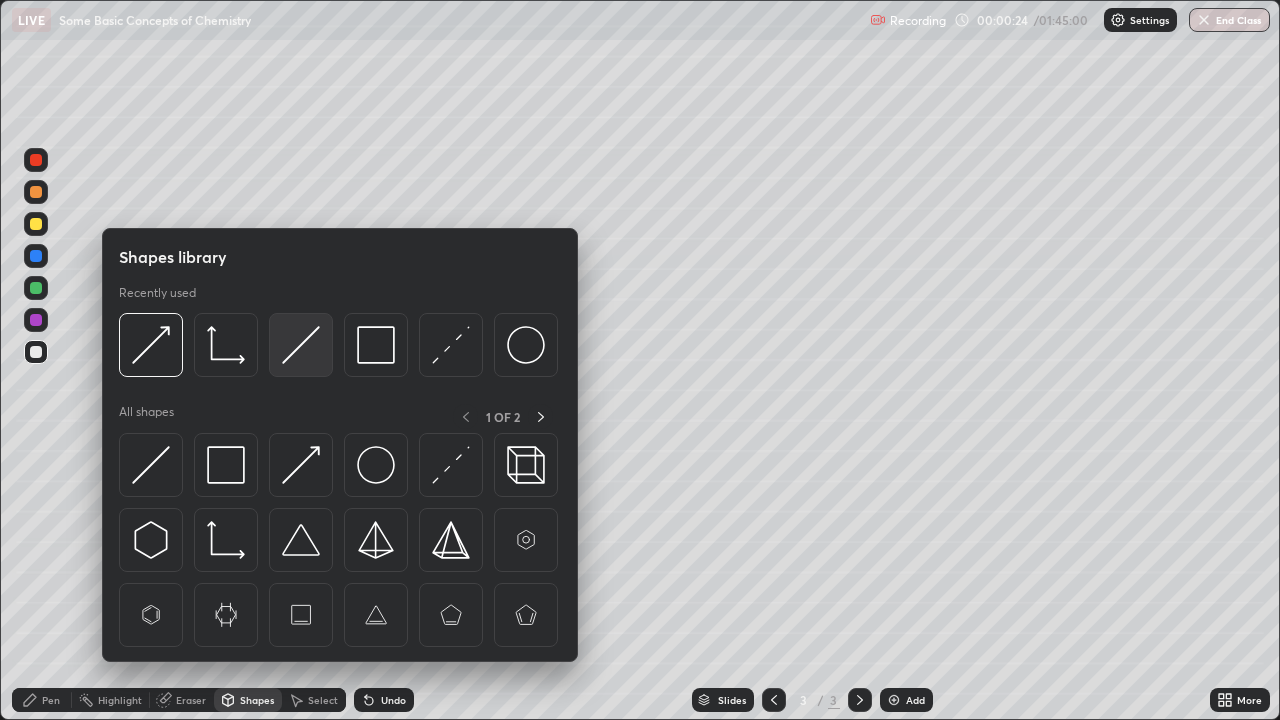 click at bounding box center (301, 345) 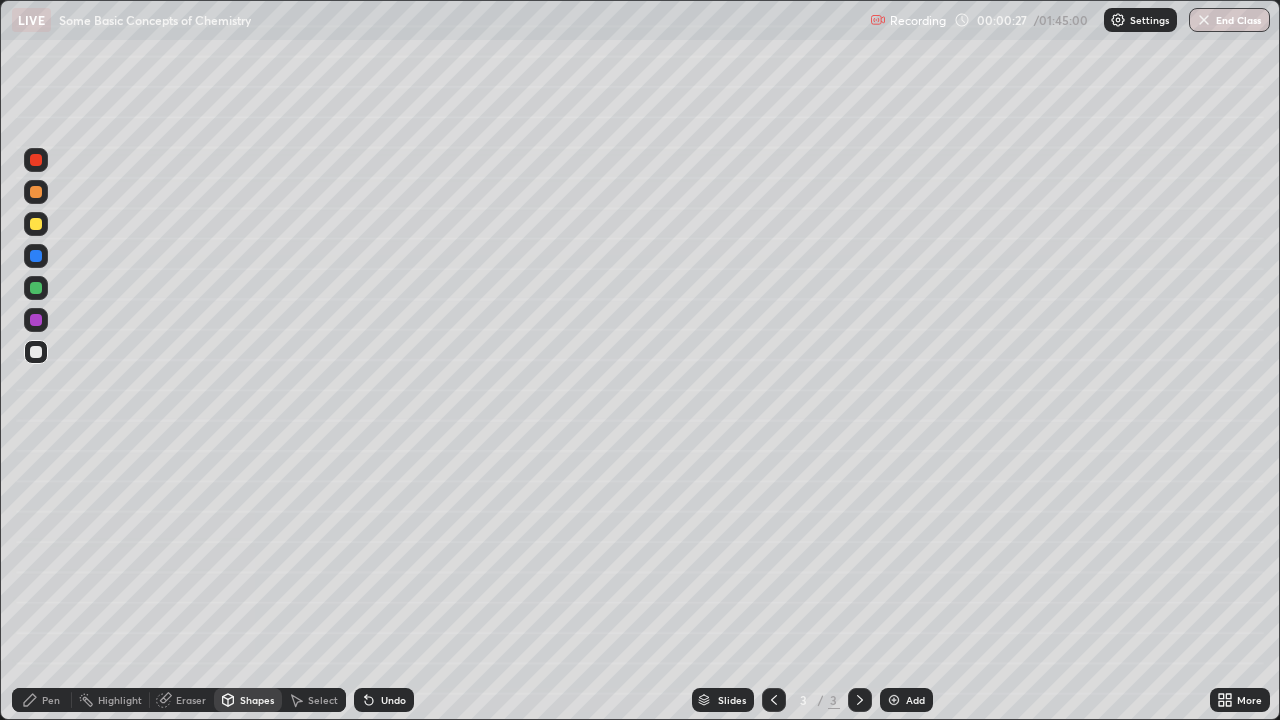 click on "Pen" at bounding box center [51, 700] 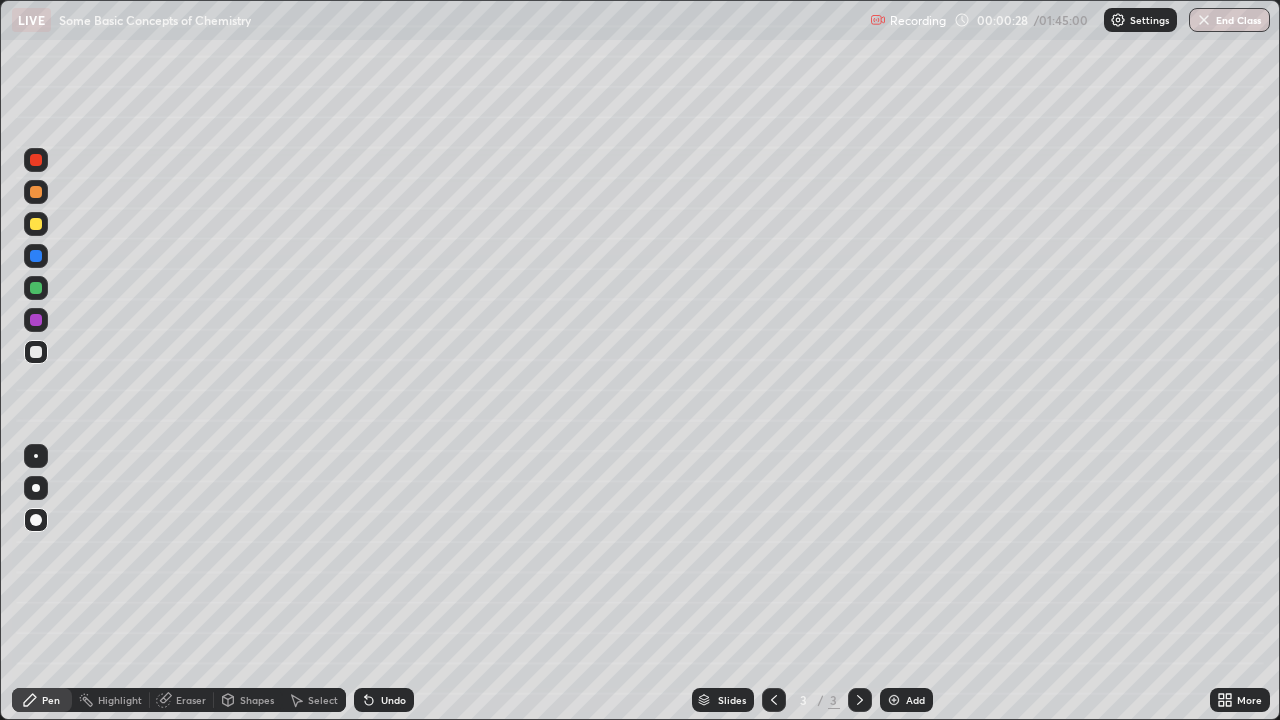 click at bounding box center [36, 352] 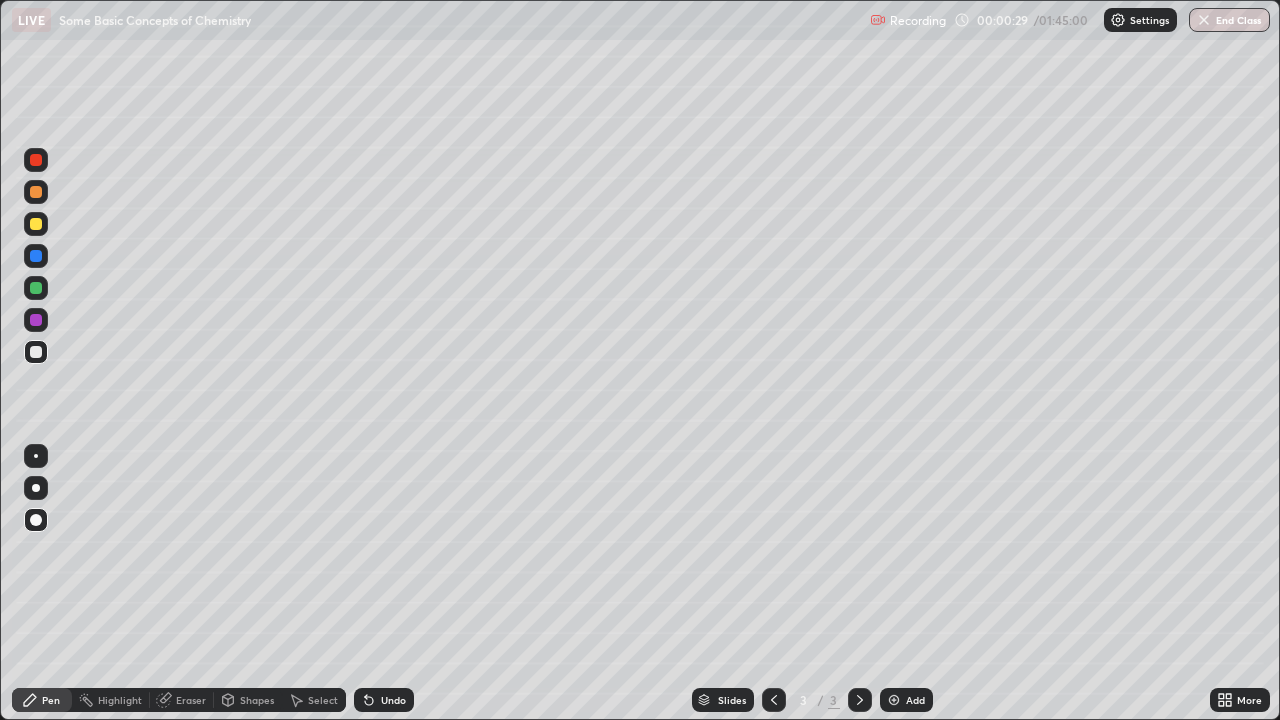 click on "Pen" at bounding box center [51, 700] 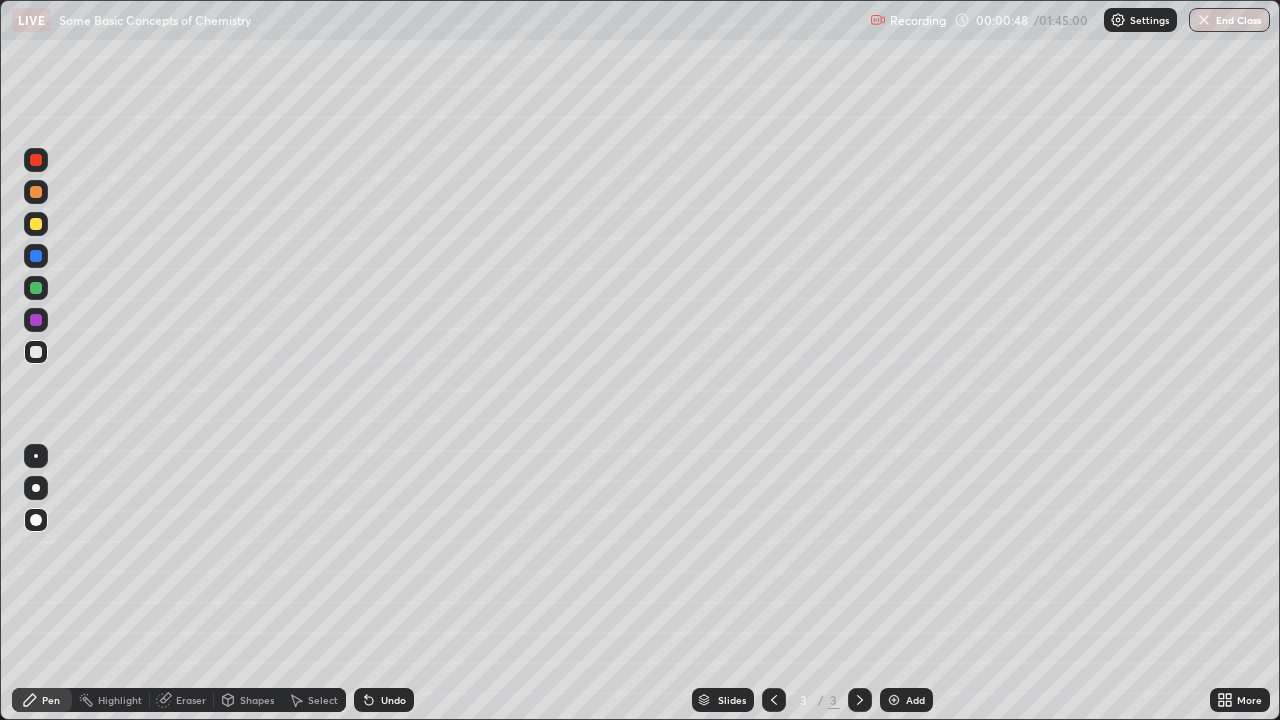 click on "Shapes" at bounding box center (257, 700) 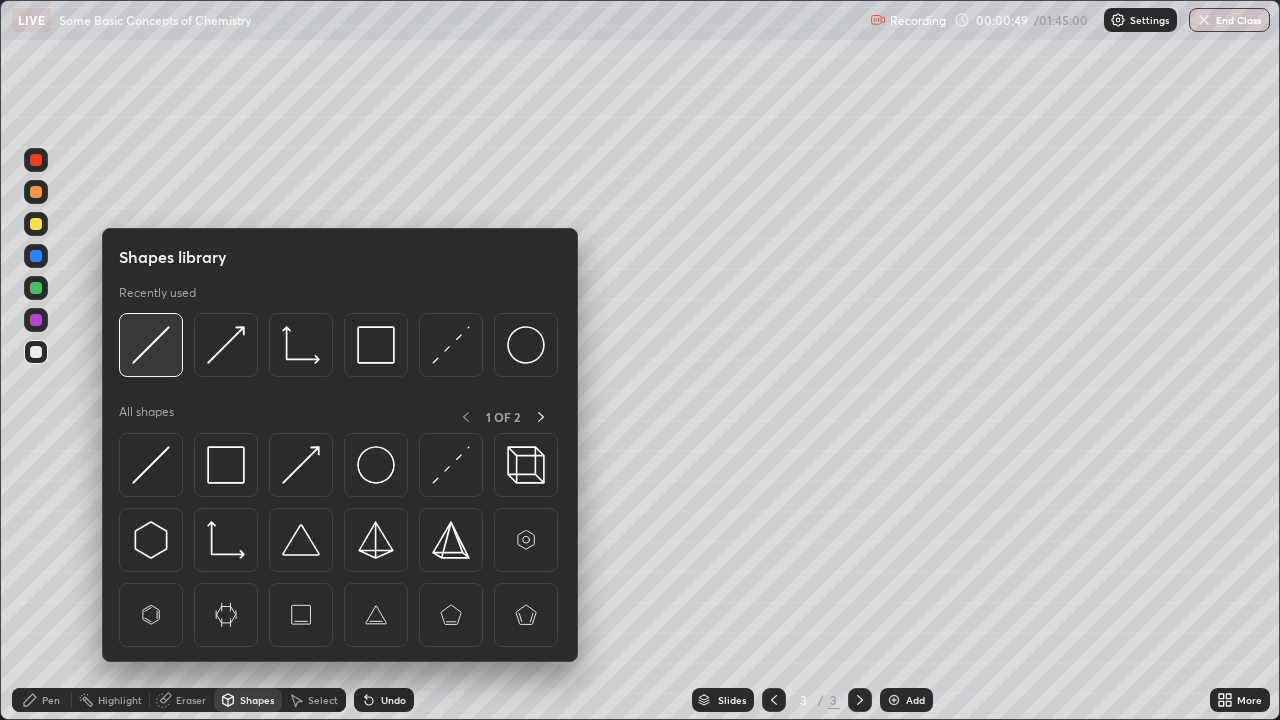 click at bounding box center [151, 345] 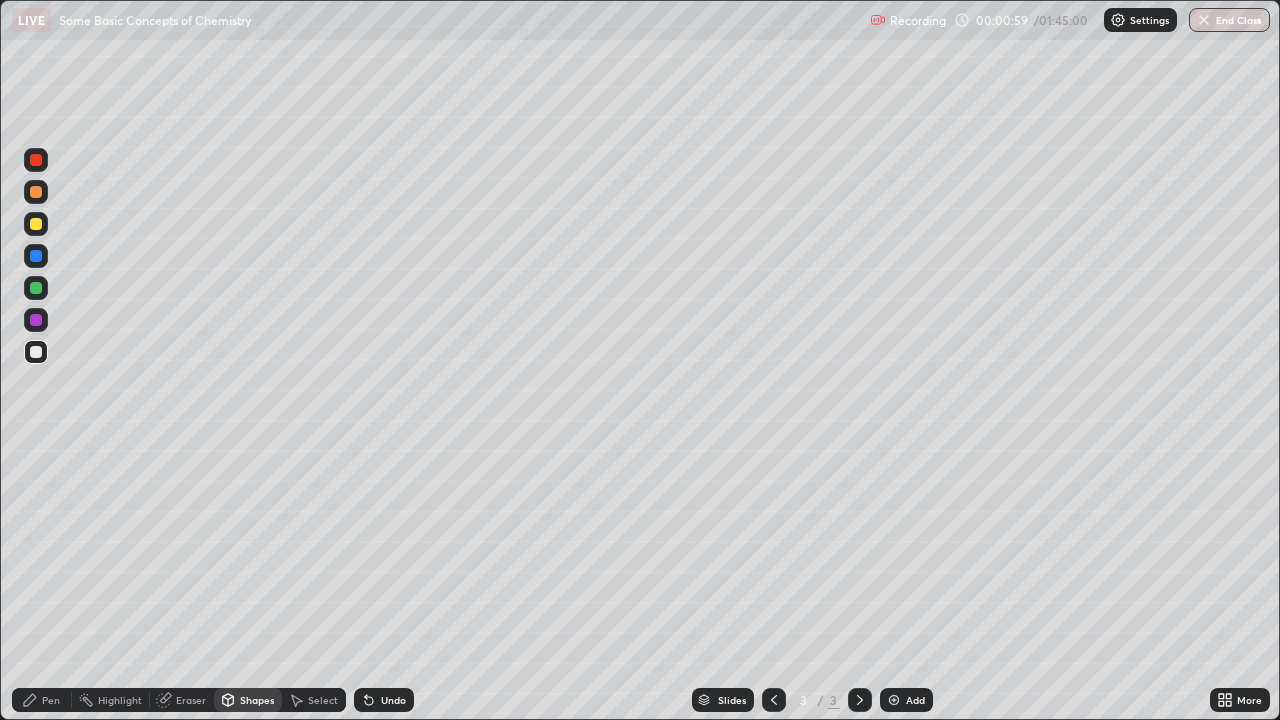 click on "Pen" at bounding box center [42, 700] 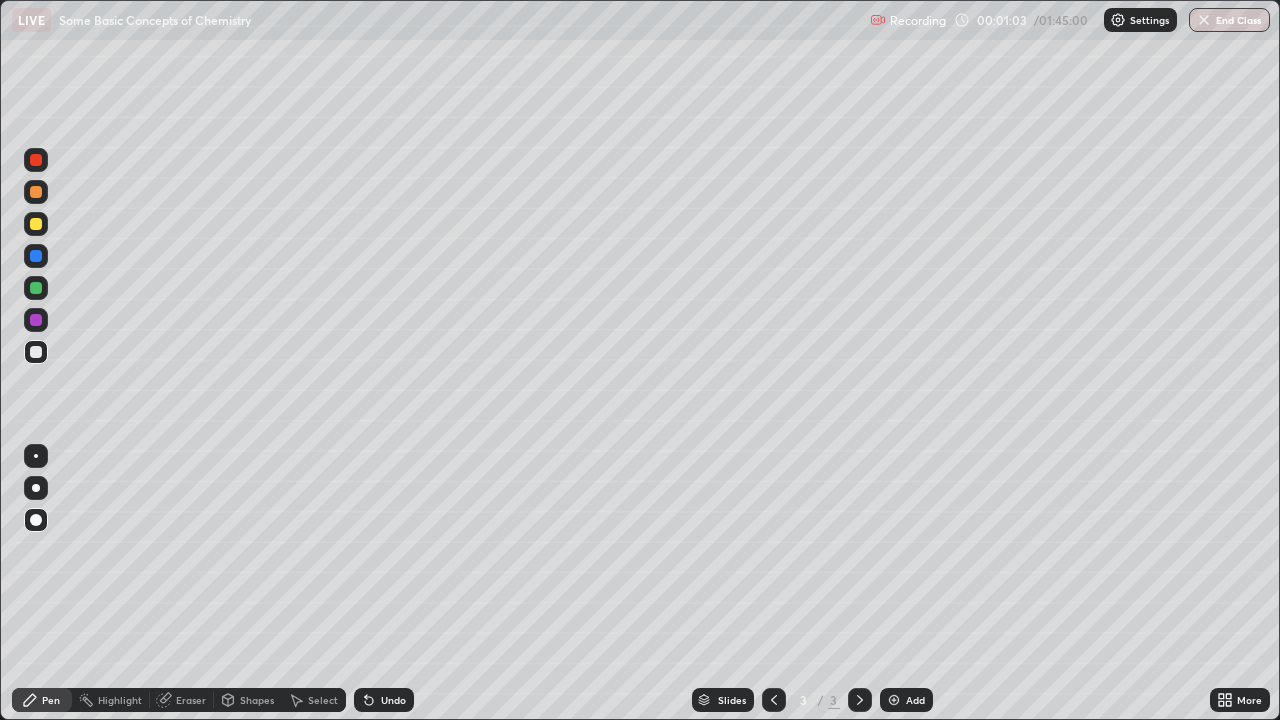 click on "Undo" at bounding box center [393, 700] 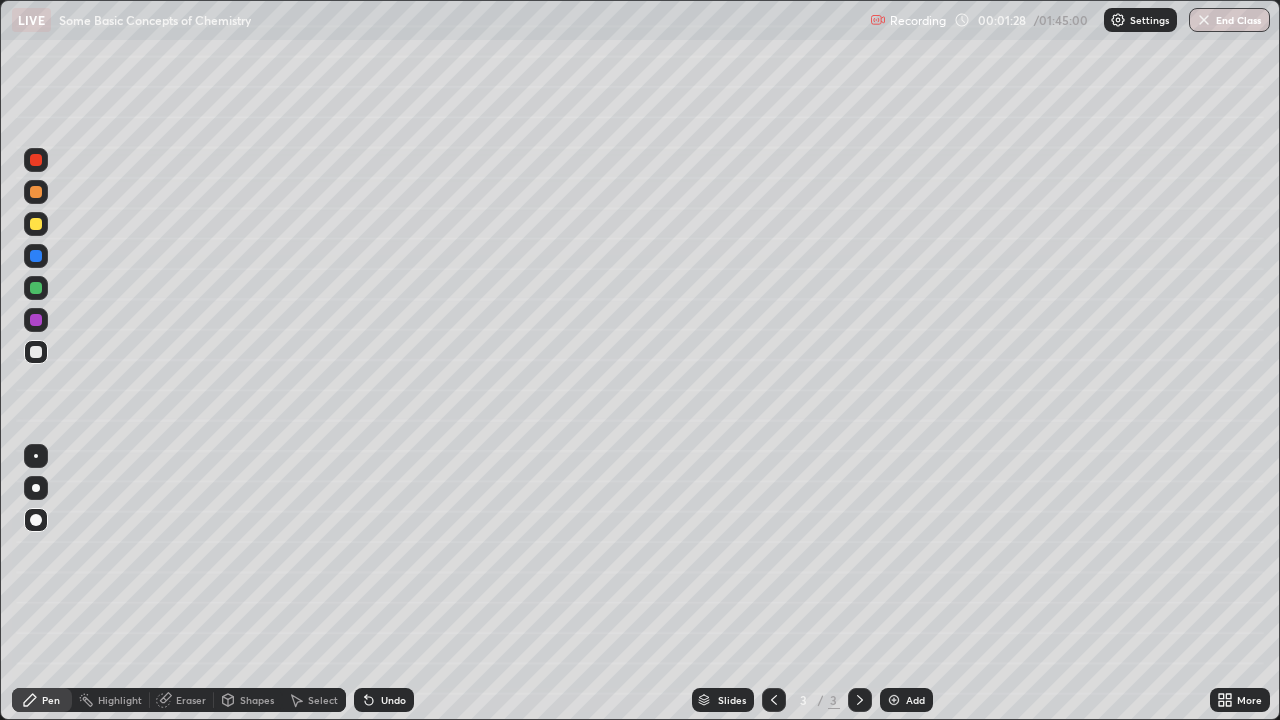 click 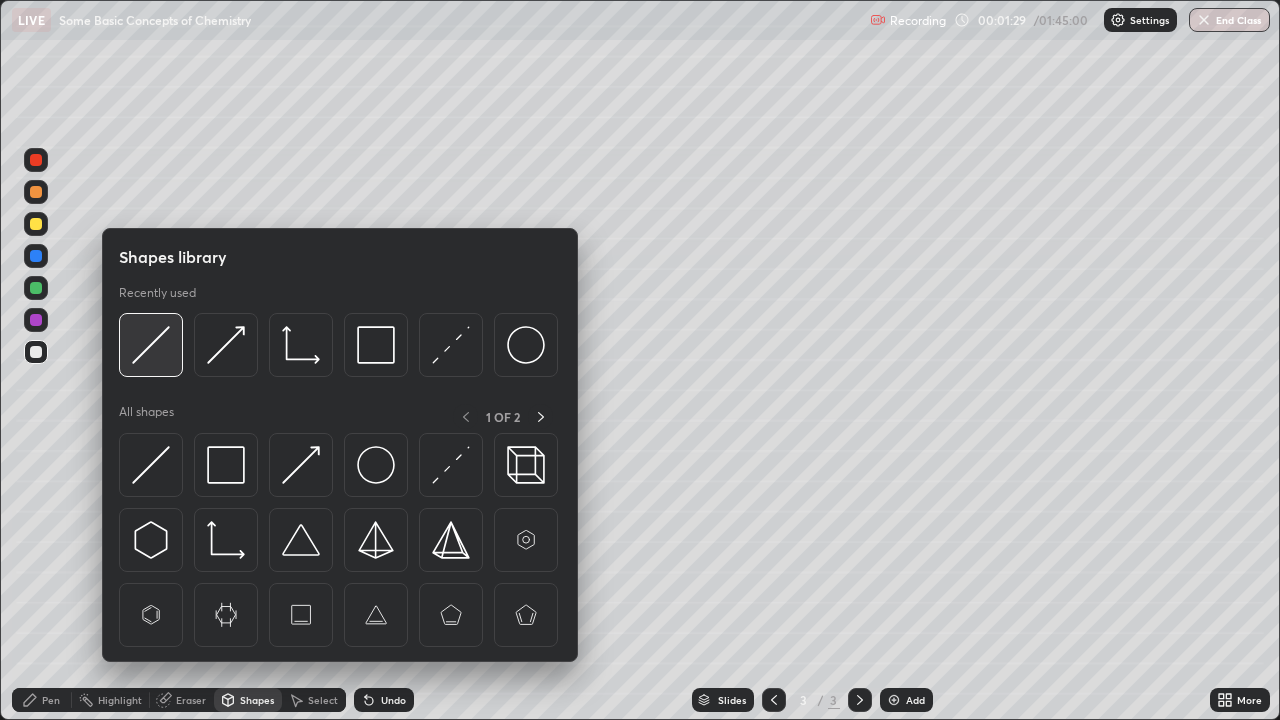 click at bounding box center (151, 345) 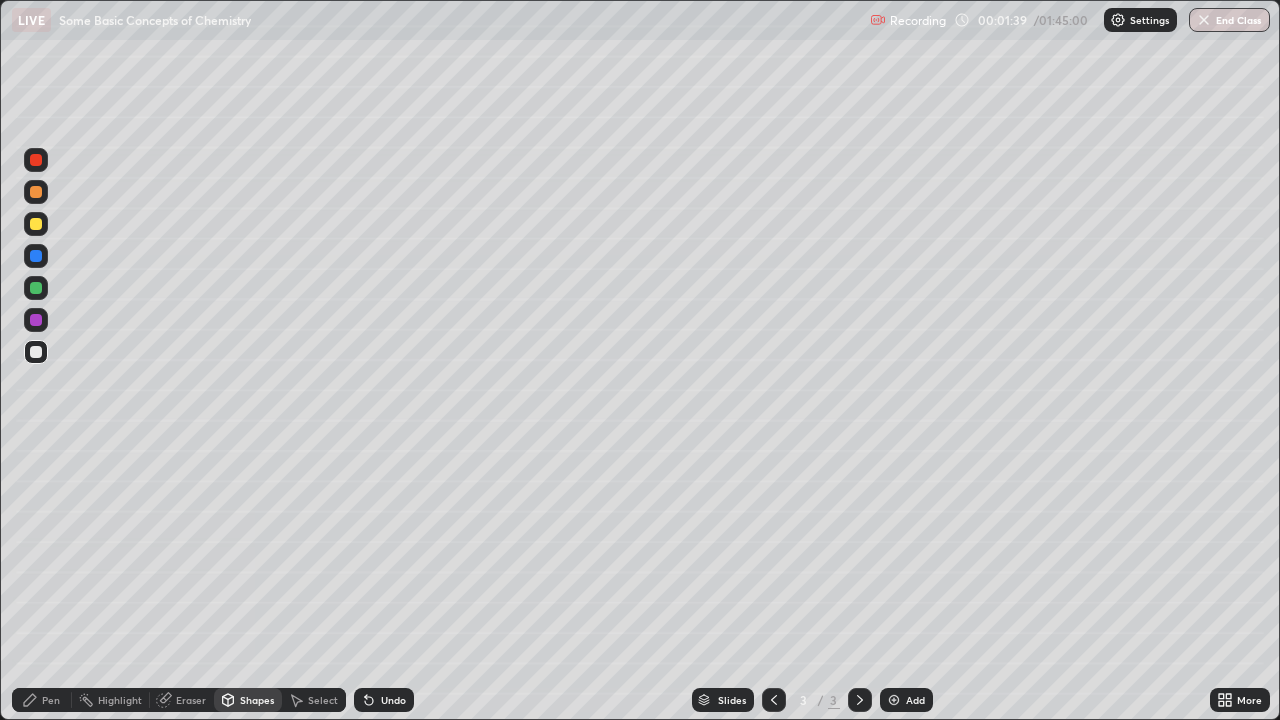 click on "Pen" at bounding box center (42, 700) 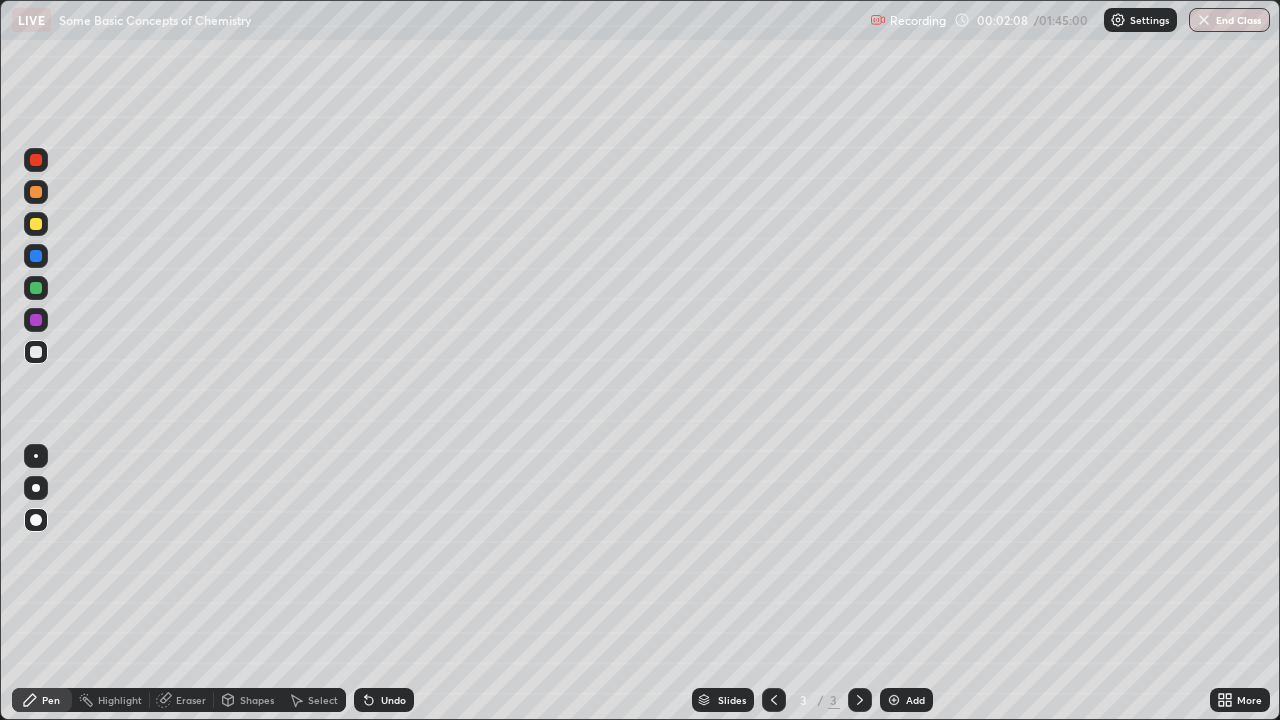 click on "Shapes" at bounding box center (257, 700) 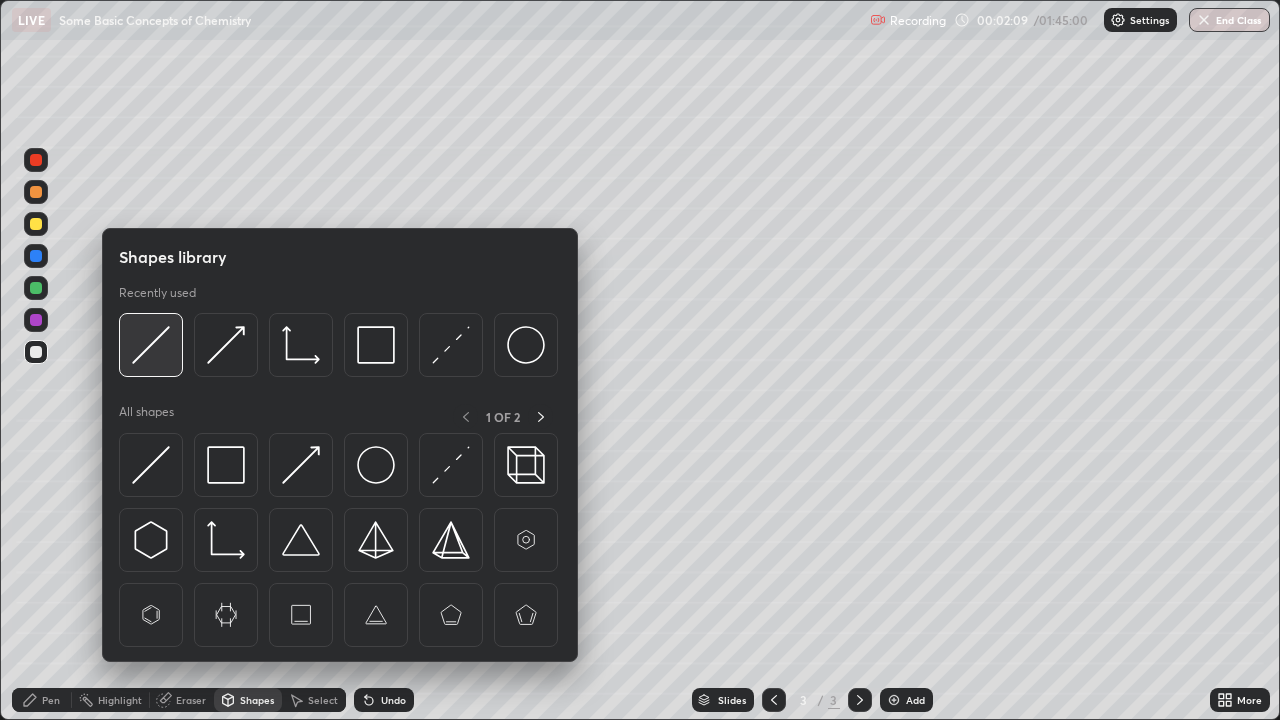 click at bounding box center (151, 345) 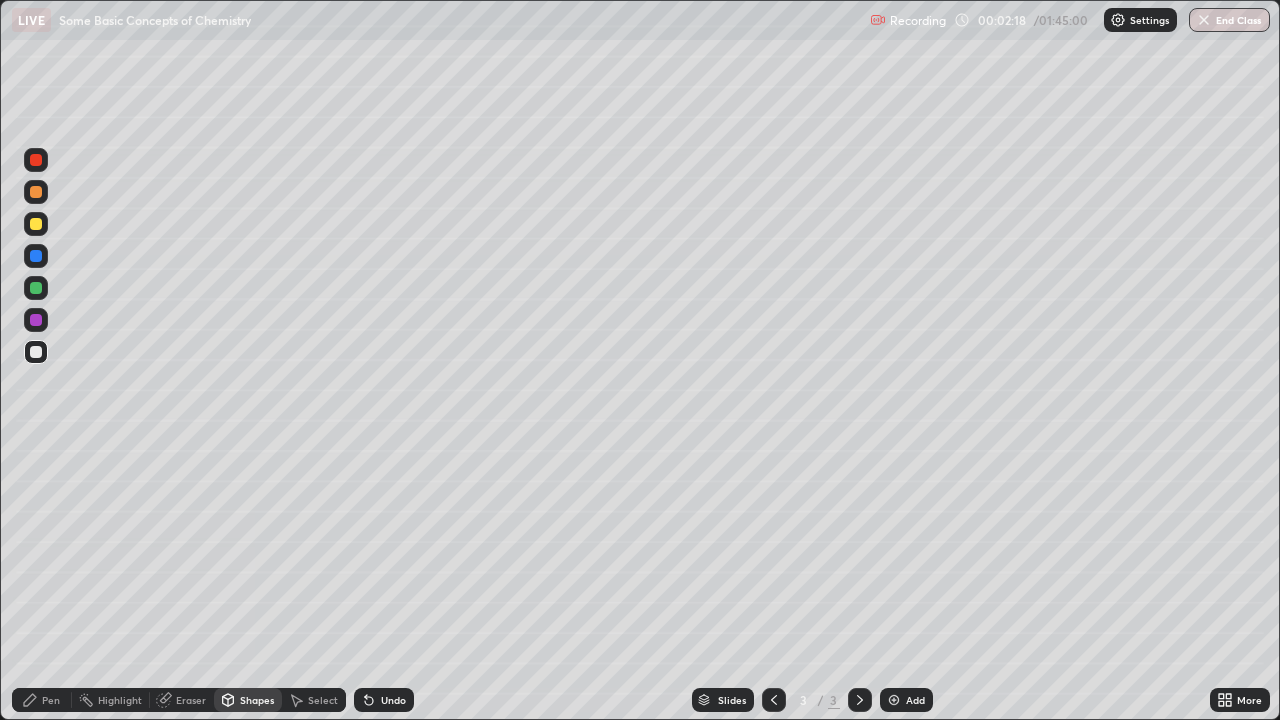 click on "Pen" at bounding box center [51, 700] 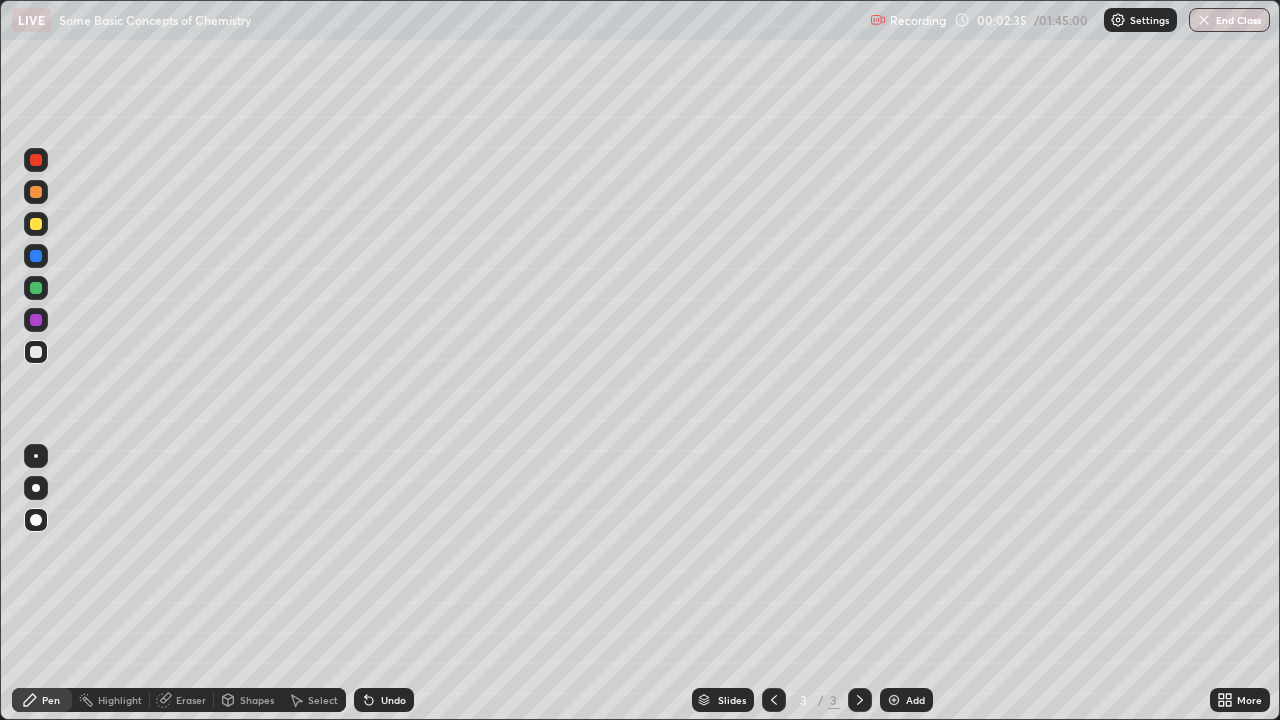click on "Shapes" at bounding box center (257, 700) 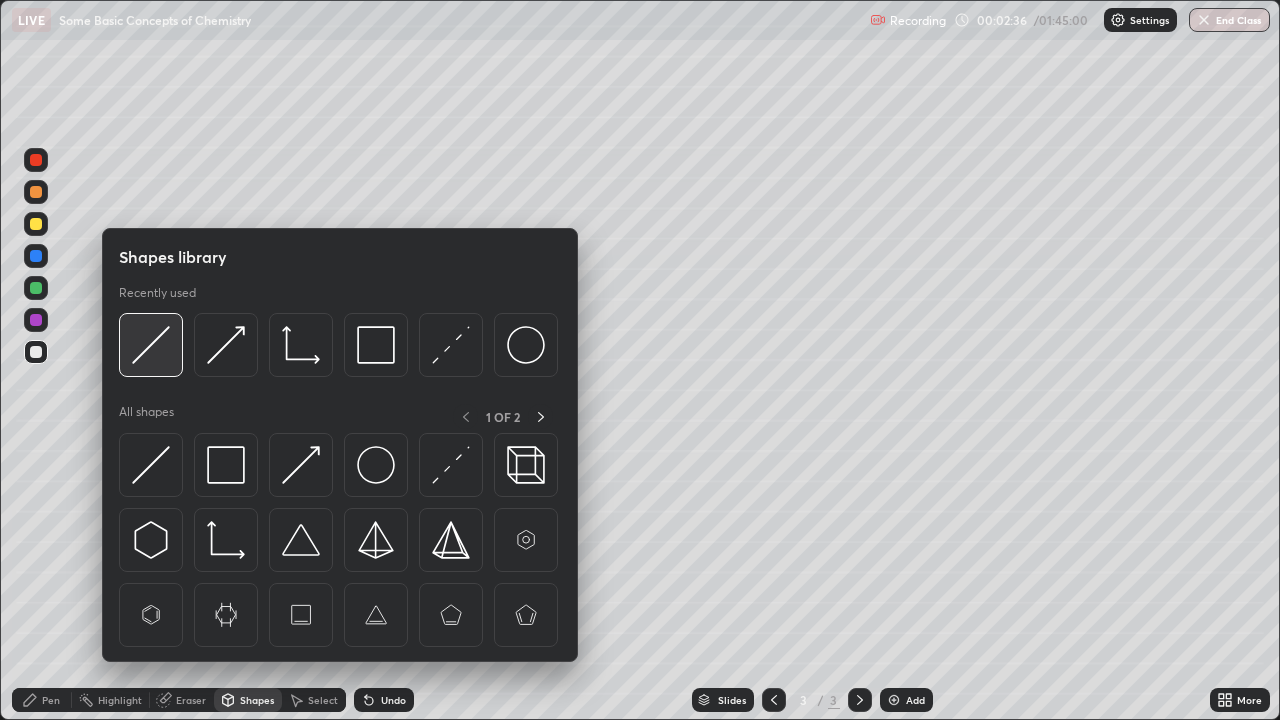 click at bounding box center [151, 345] 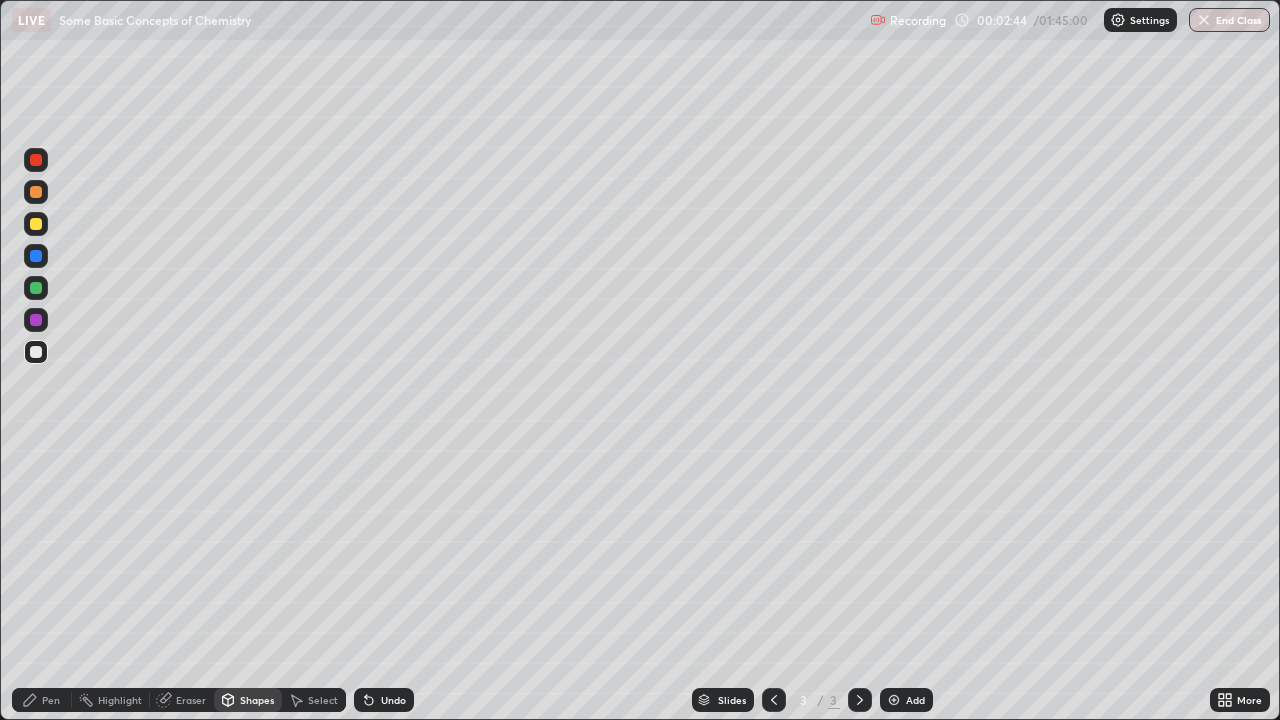 click on "Pen" at bounding box center (51, 700) 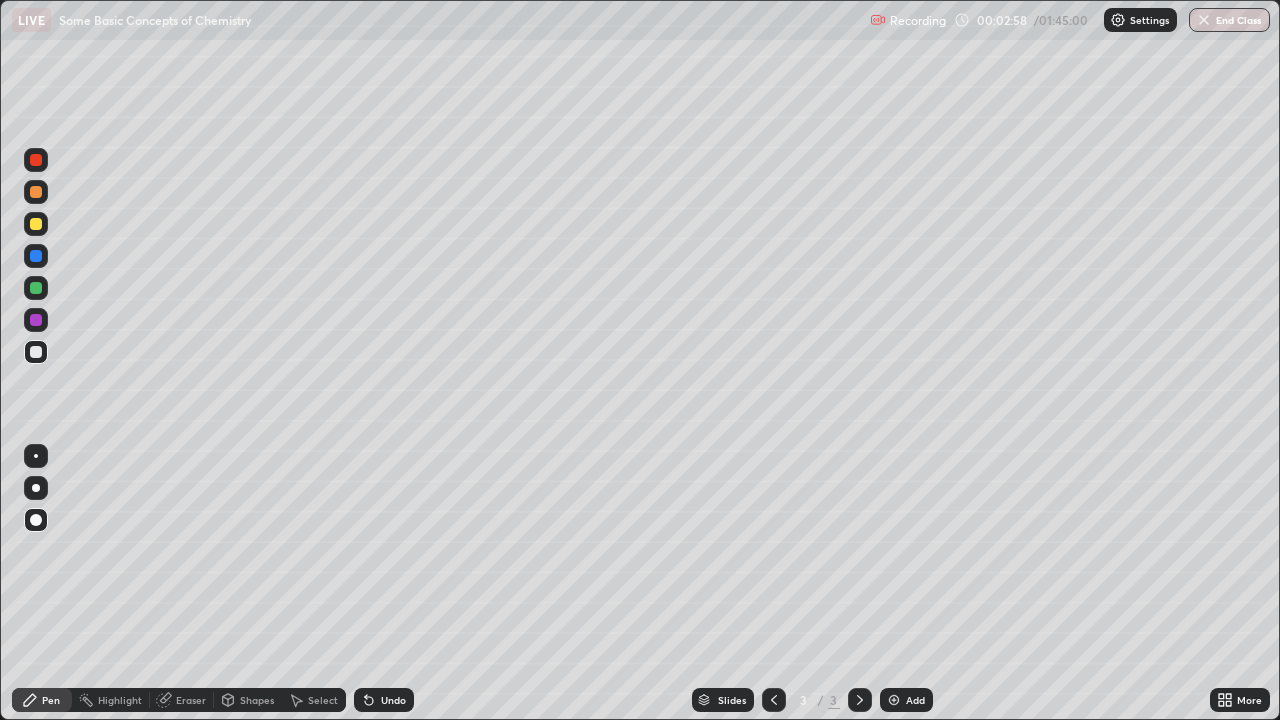 click on "Eraser" at bounding box center (191, 700) 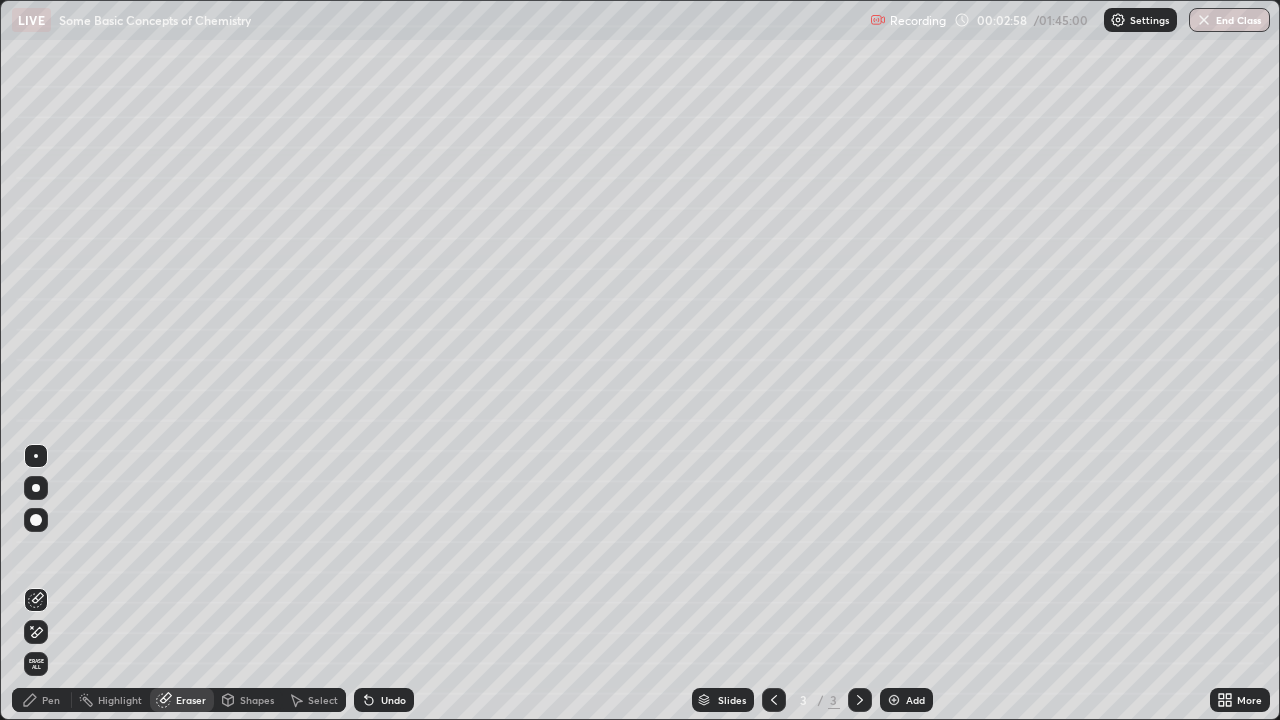 click 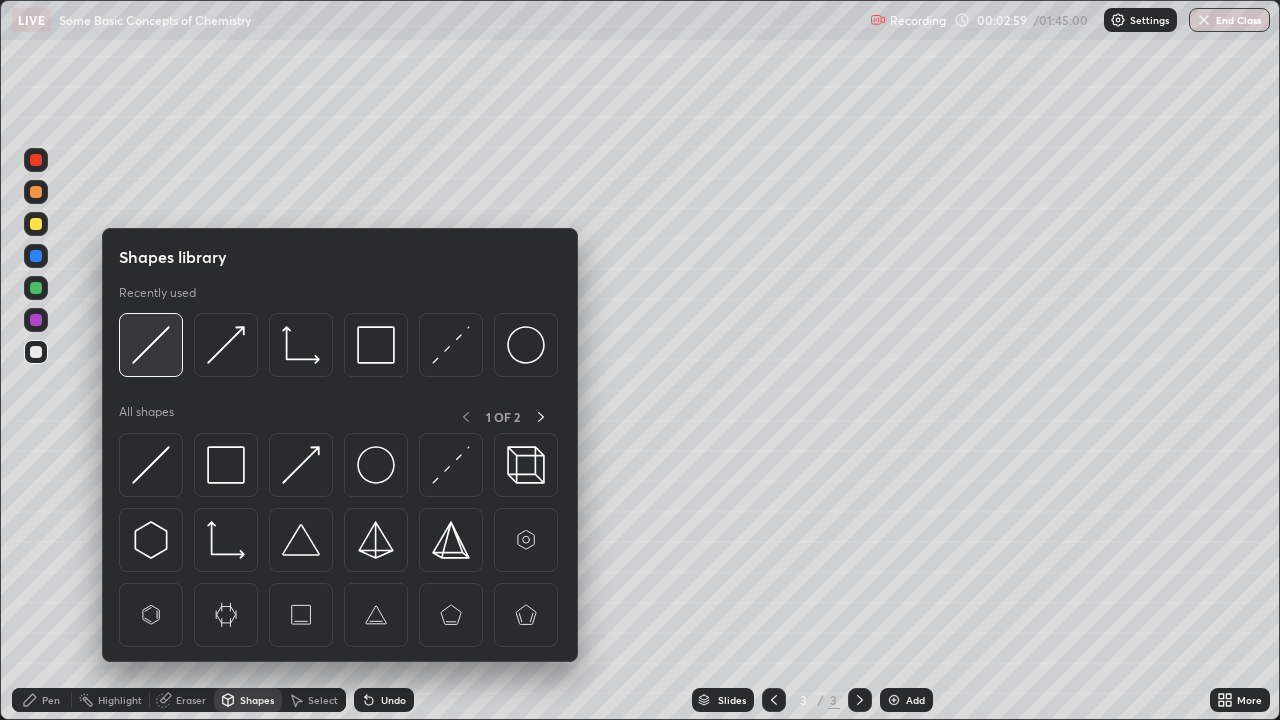 click at bounding box center (151, 345) 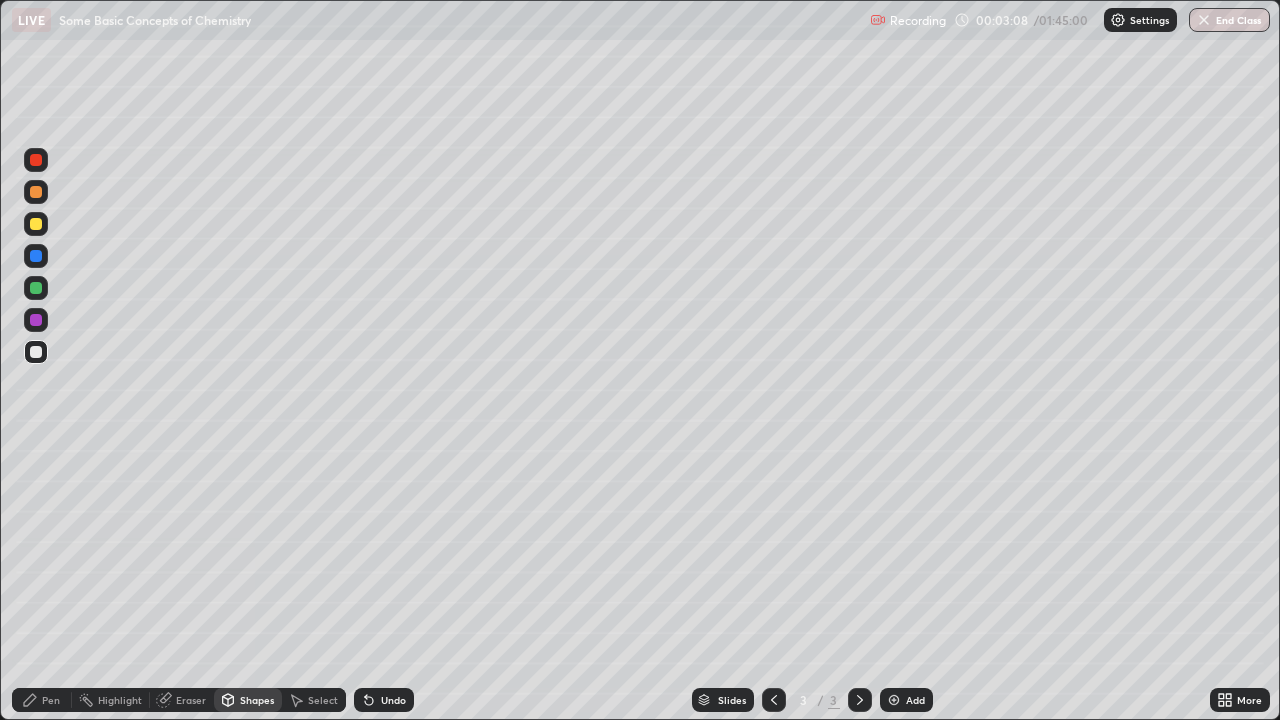 click on "Pen" at bounding box center [51, 700] 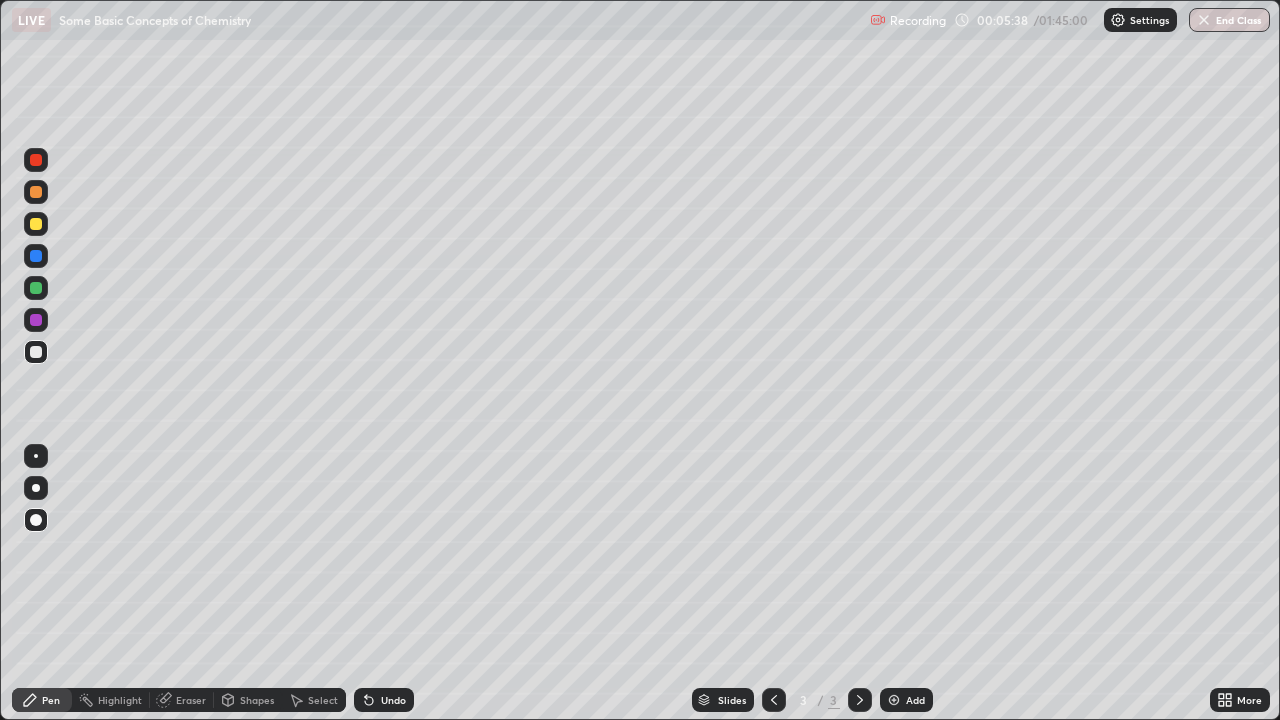 click 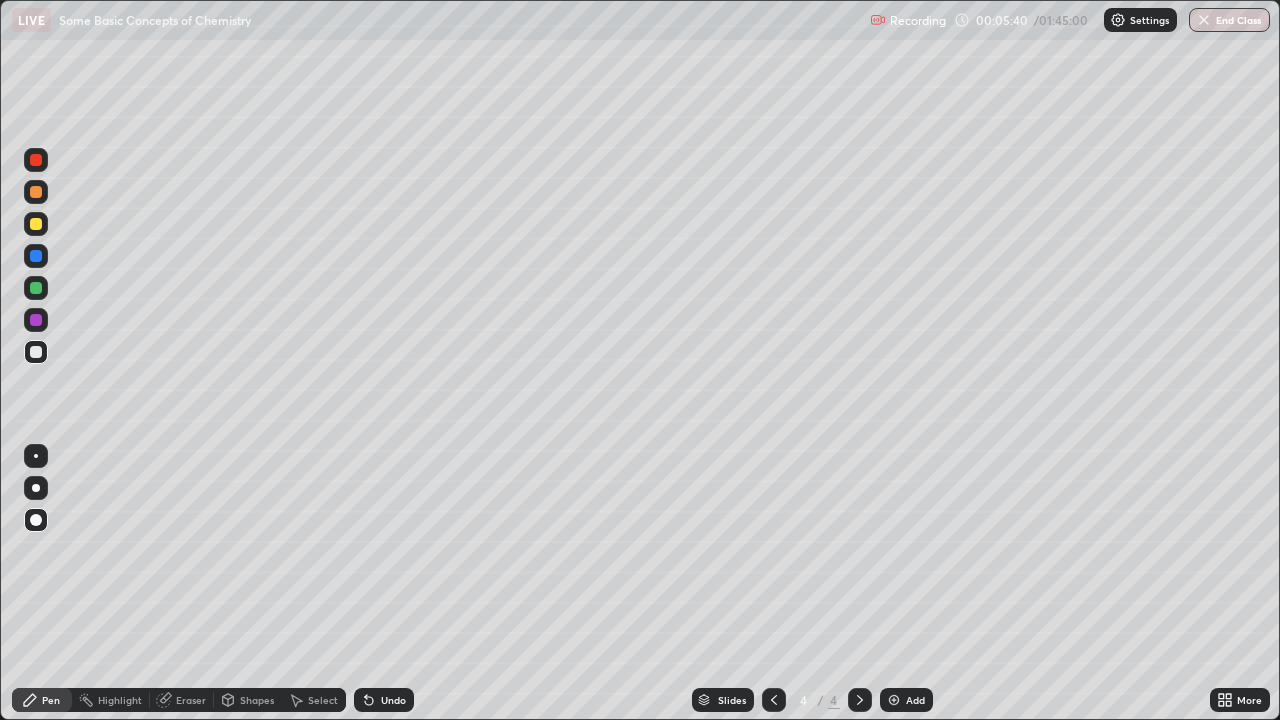click at bounding box center [36, 224] 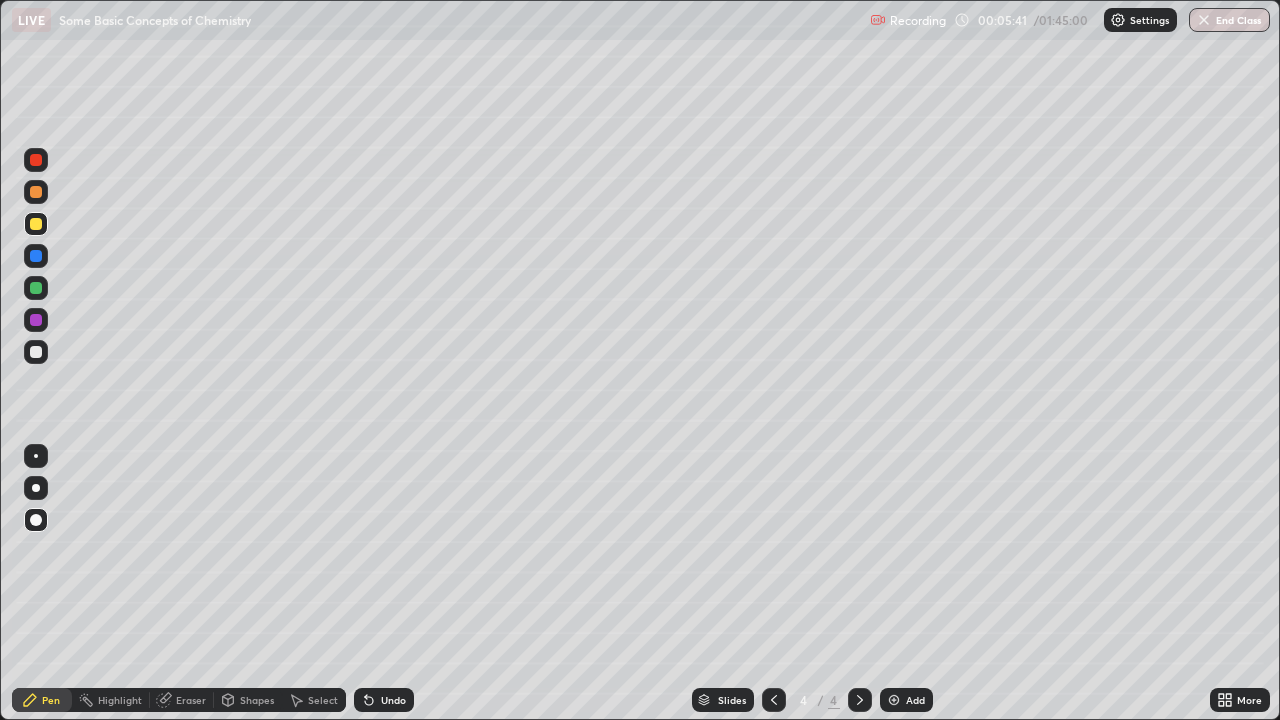 click on "Pen" at bounding box center (51, 700) 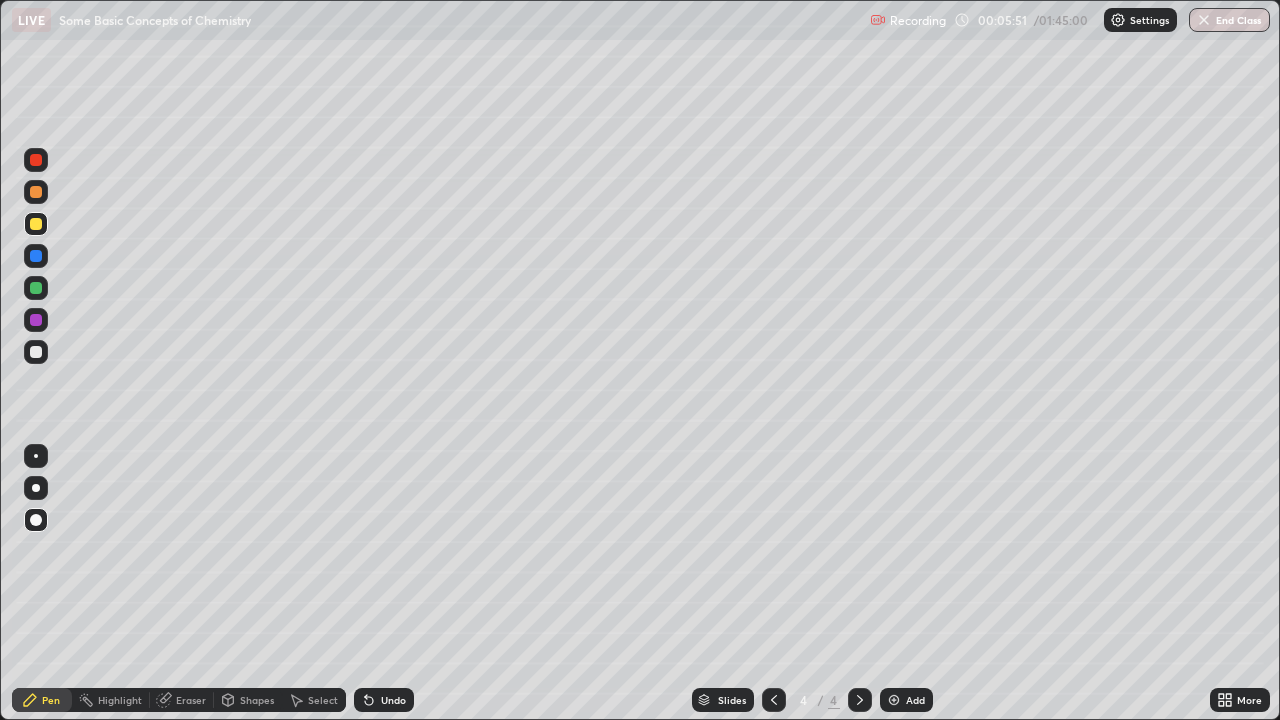 click on "Shapes" at bounding box center [257, 700] 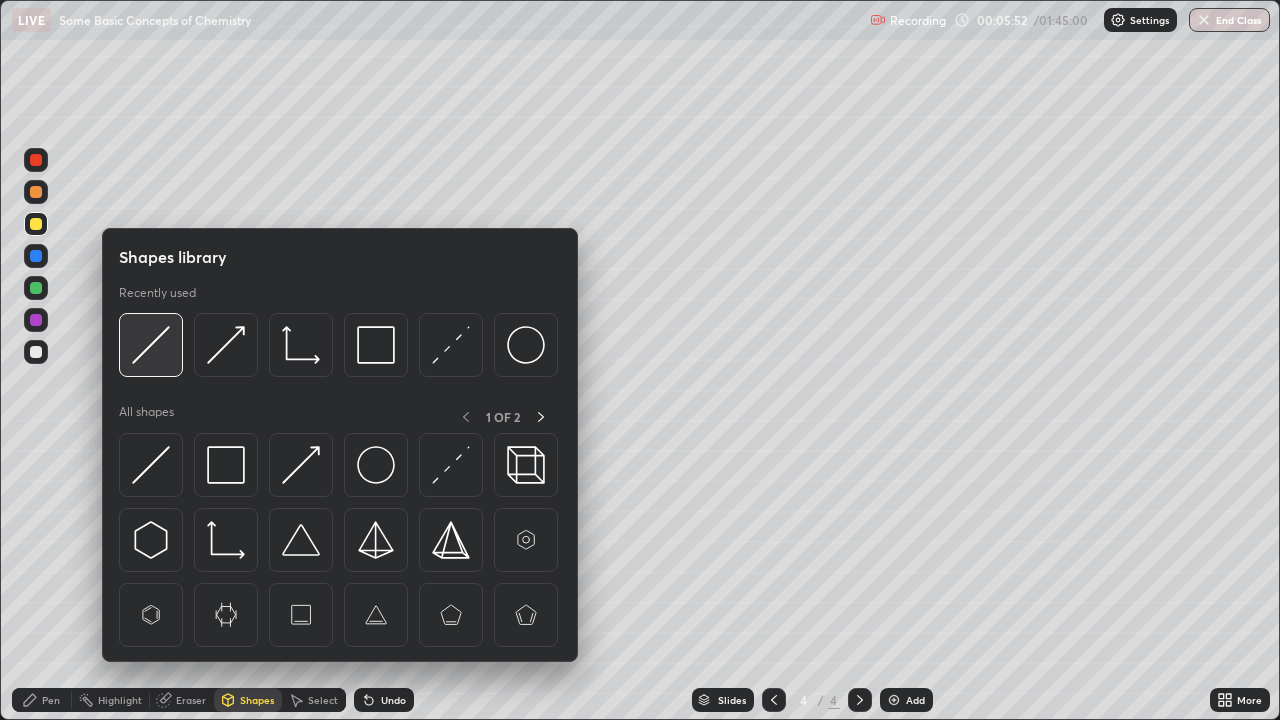 click at bounding box center [151, 345] 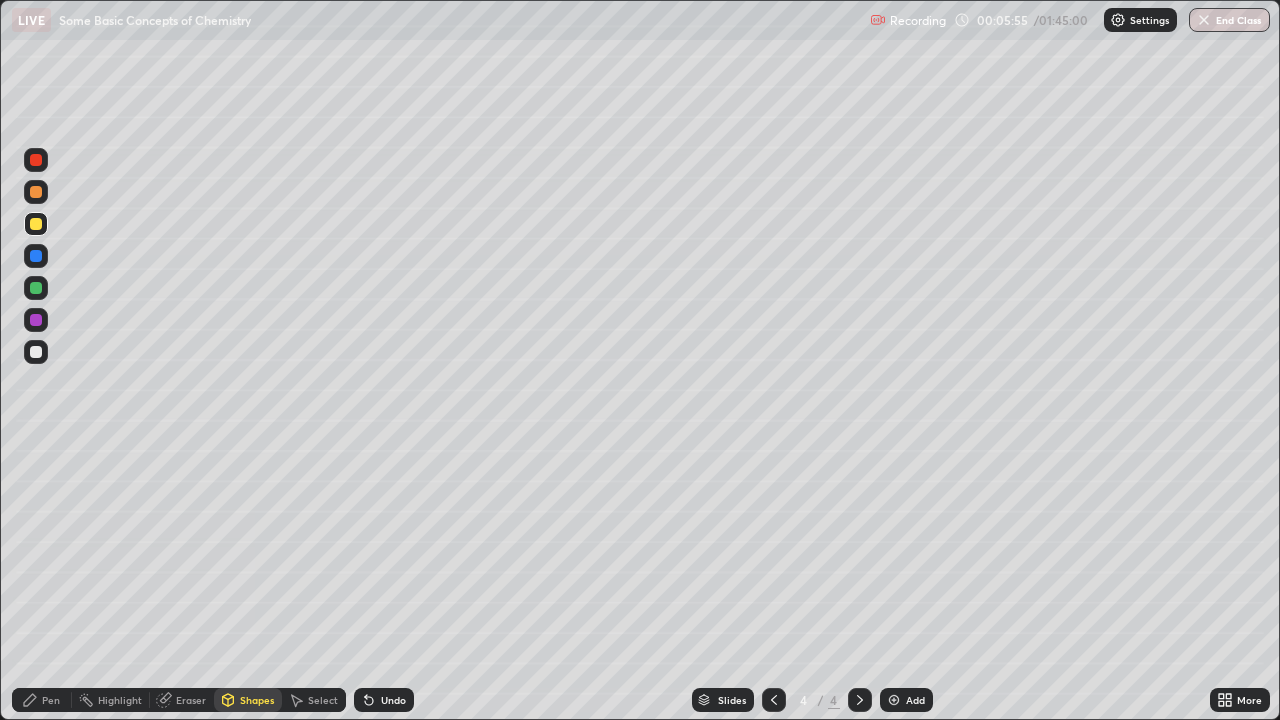 click on "Pen" at bounding box center (42, 700) 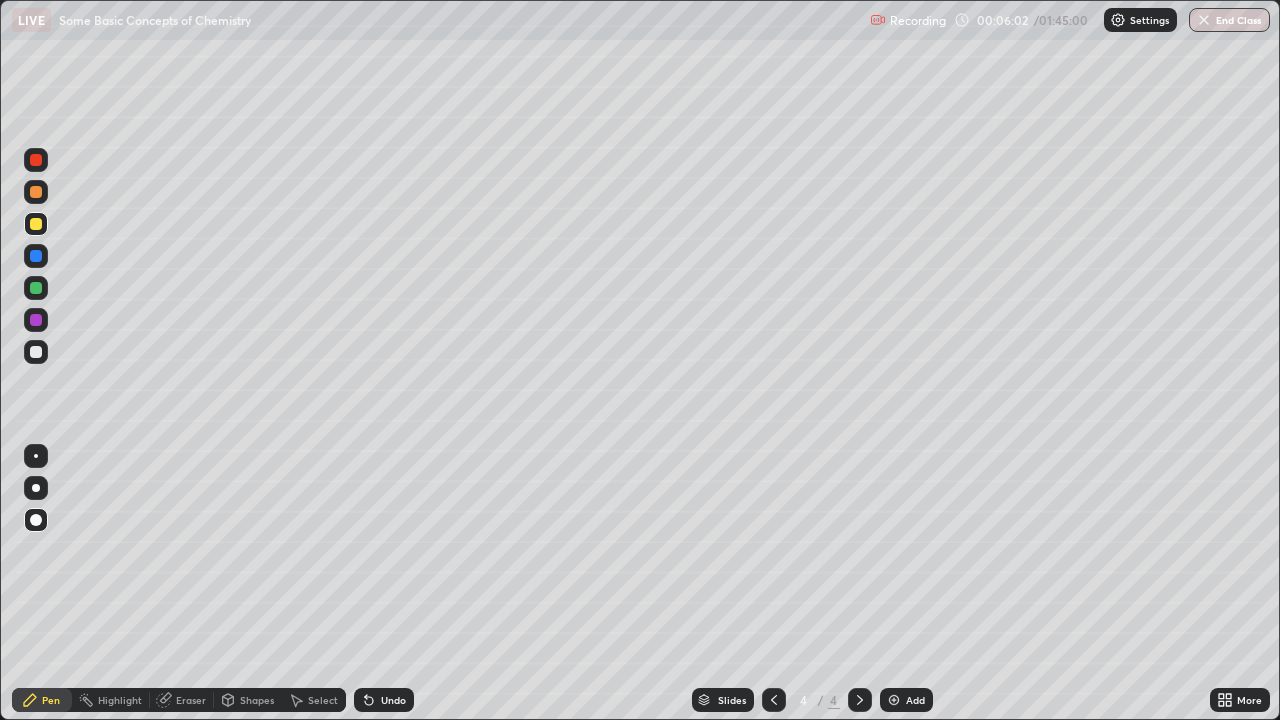 click on "Undo" at bounding box center [393, 700] 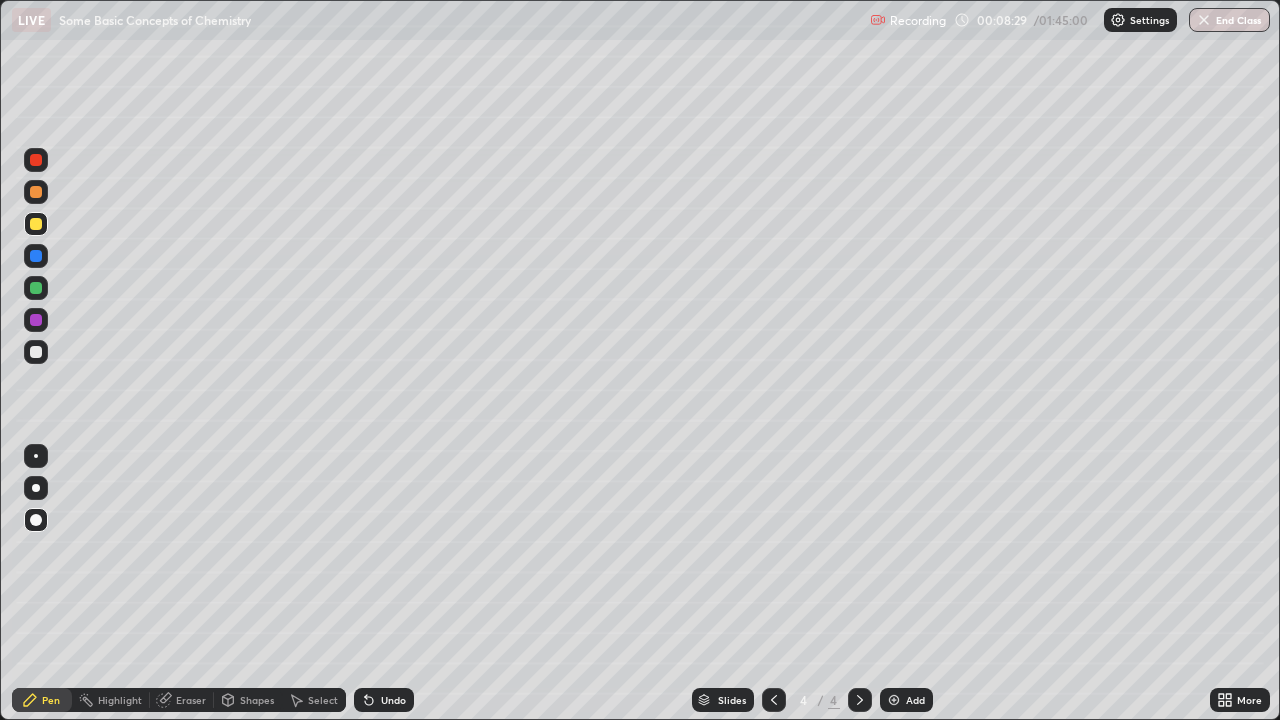 click on "Shapes" at bounding box center [257, 700] 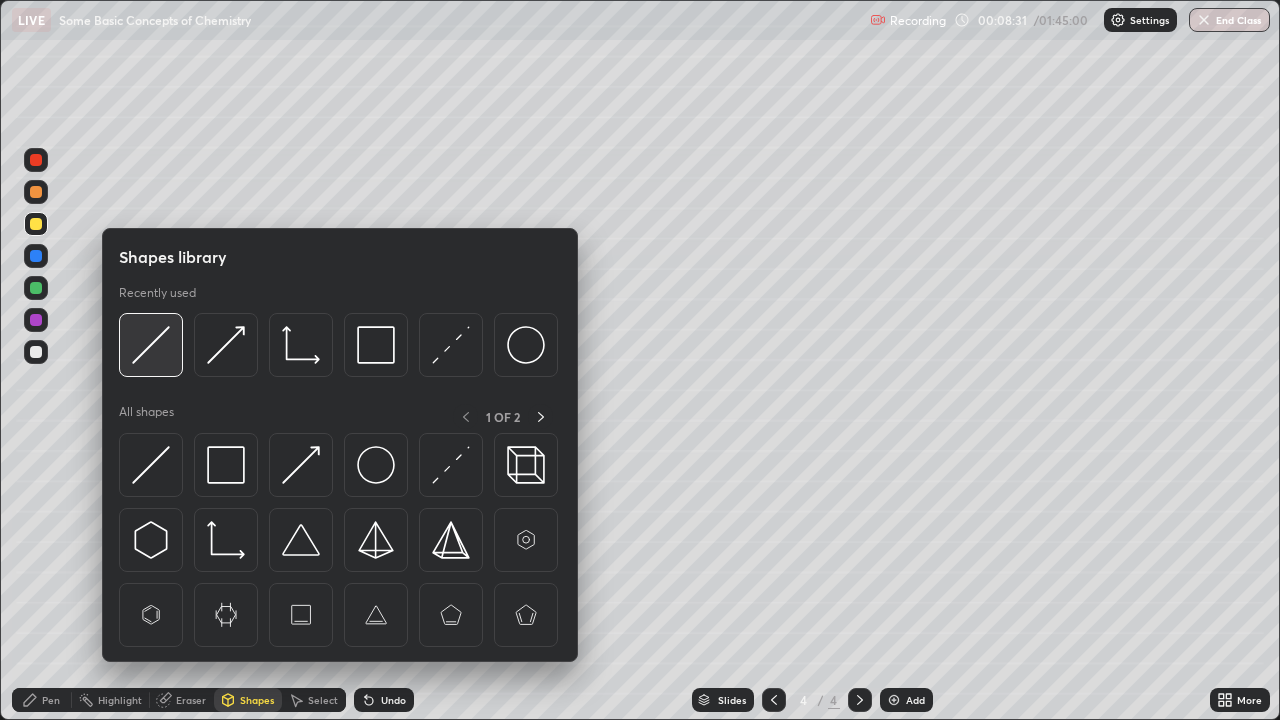 click at bounding box center (151, 345) 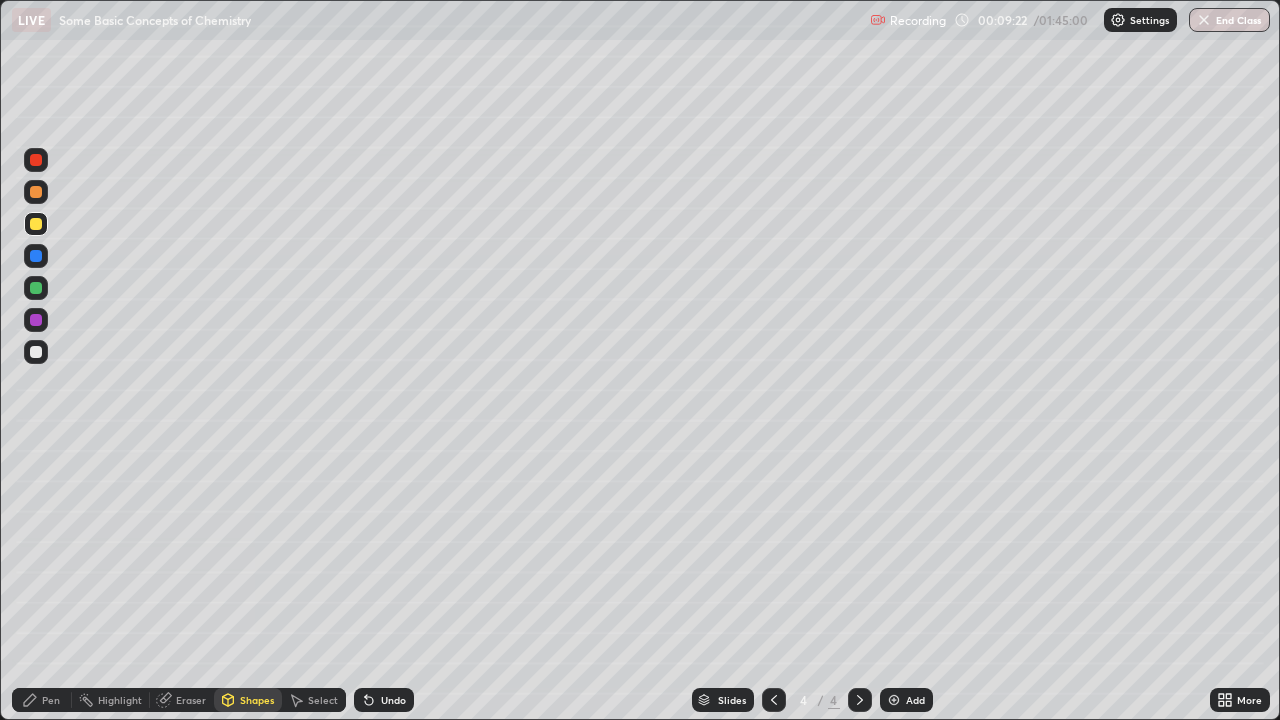 click on "Undo" at bounding box center [393, 700] 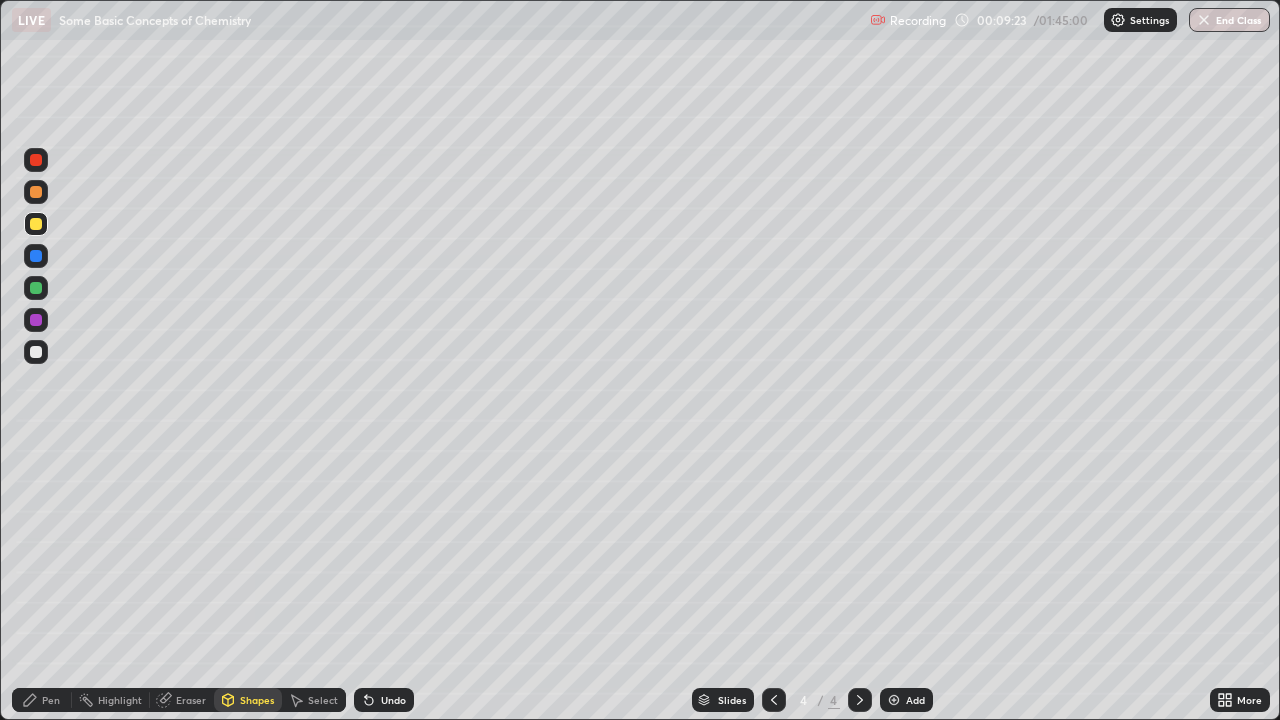 click on "Pen" at bounding box center (42, 700) 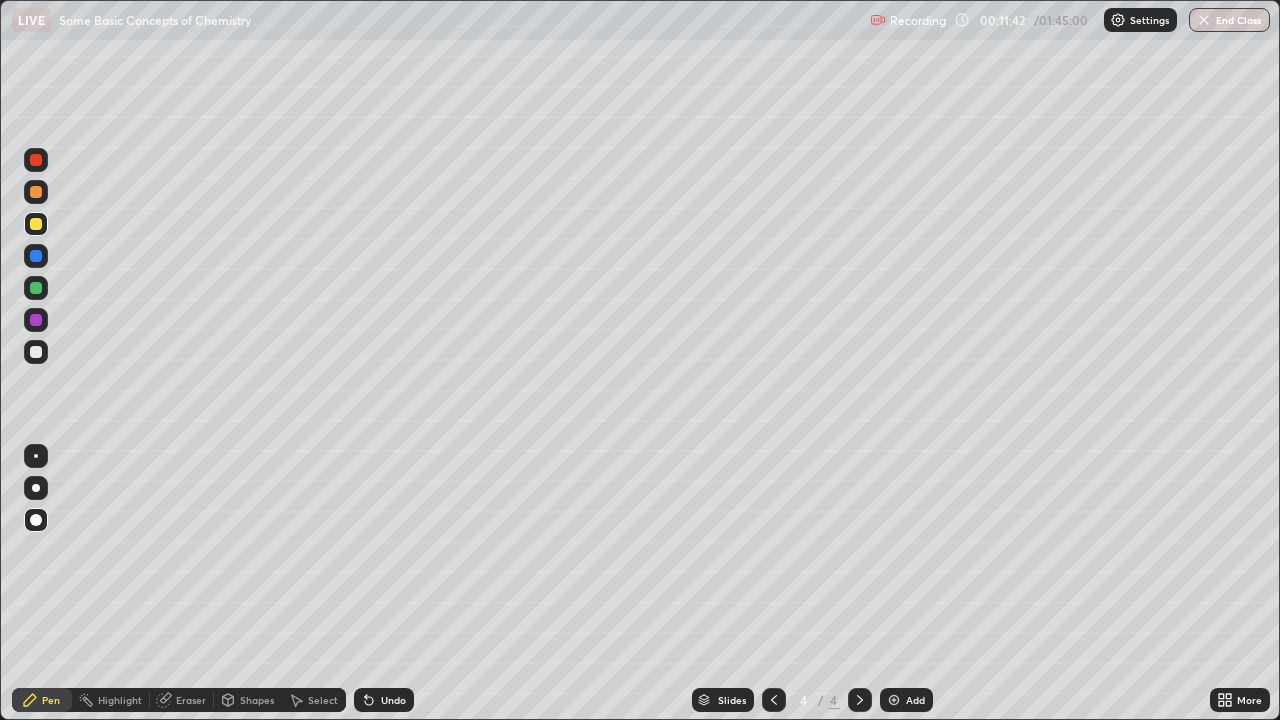click at bounding box center (36, 352) 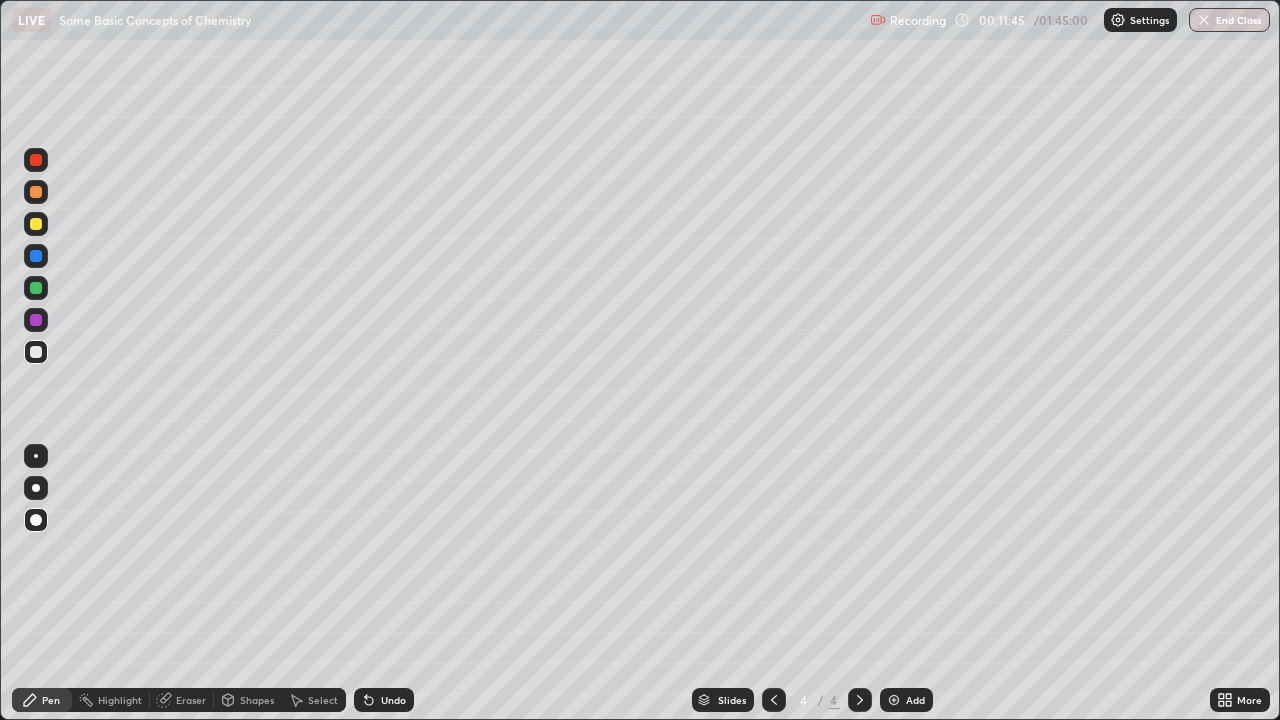 click 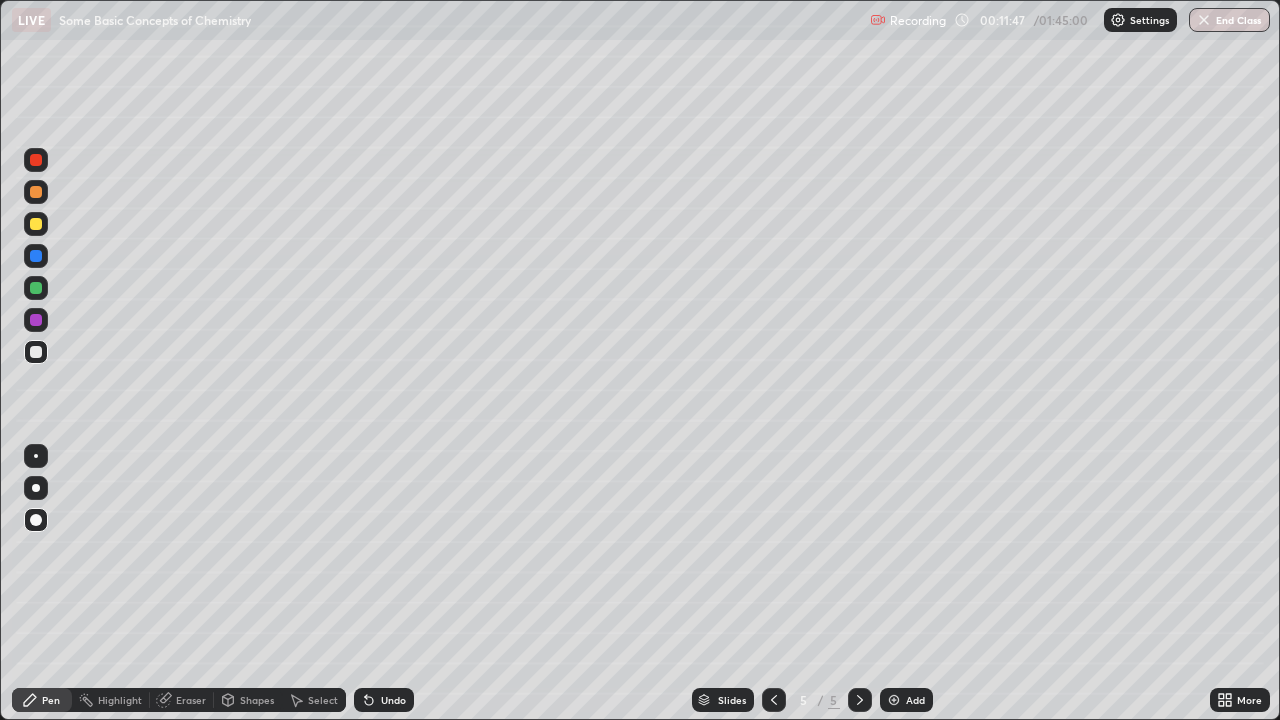 click on "Pen" at bounding box center (51, 700) 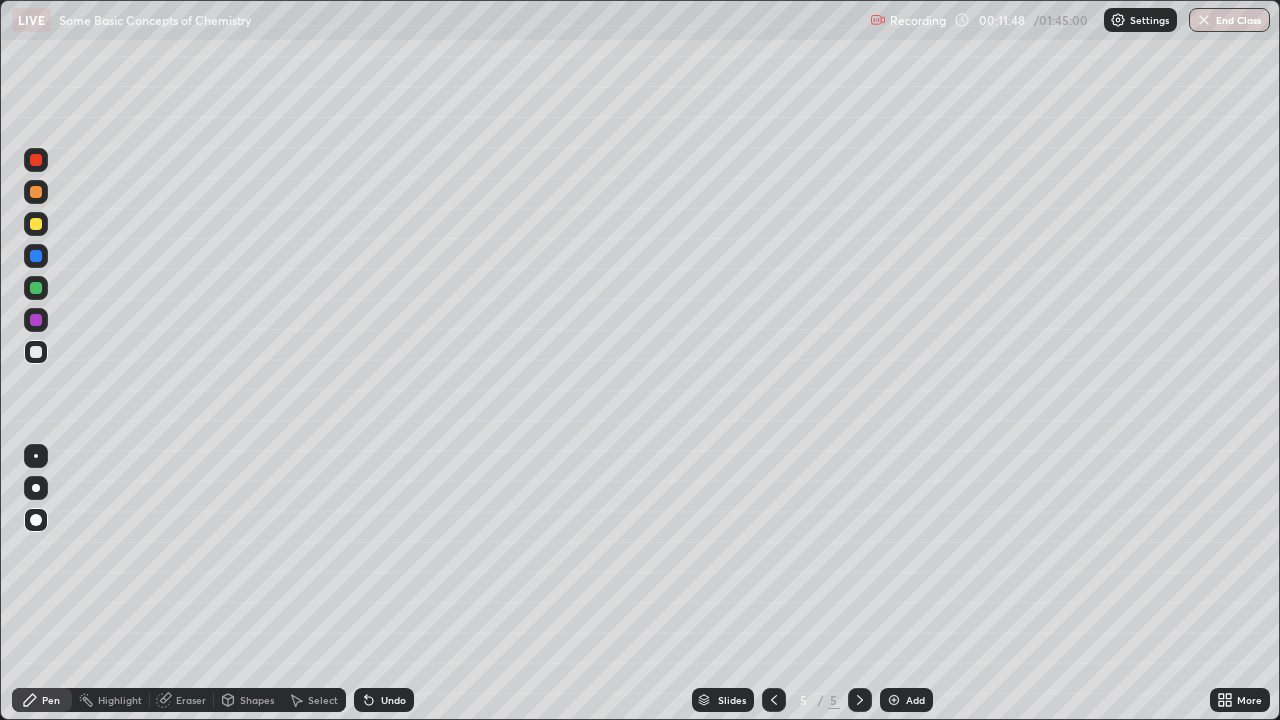 click at bounding box center [36, 352] 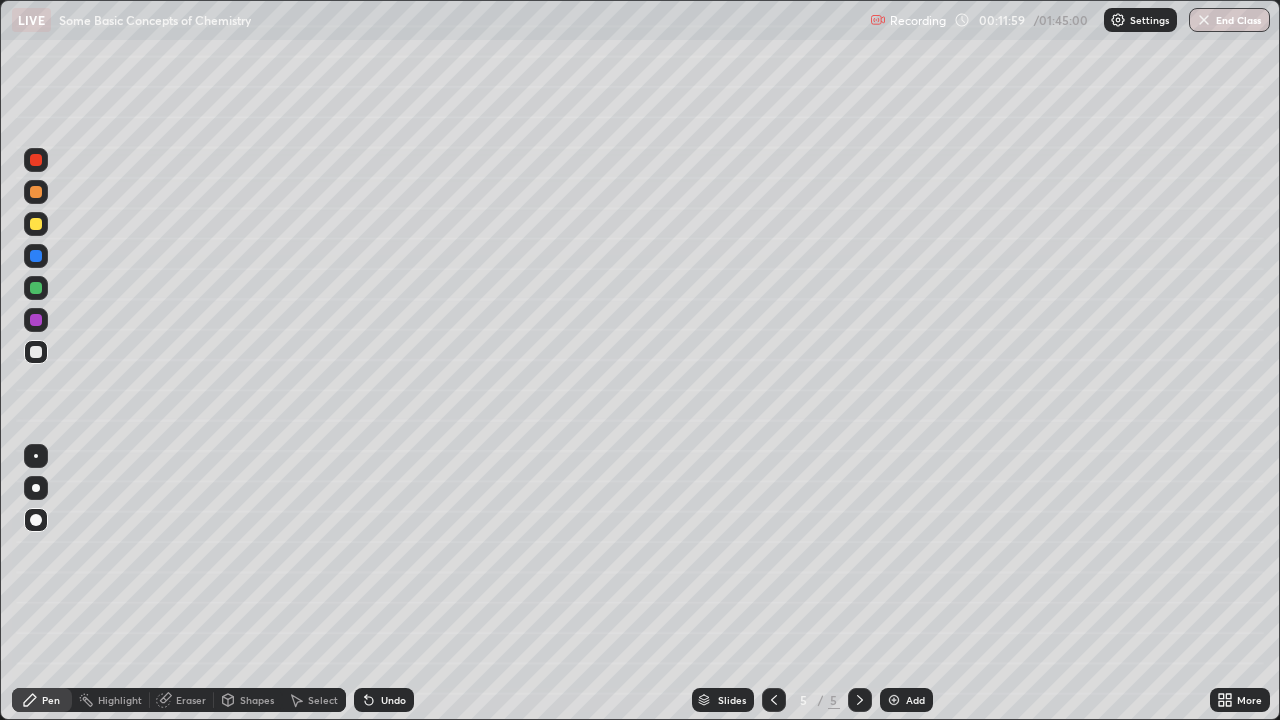 click on "Undo" at bounding box center (393, 700) 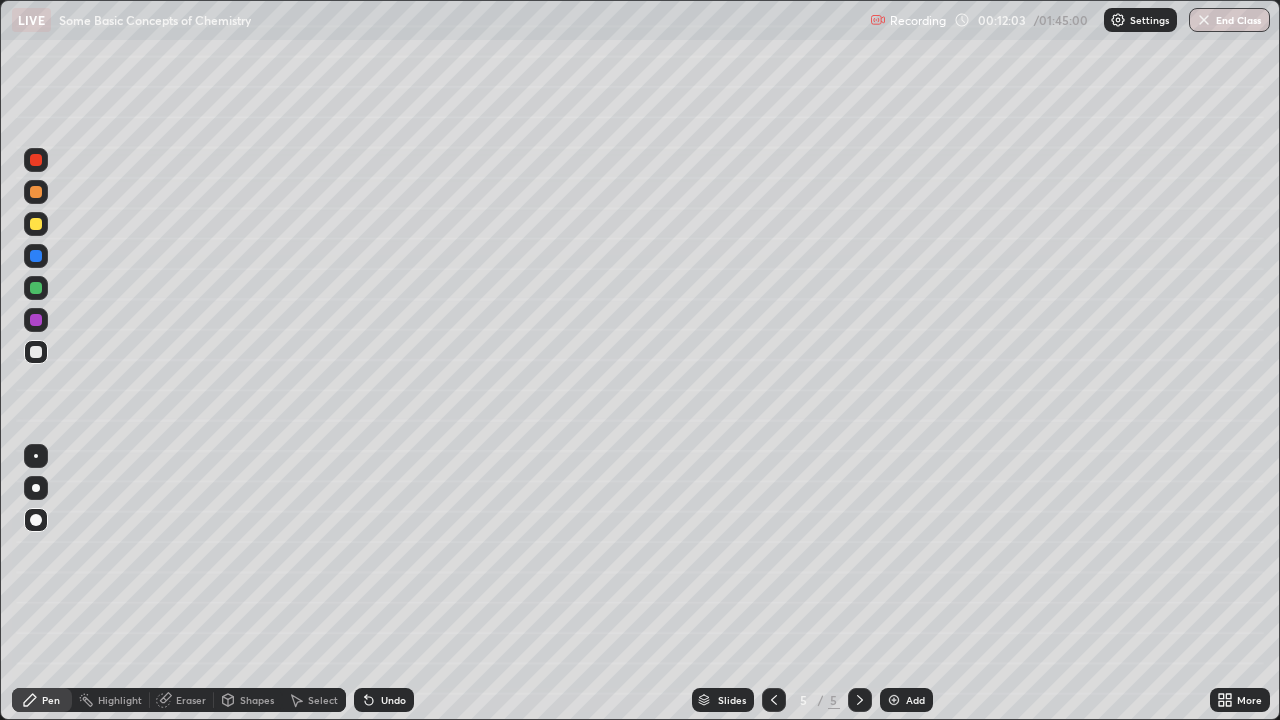 click on "Undo" at bounding box center (384, 700) 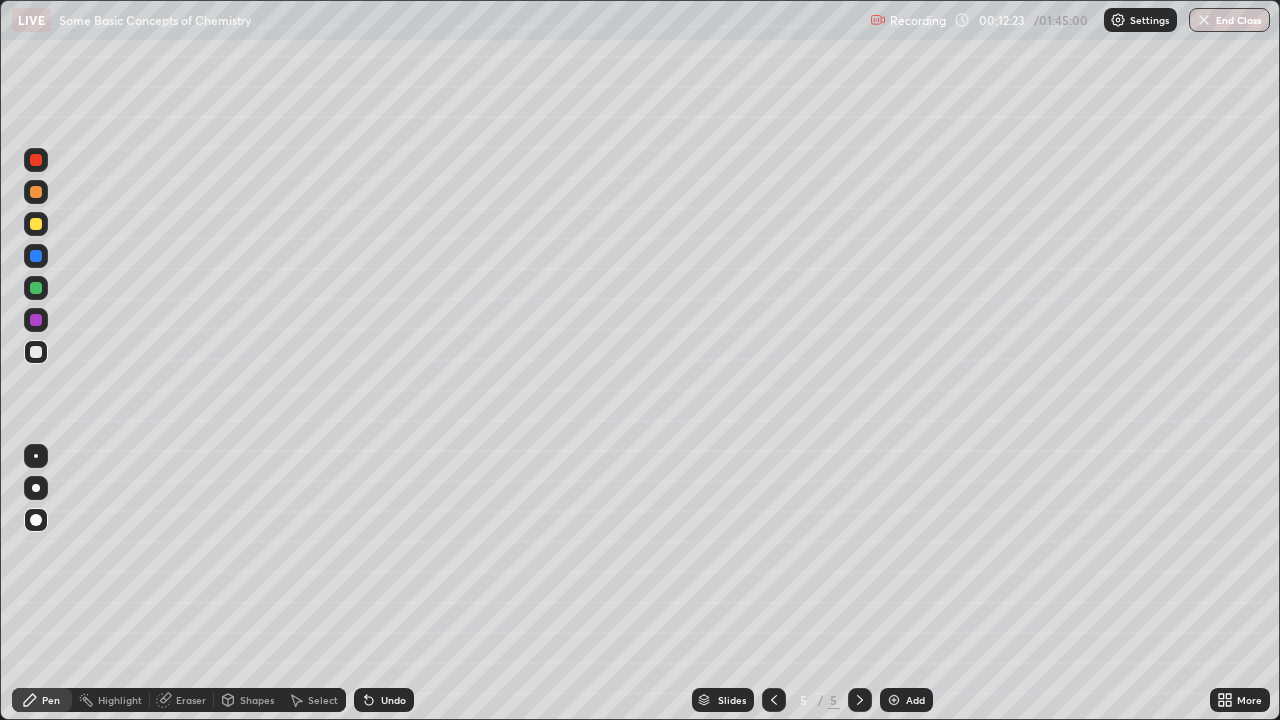 click on "Shapes" at bounding box center (257, 700) 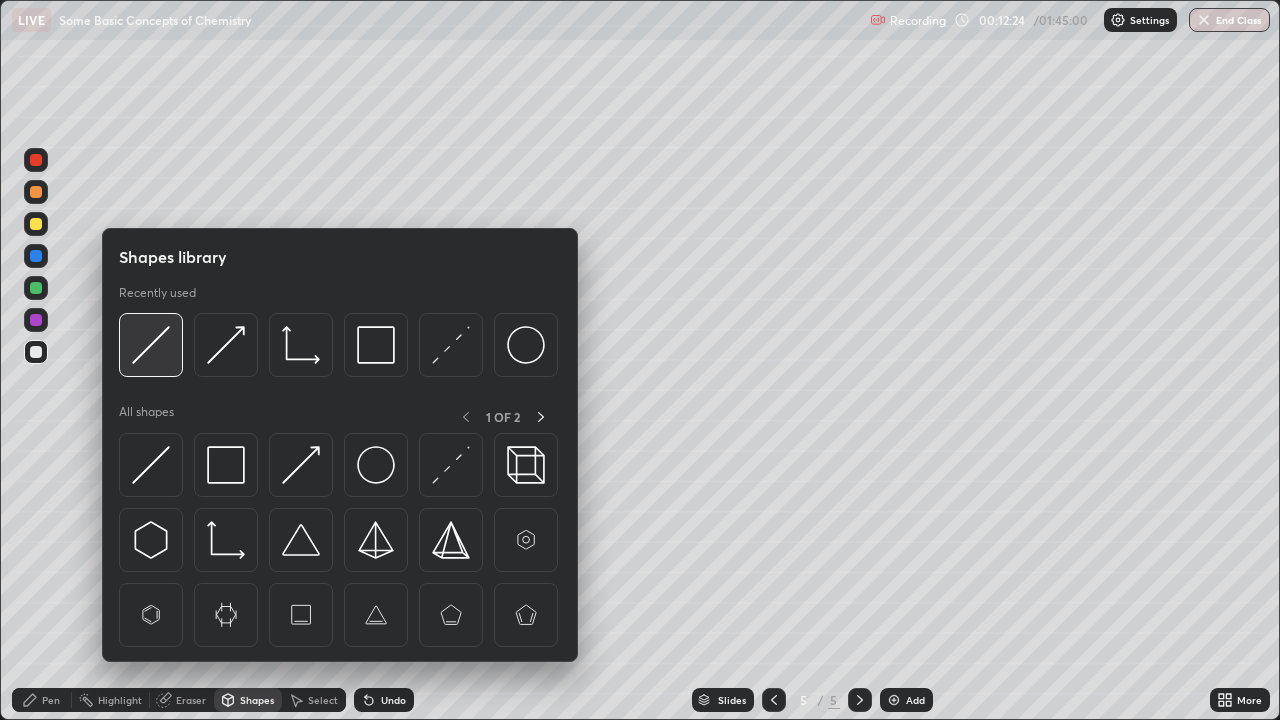 click at bounding box center [151, 345] 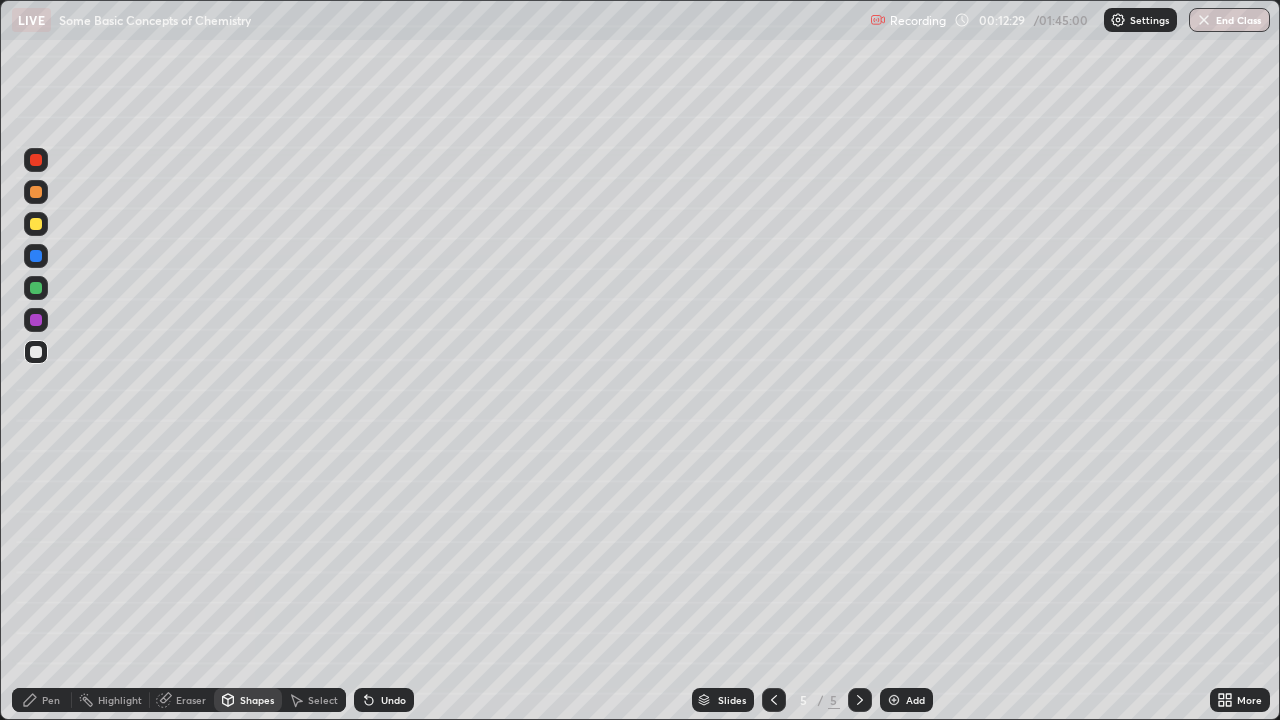 click on "Pen" at bounding box center [51, 700] 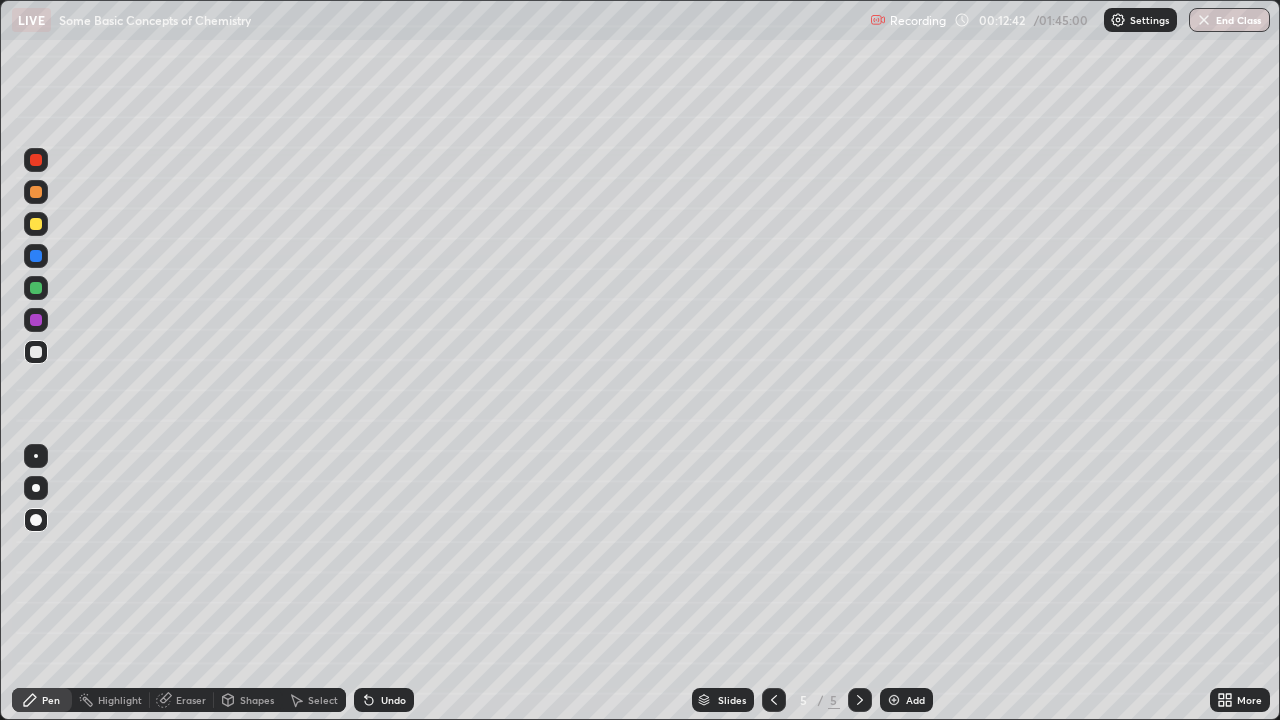 click at bounding box center [36, 224] 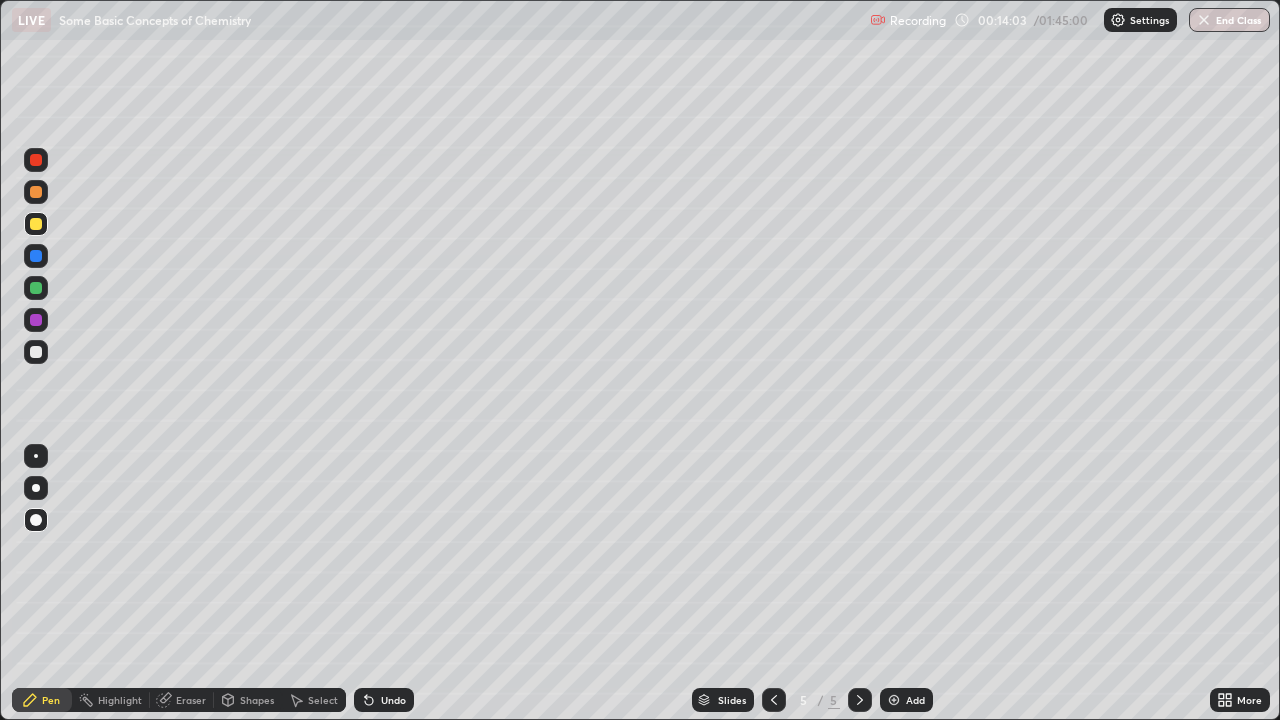 click on "Undo" at bounding box center (384, 700) 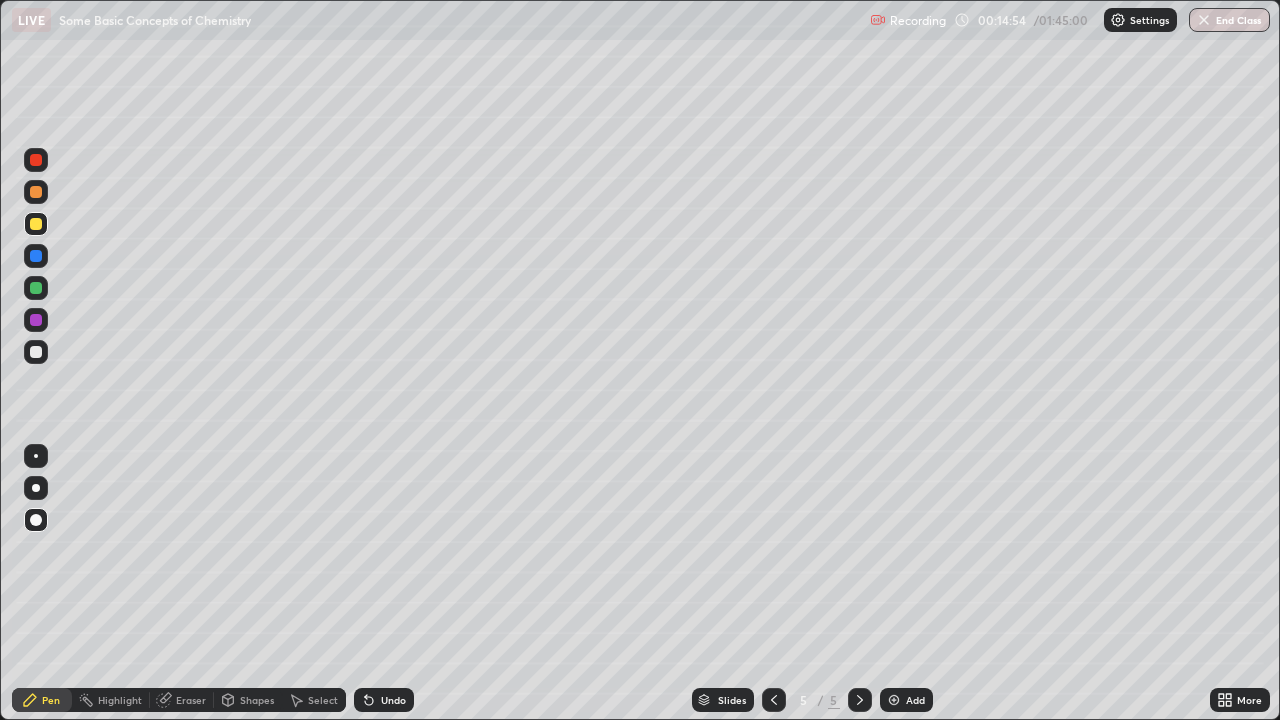 click on "Shapes" at bounding box center [257, 700] 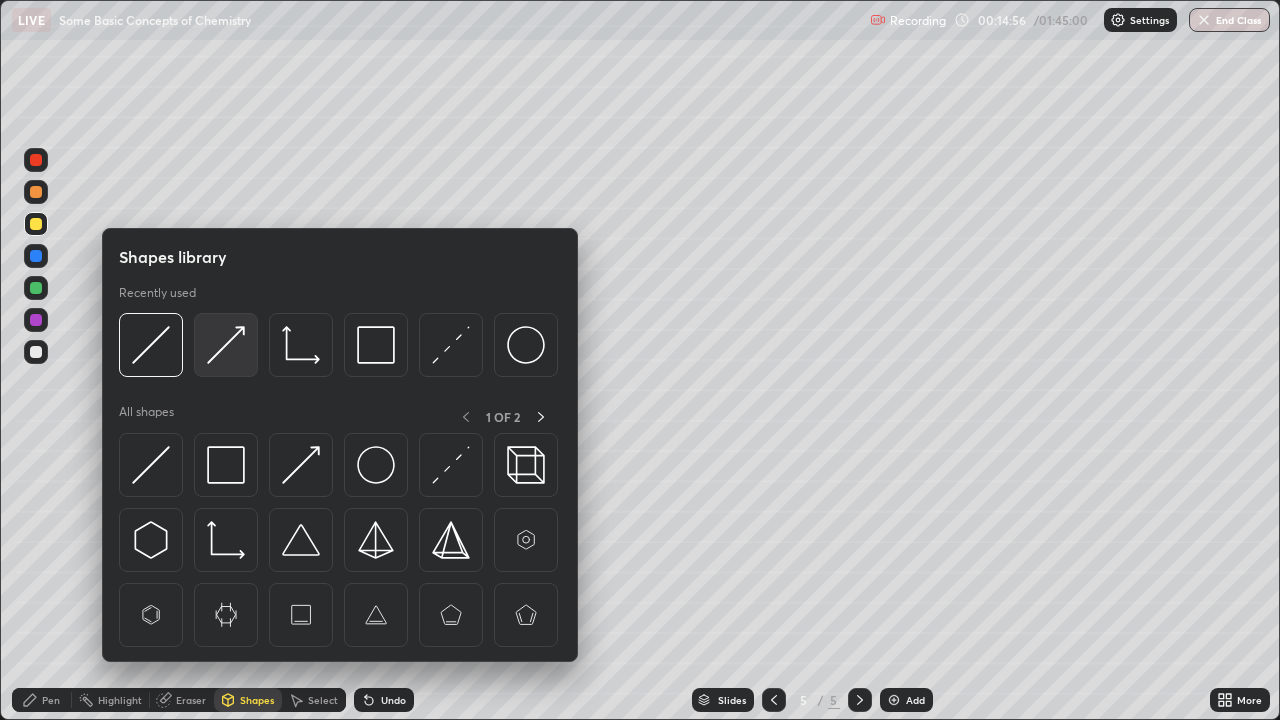 click at bounding box center (226, 345) 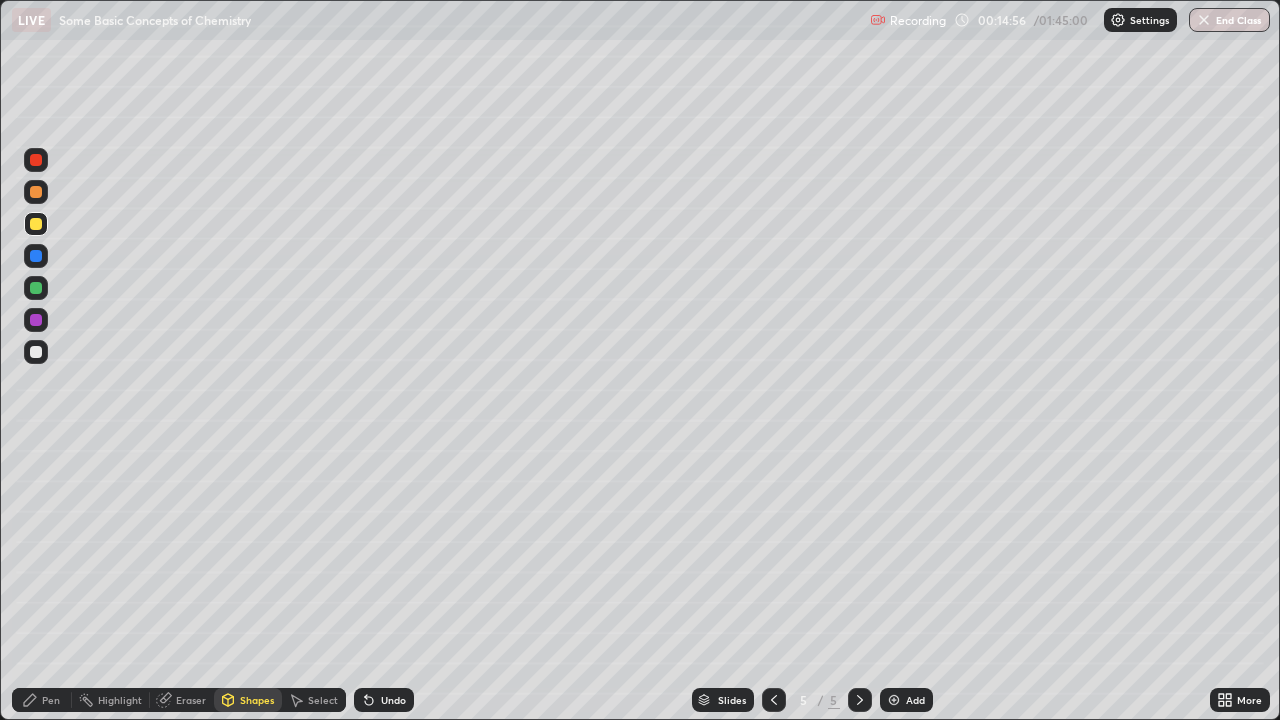 click at bounding box center (36, 352) 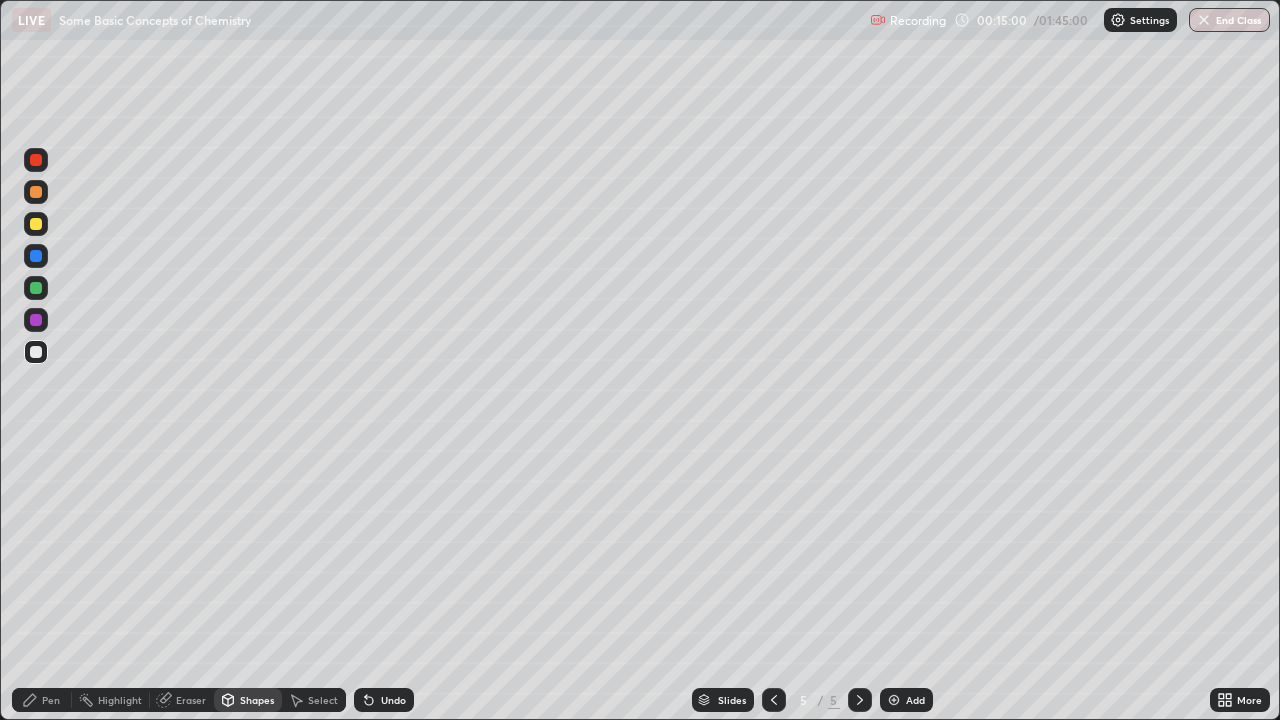 click on "Pen" at bounding box center (51, 700) 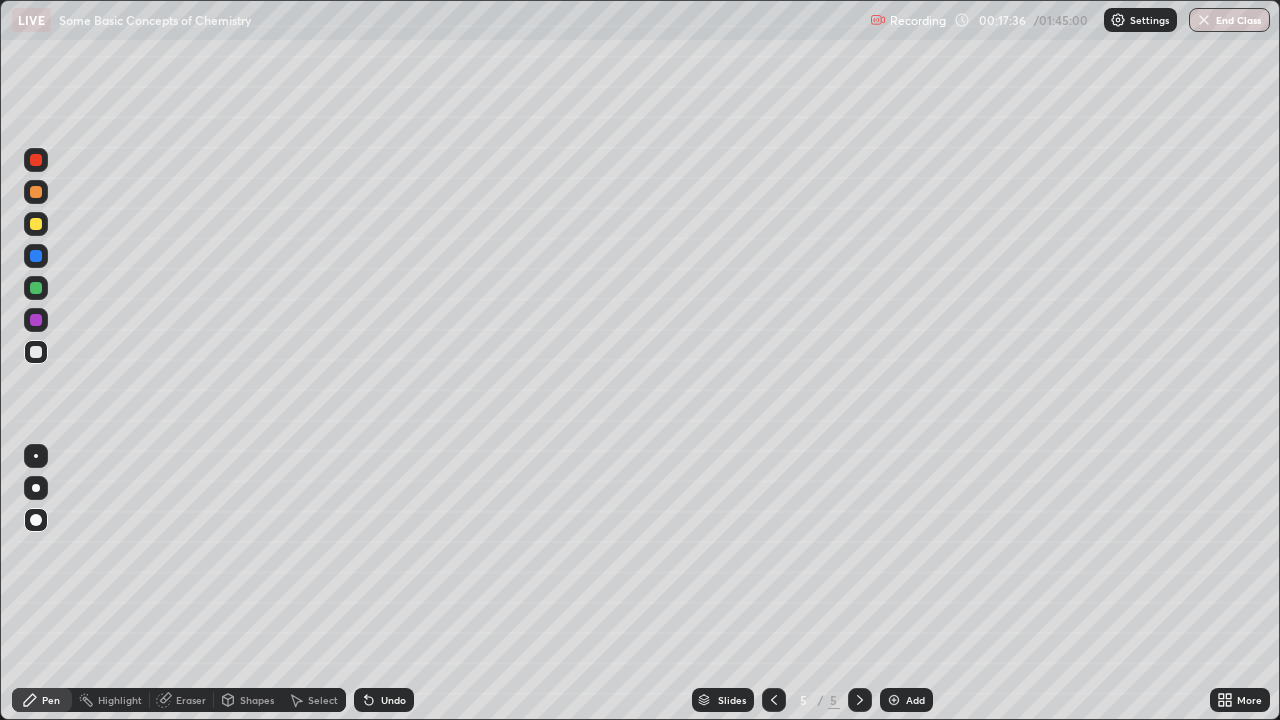 click at bounding box center [36, 224] 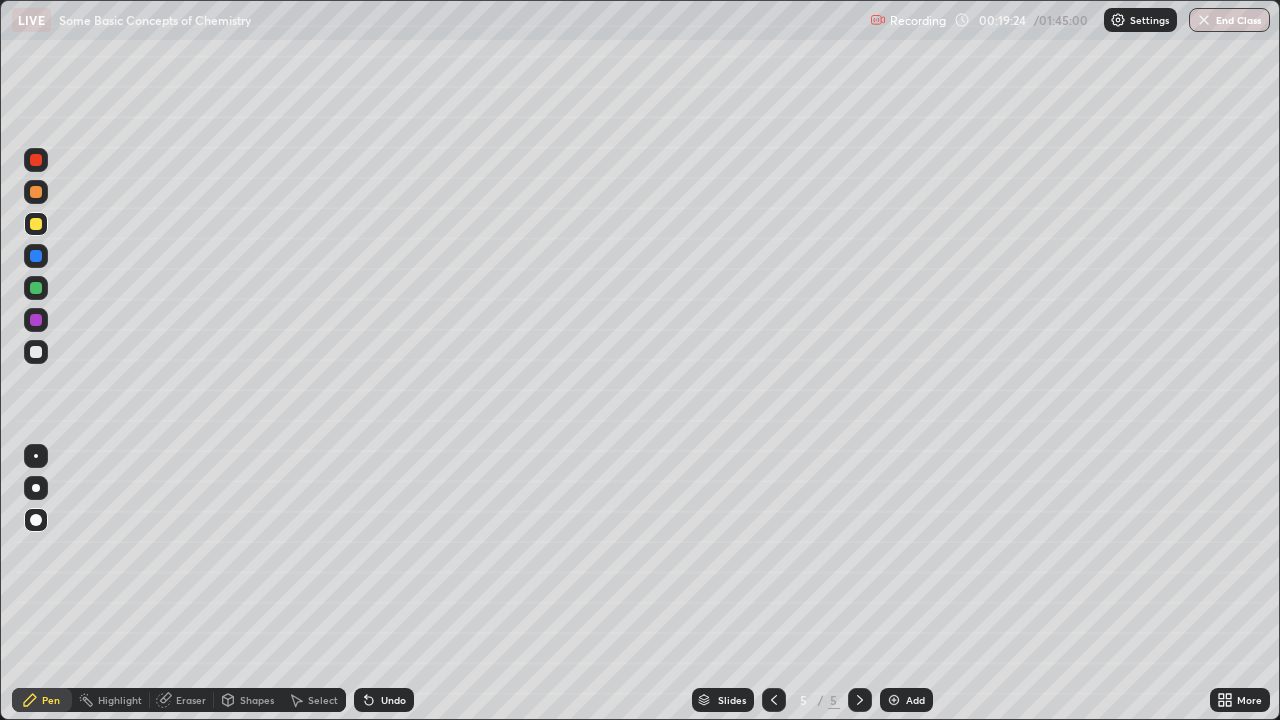 click 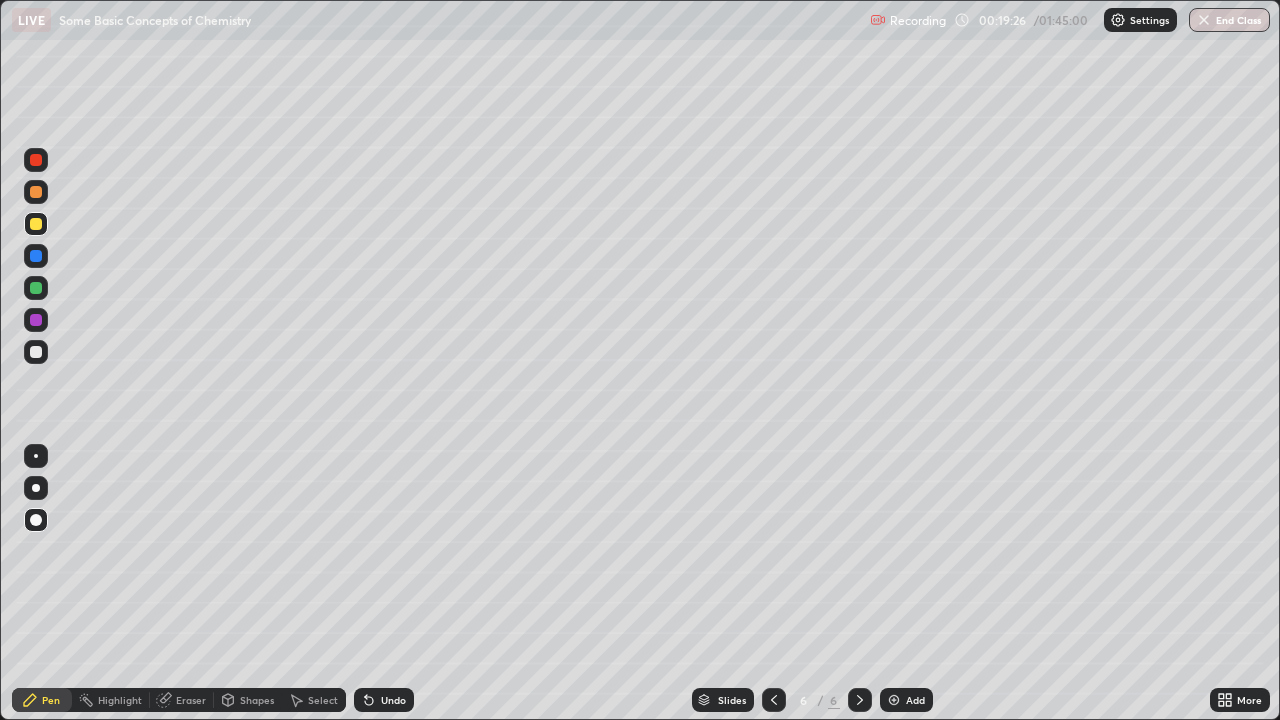 click at bounding box center [36, 224] 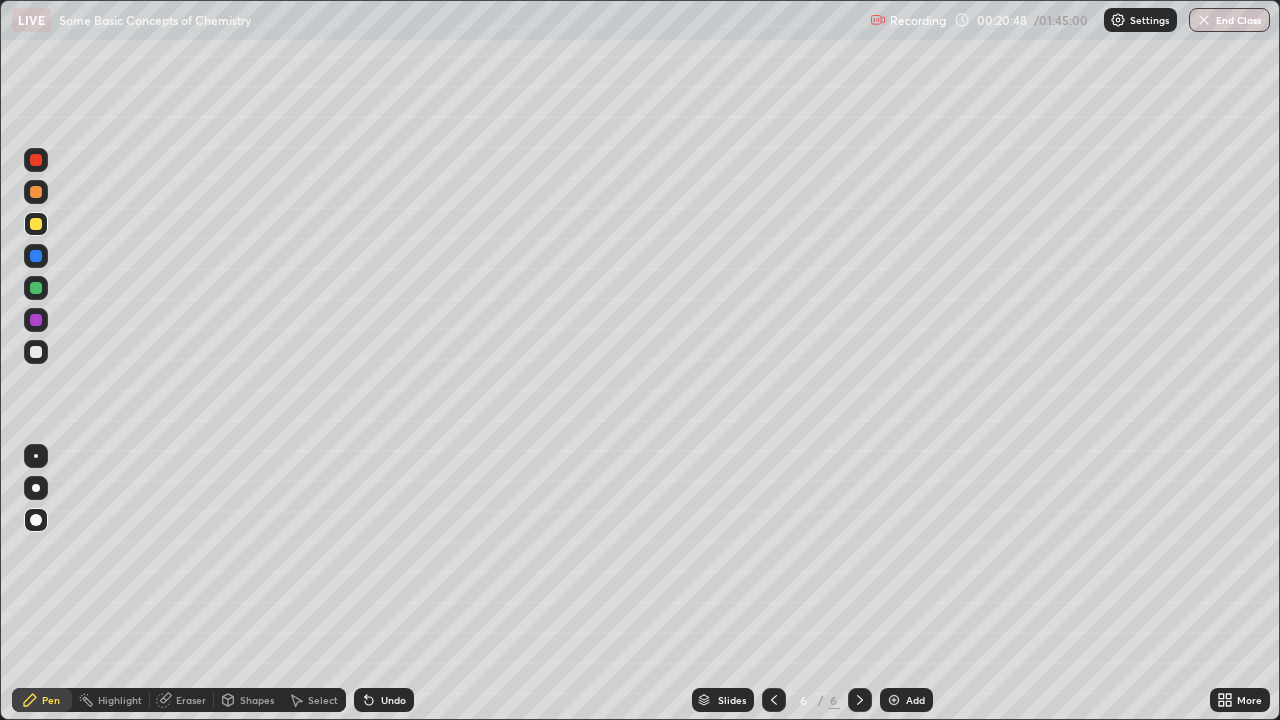 click at bounding box center [36, 352] 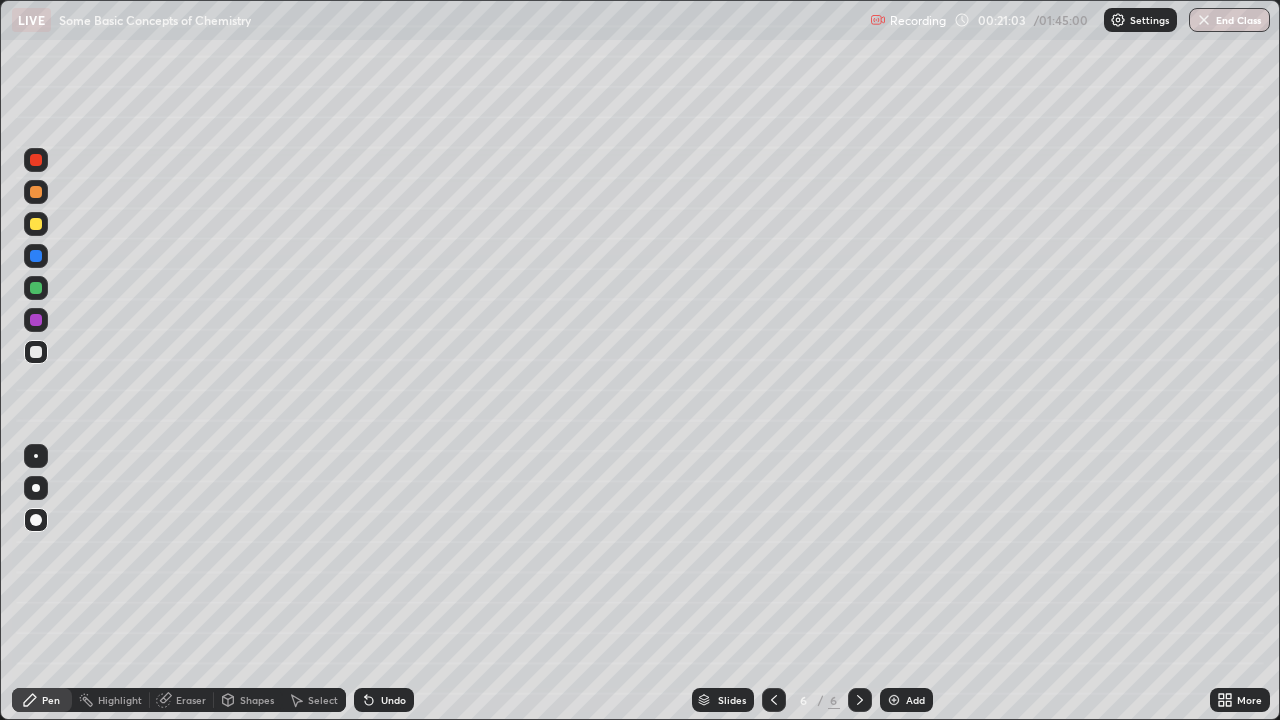 click on "Undo" at bounding box center [393, 700] 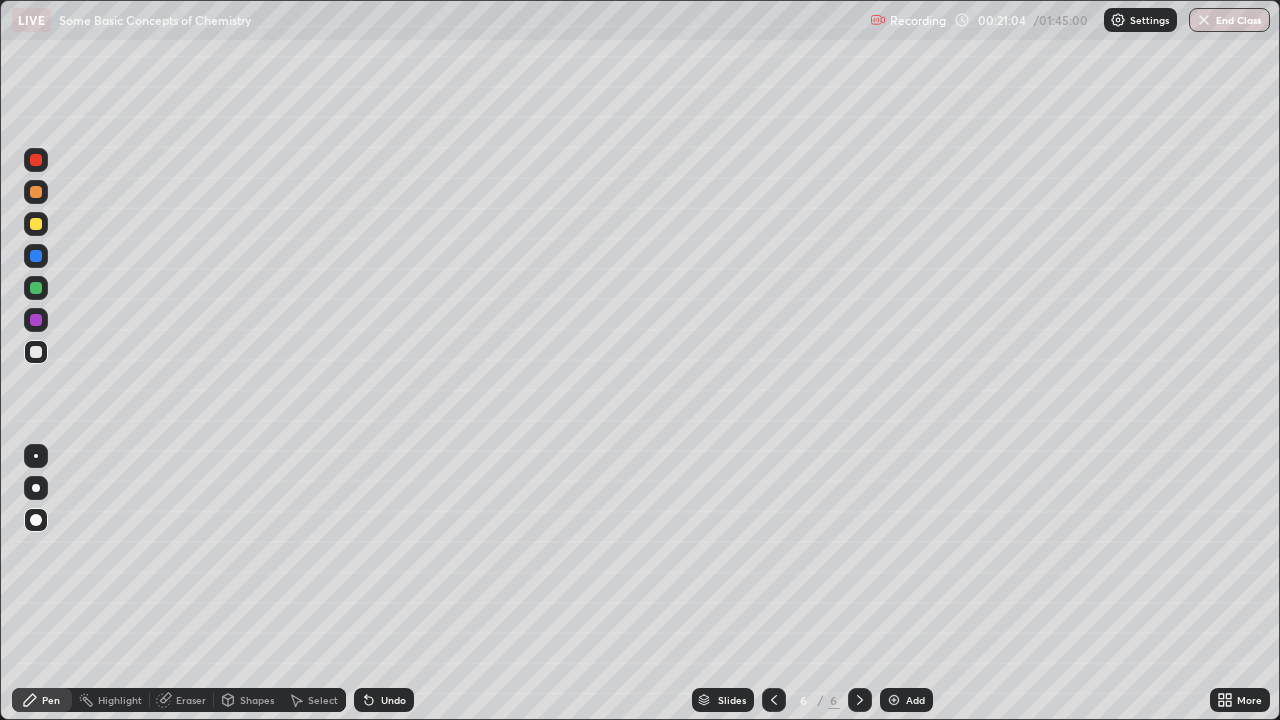 click on "Undo" at bounding box center (393, 700) 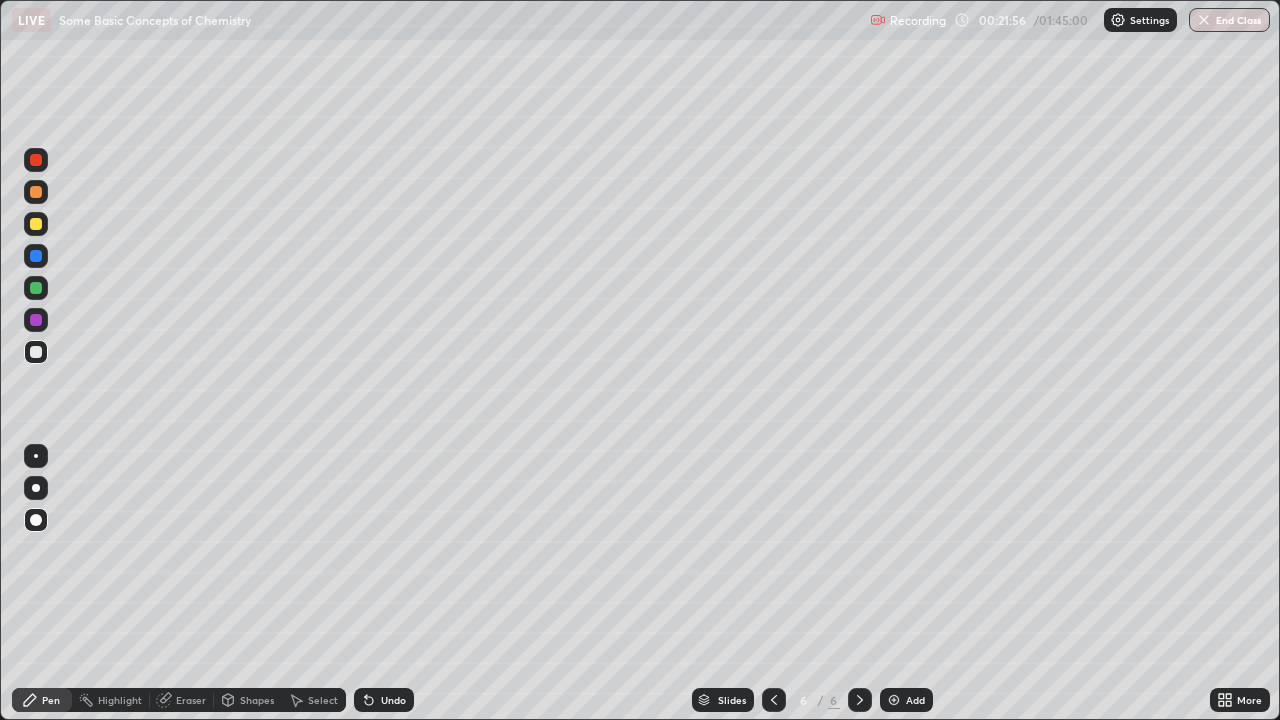 click on "Undo" at bounding box center (384, 700) 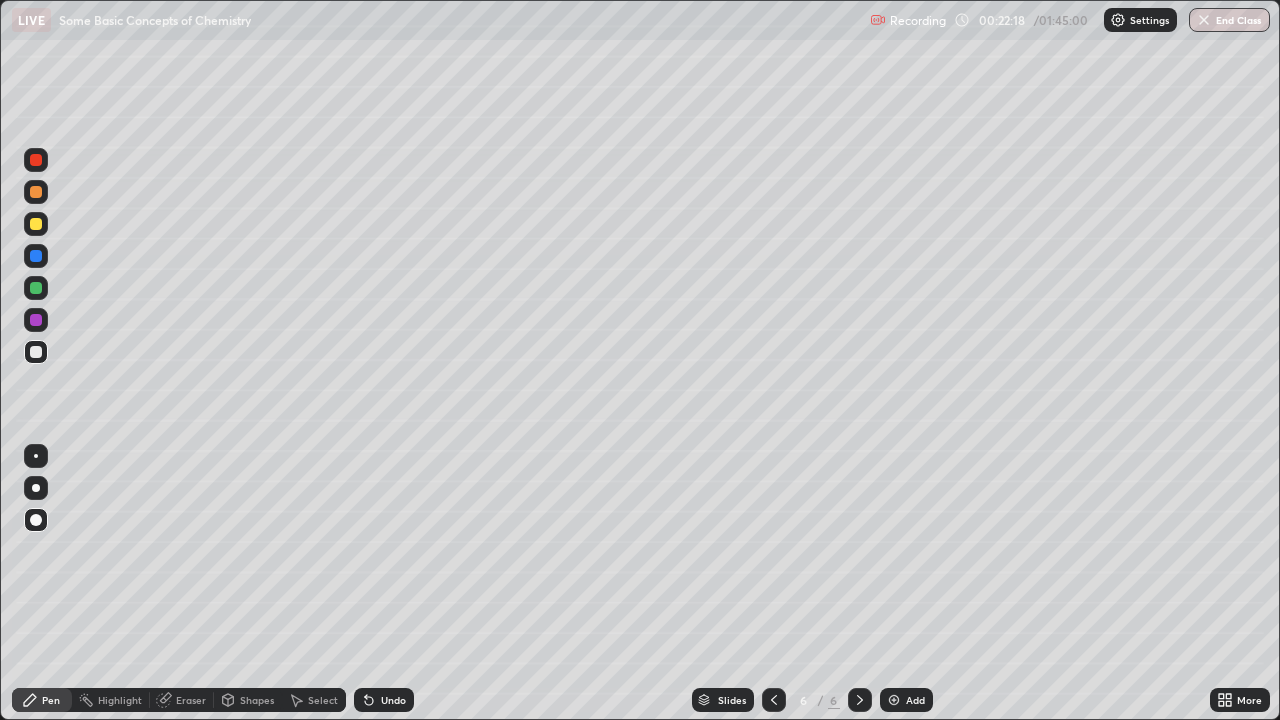 click at bounding box center (36, 224) 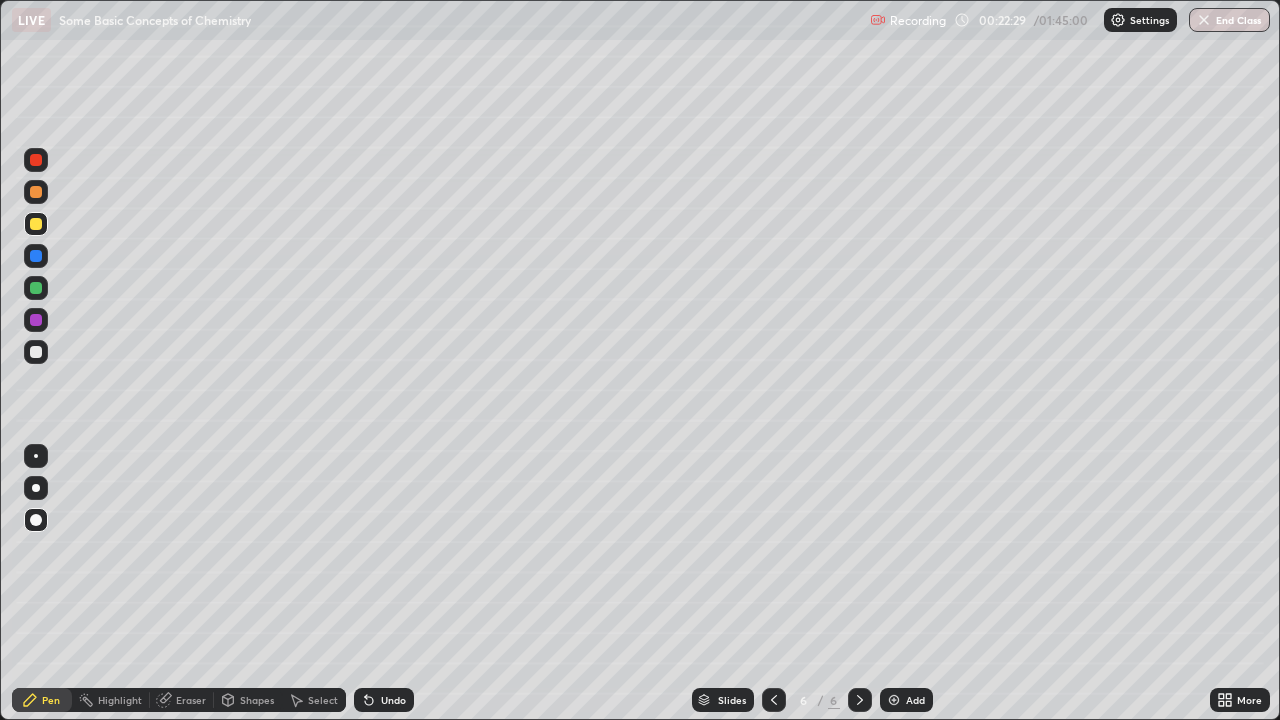 click on "Undo" at bounding box center (393, 700) 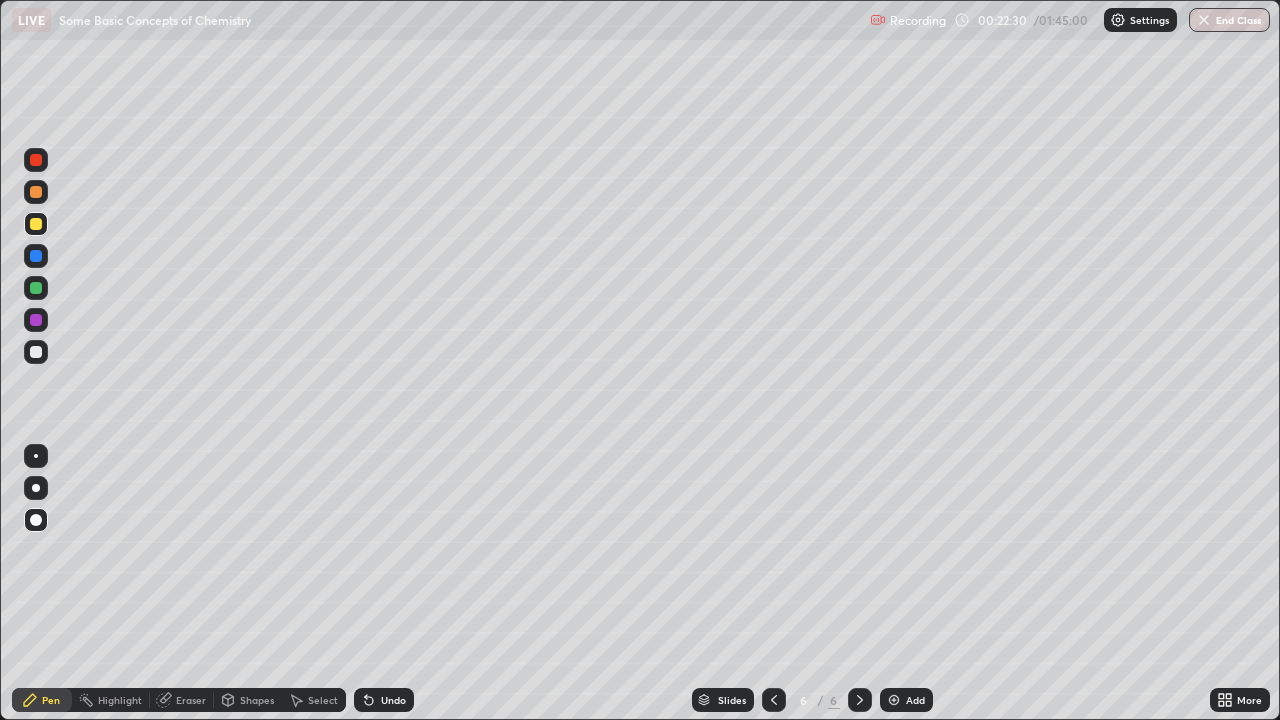 click on "Undo" at bounding box center [393, 700] 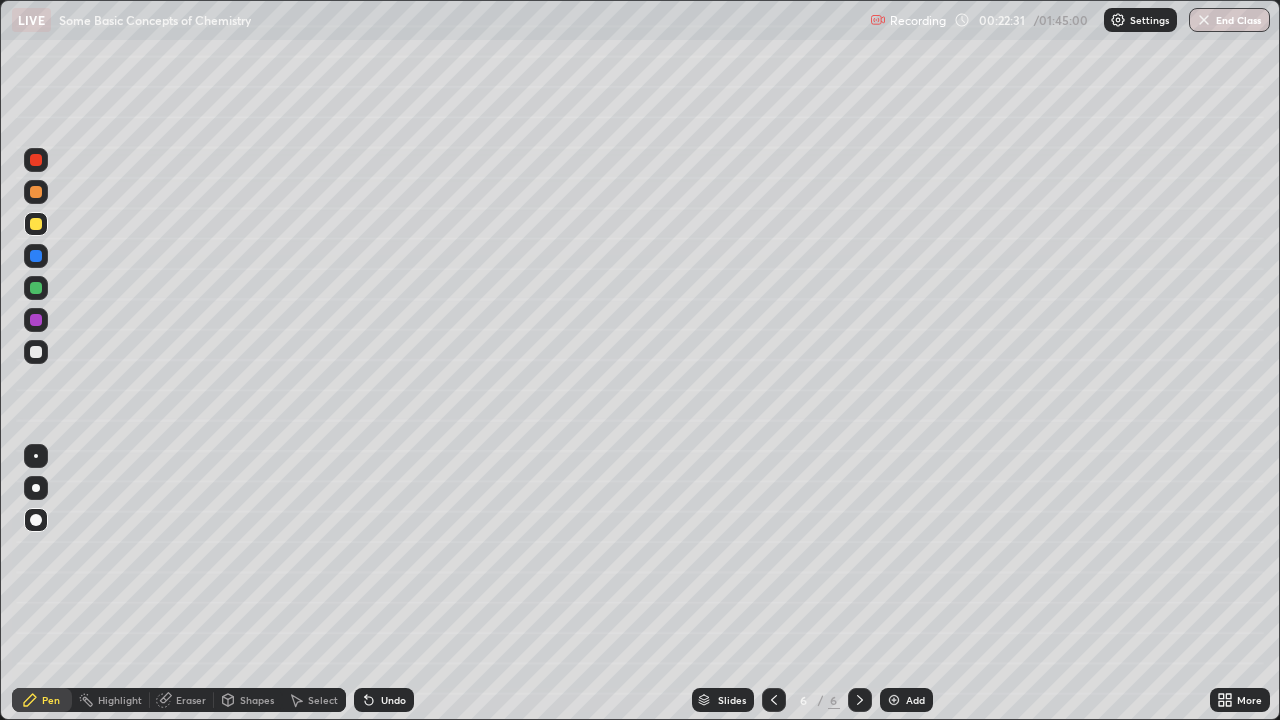 click on "Undo" at bounding box center (393, 700) 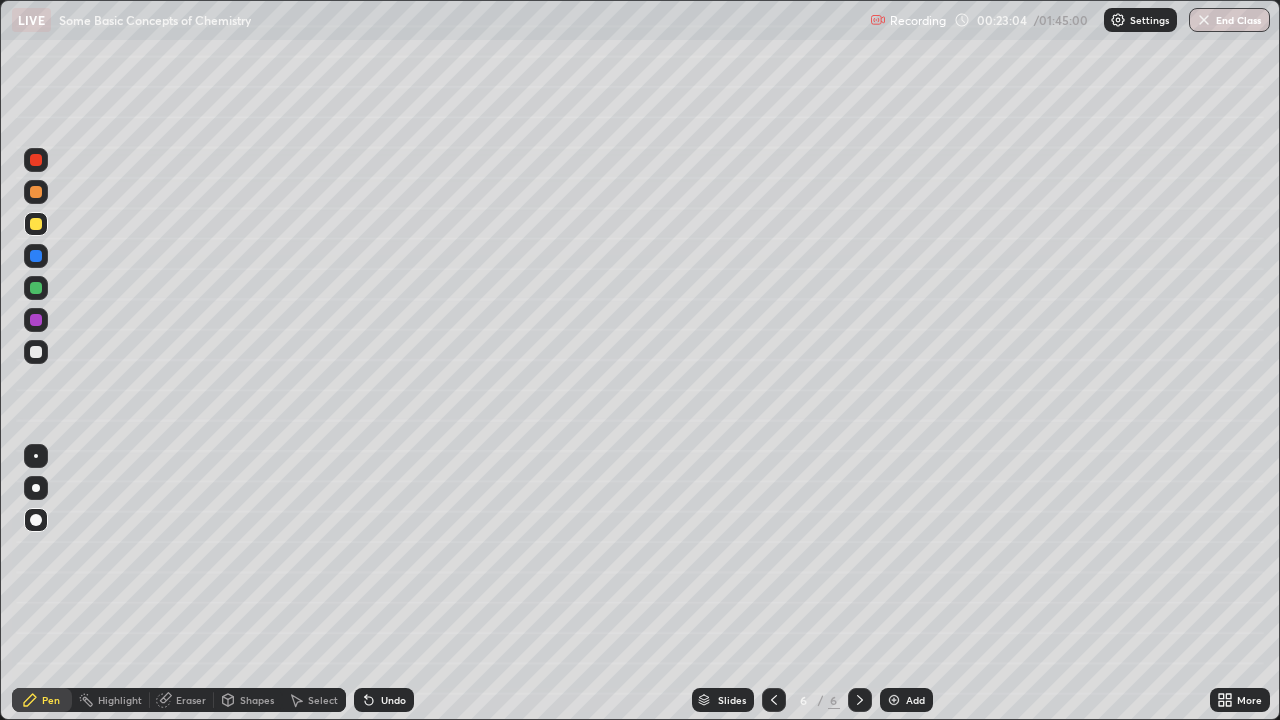 click on "Undo" at bounding box center (384, 700) 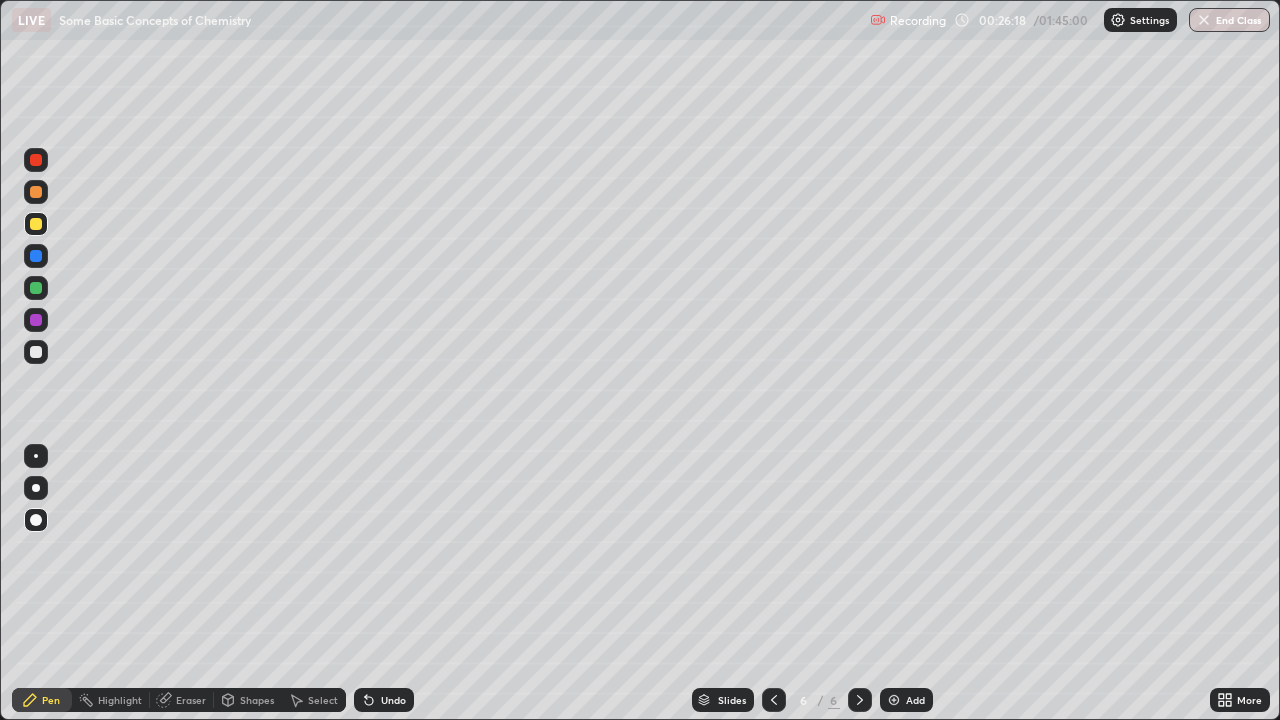 click at bounding box center (36, 352) 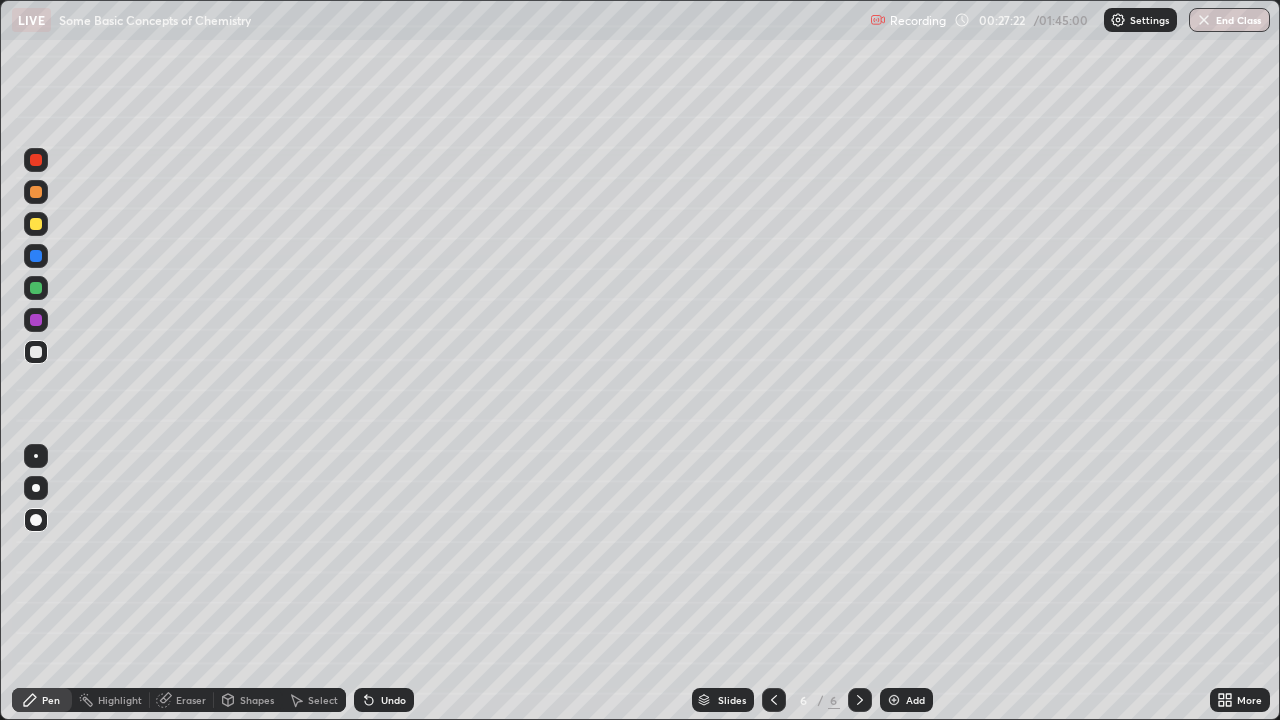 click 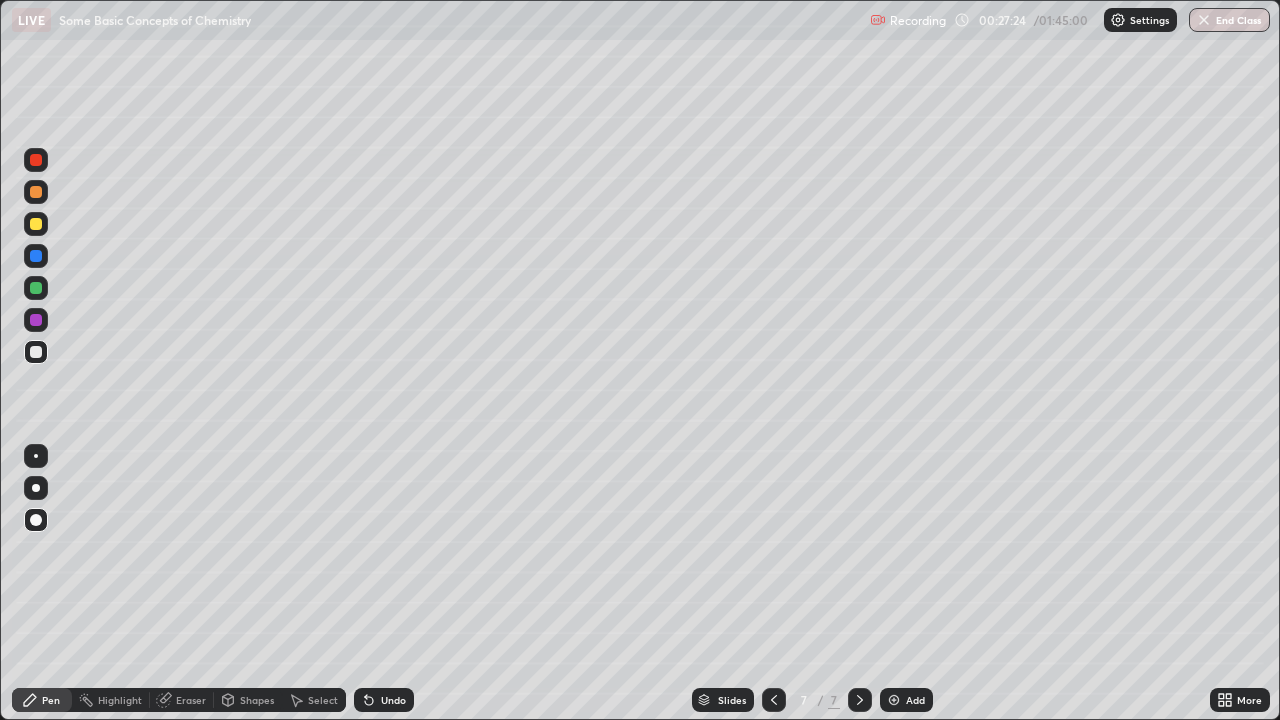 click at bounding box center [36, 352] 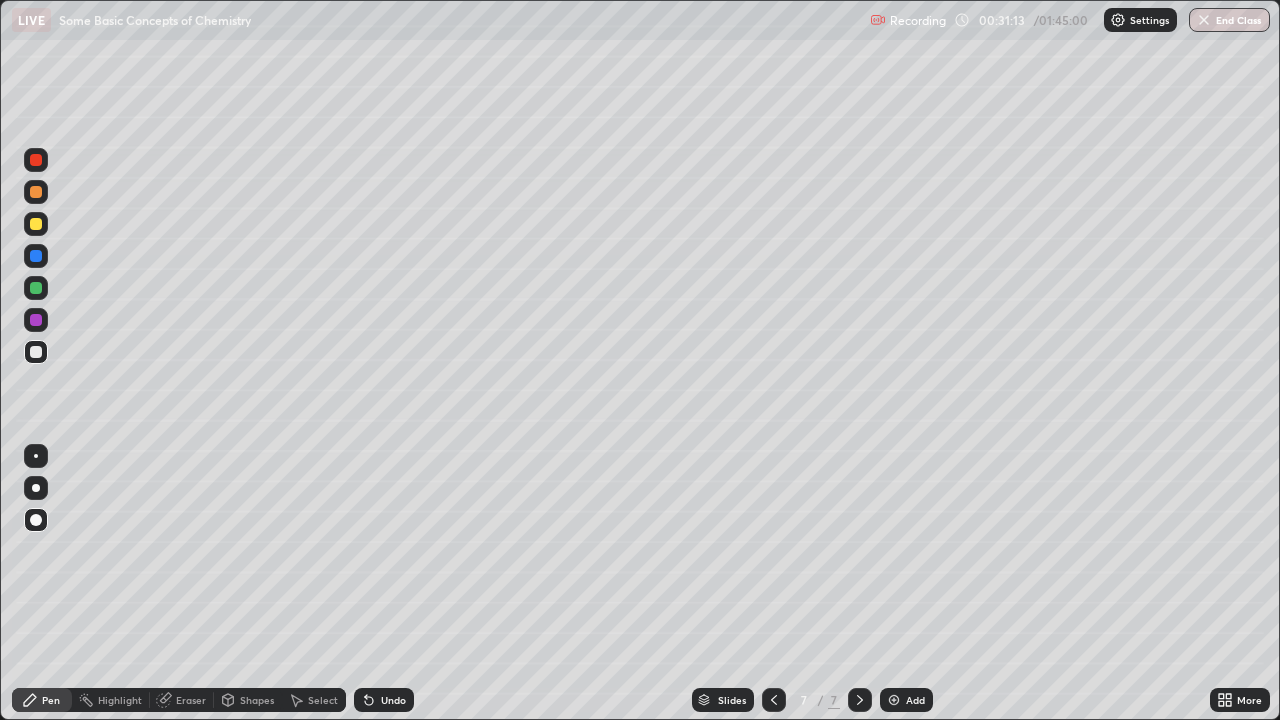 click on "Pen" at bounding box center (51, 700) 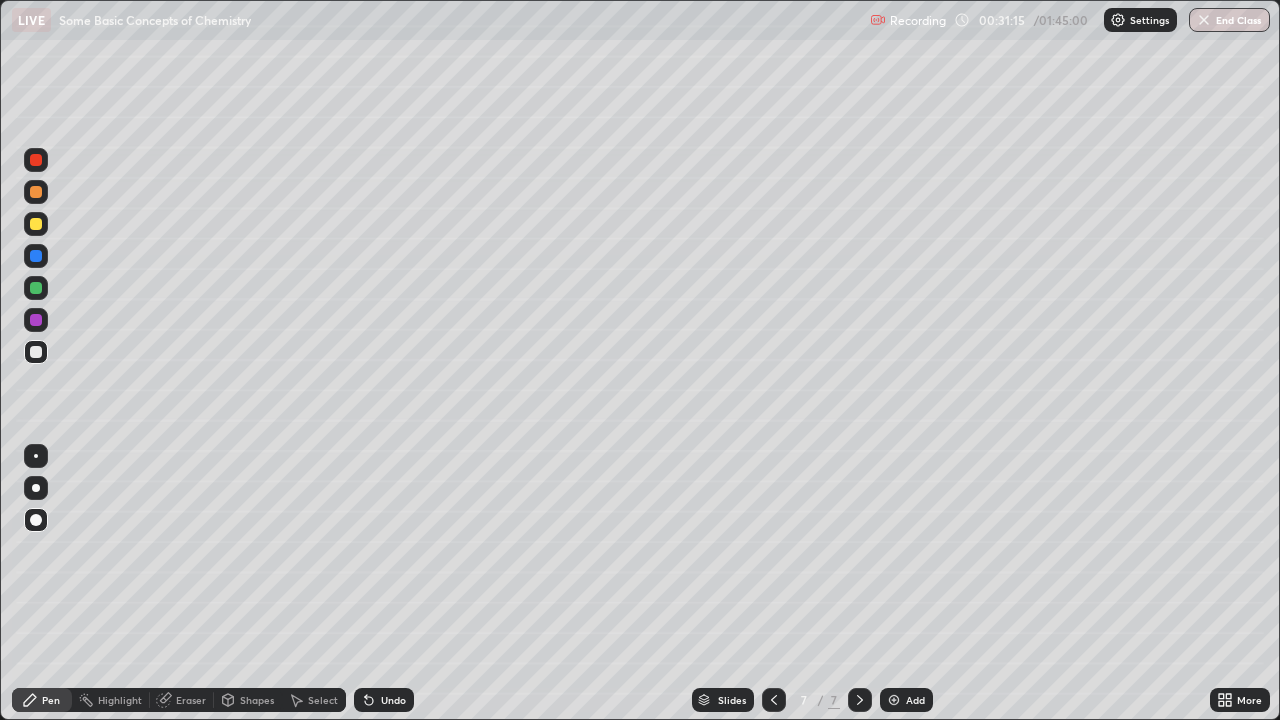 click at bounding box center [36, 224] 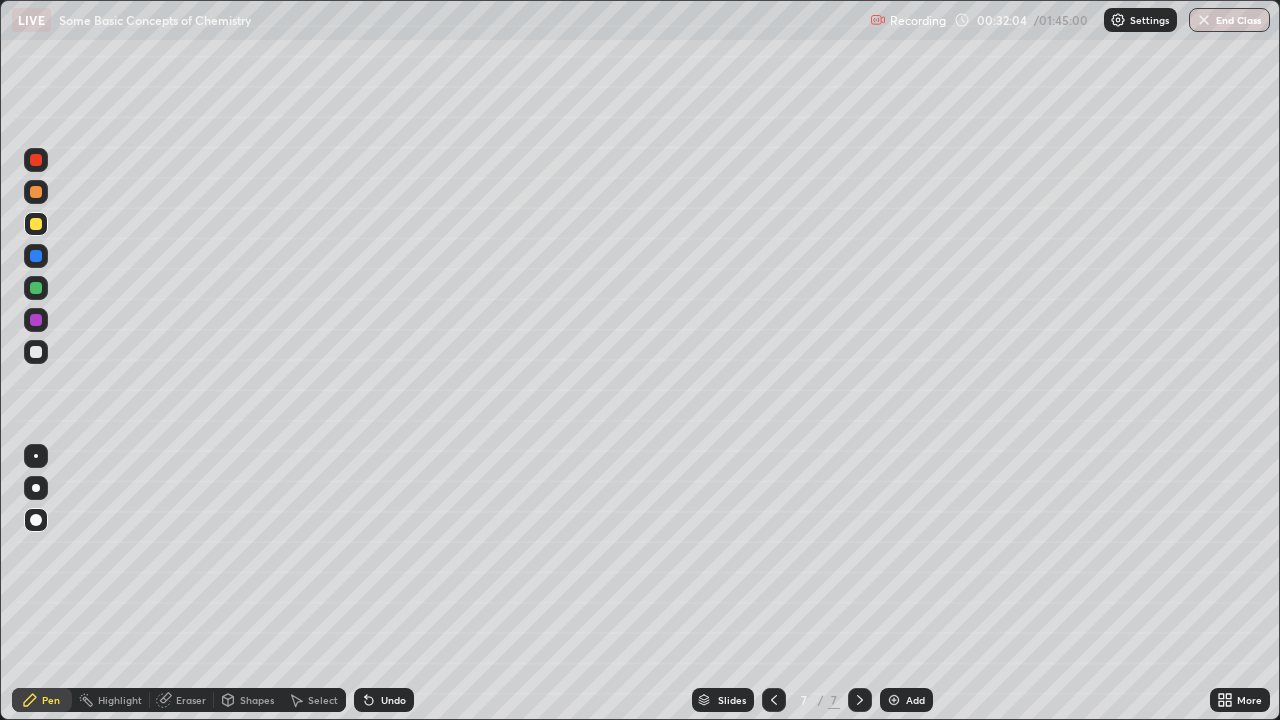 click on "Undo" at bounding box center (384, 700) 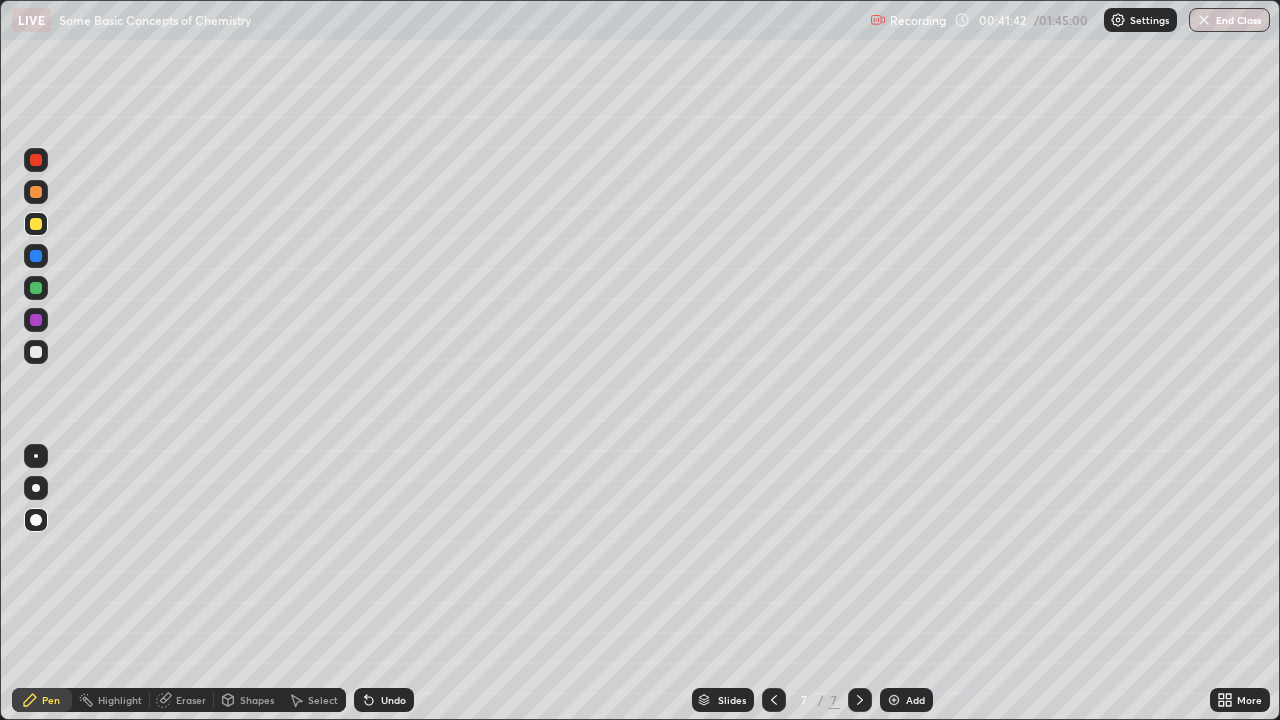 click at bounding box center [36, 352] 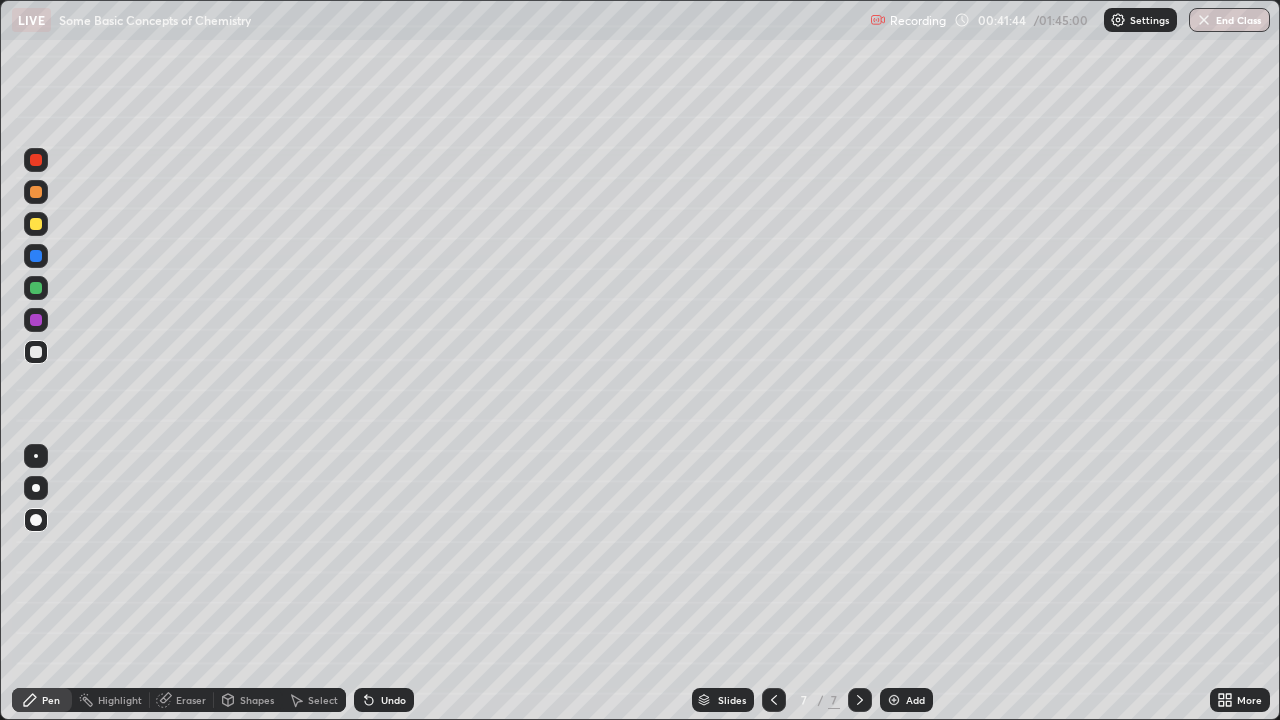 click 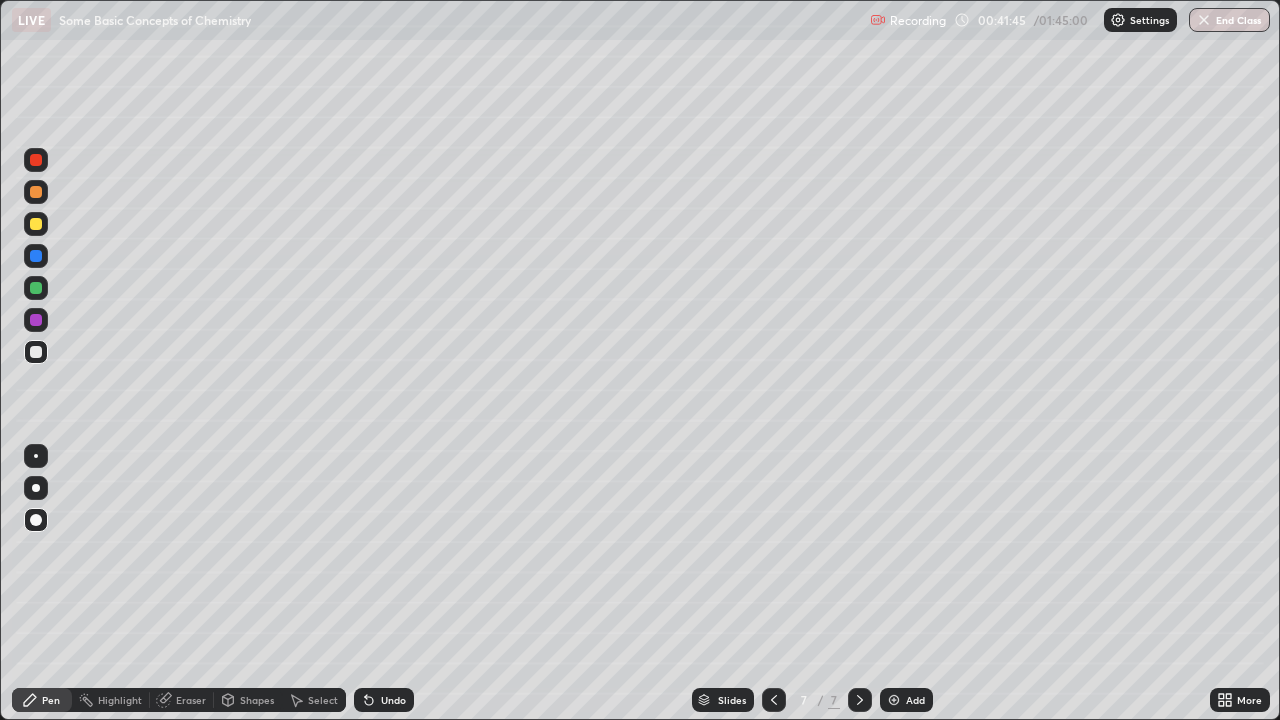 click on "Add" at bounding box center [906, 700] 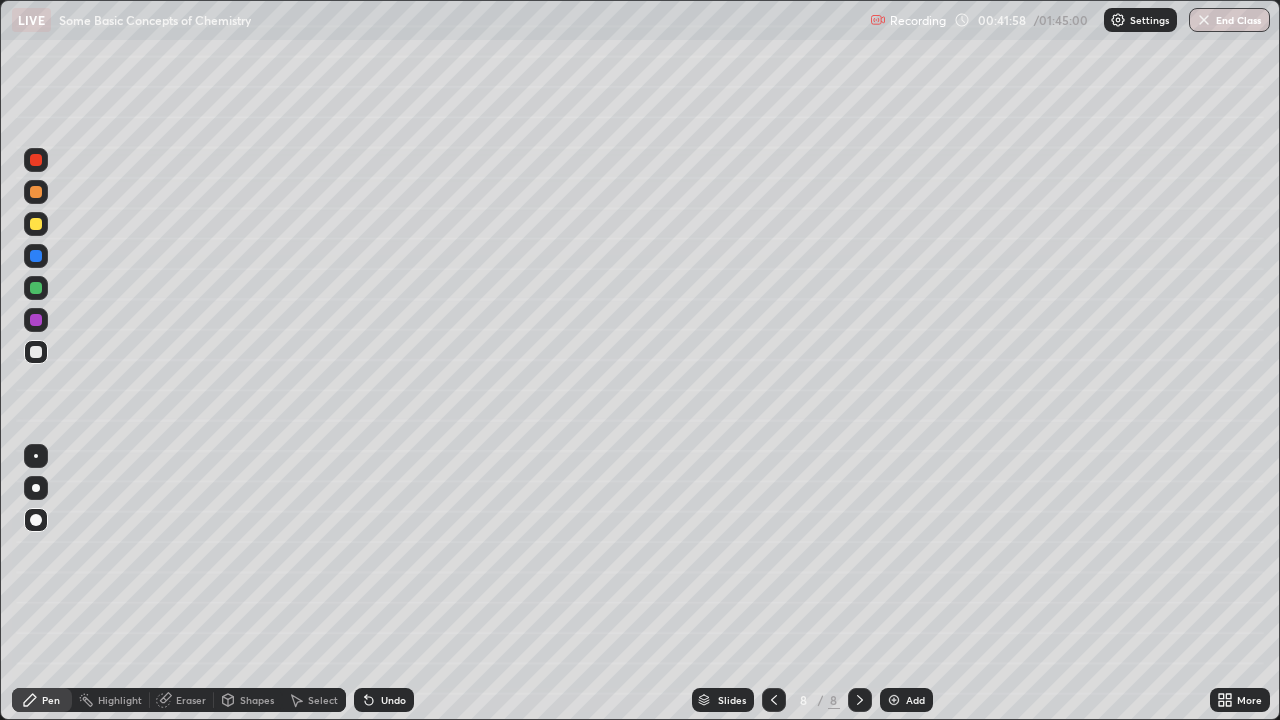 click 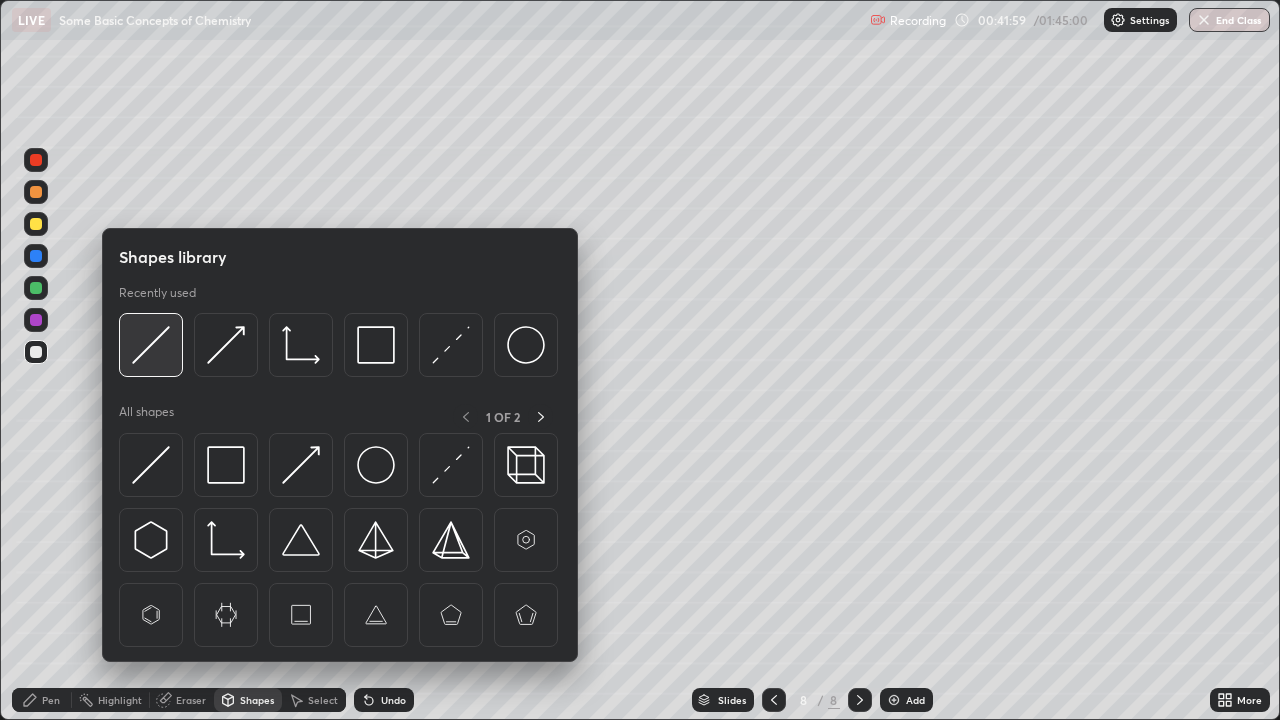 click at bounding box center [151, 345] 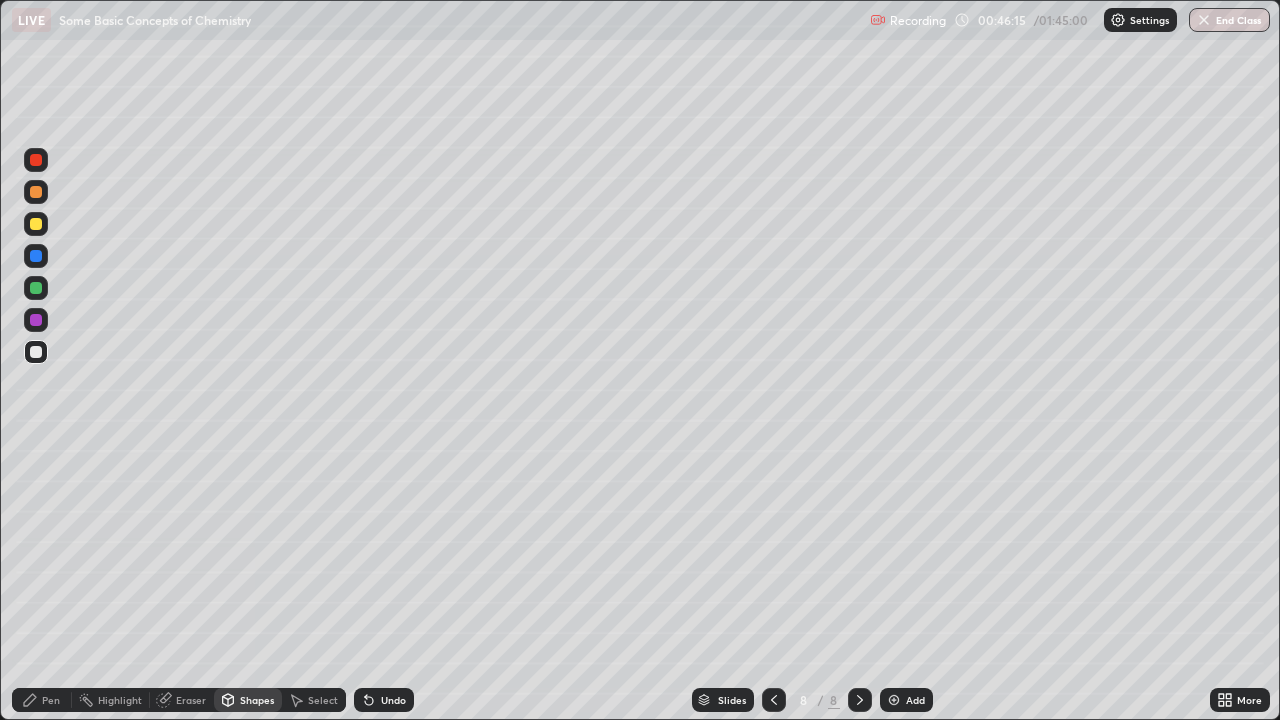 click on "Pen" at bounding box center (51, 700) 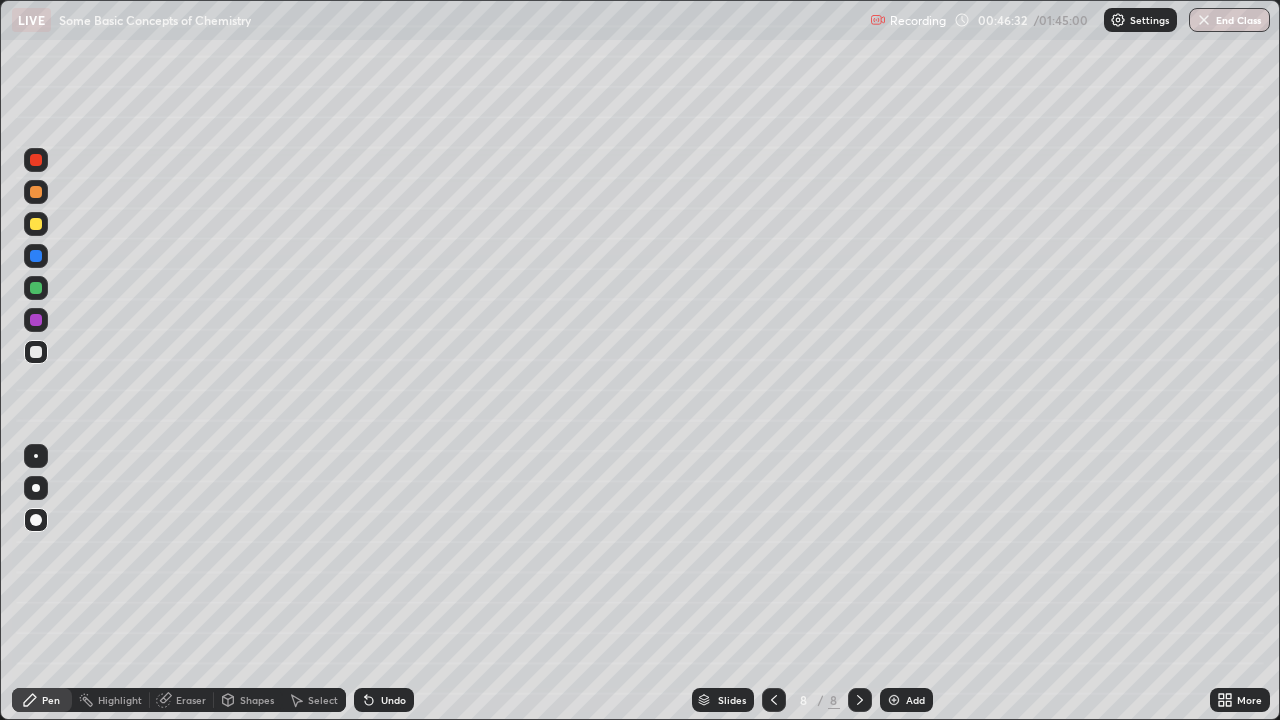 click on "Select" at bounding box center (314, 700) 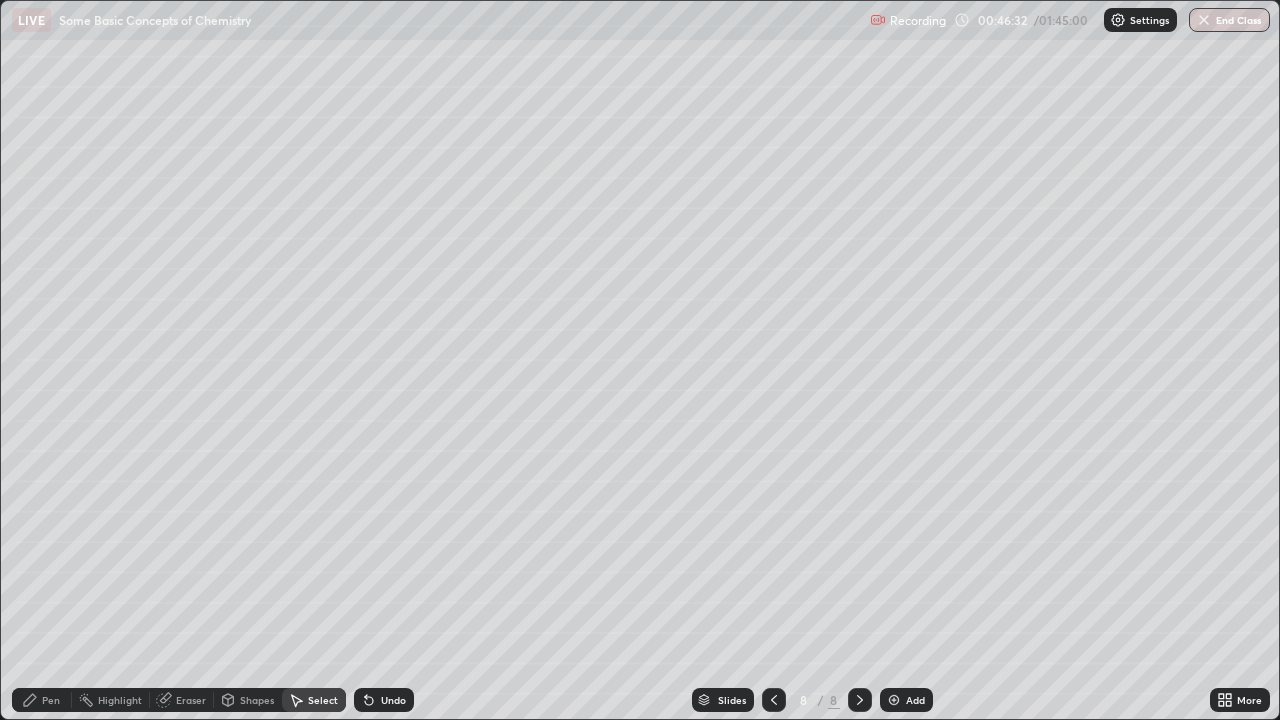 click on "Shapes" at bounding box center [257, 700] 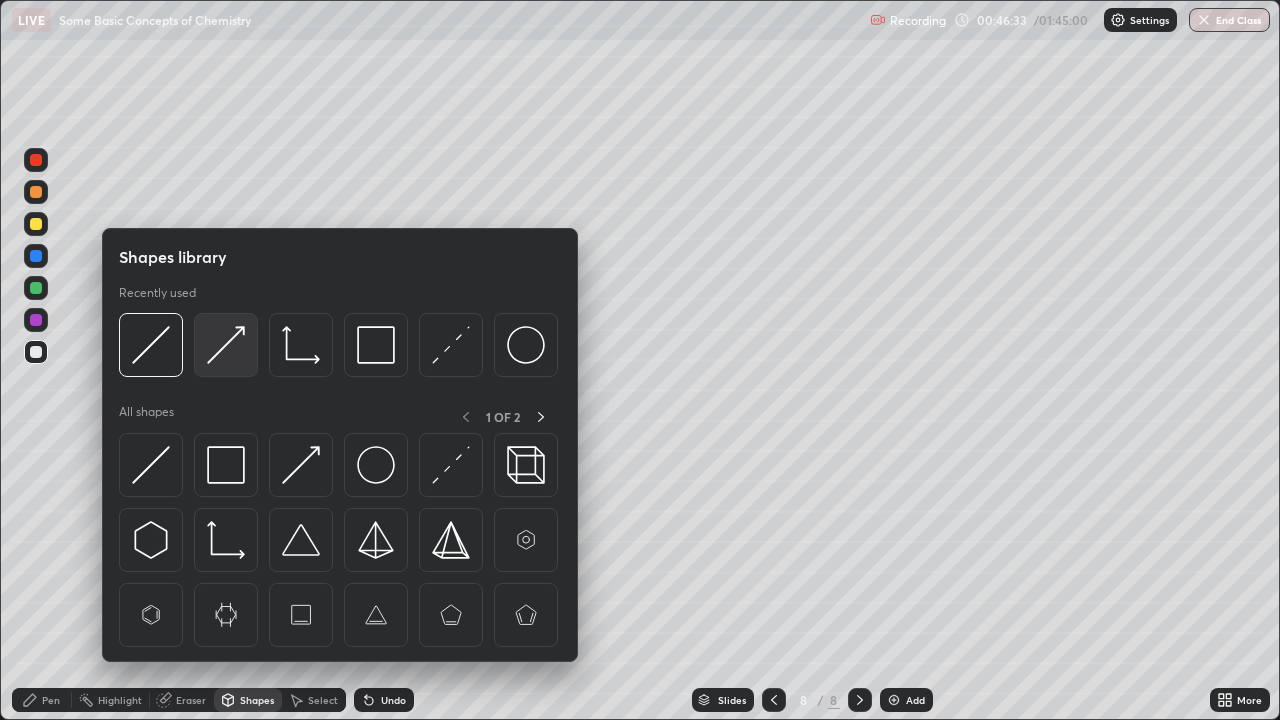 click at bounding box center [226, 345] 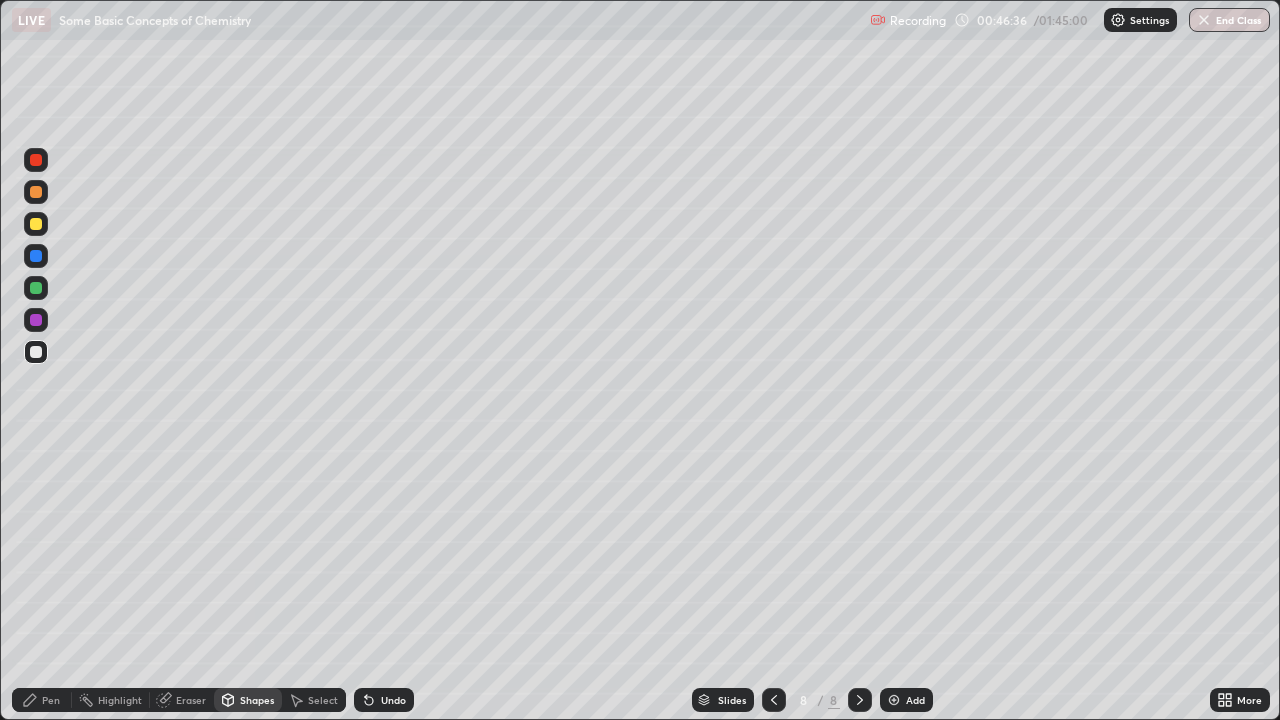 click on "Undo" at bounding box center (393, 700) 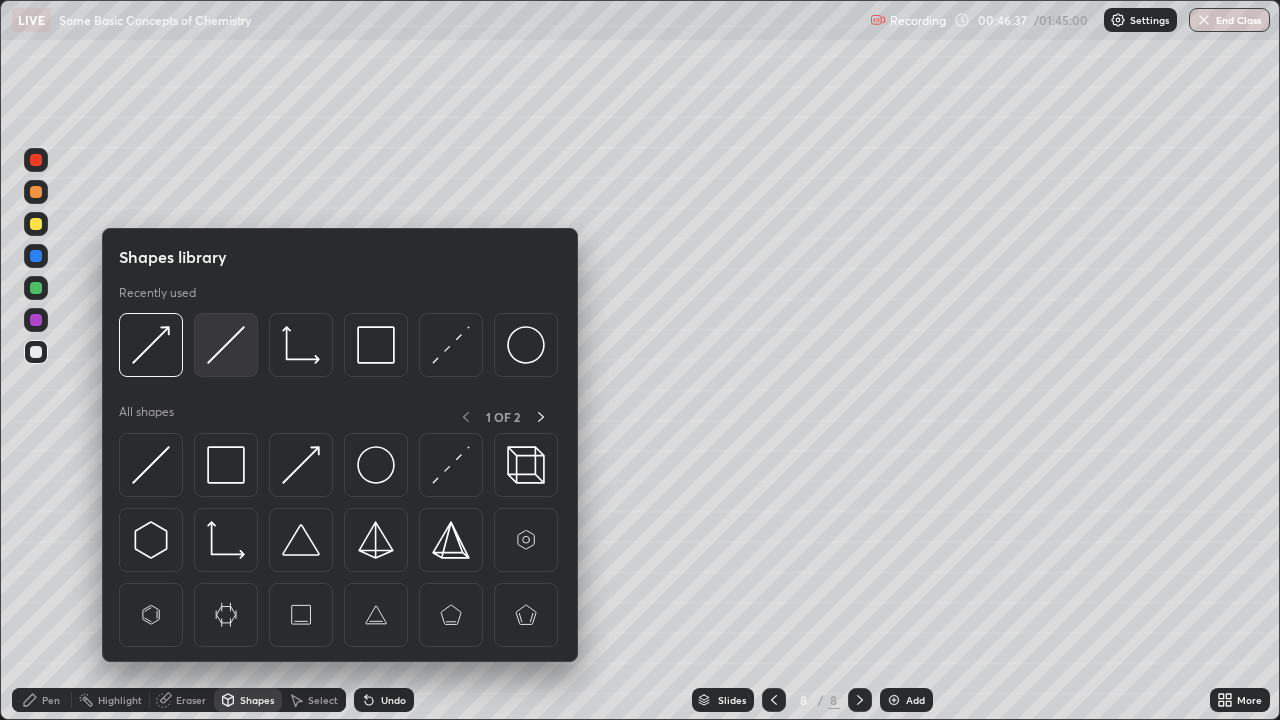 click at bounding box center (226, 345) 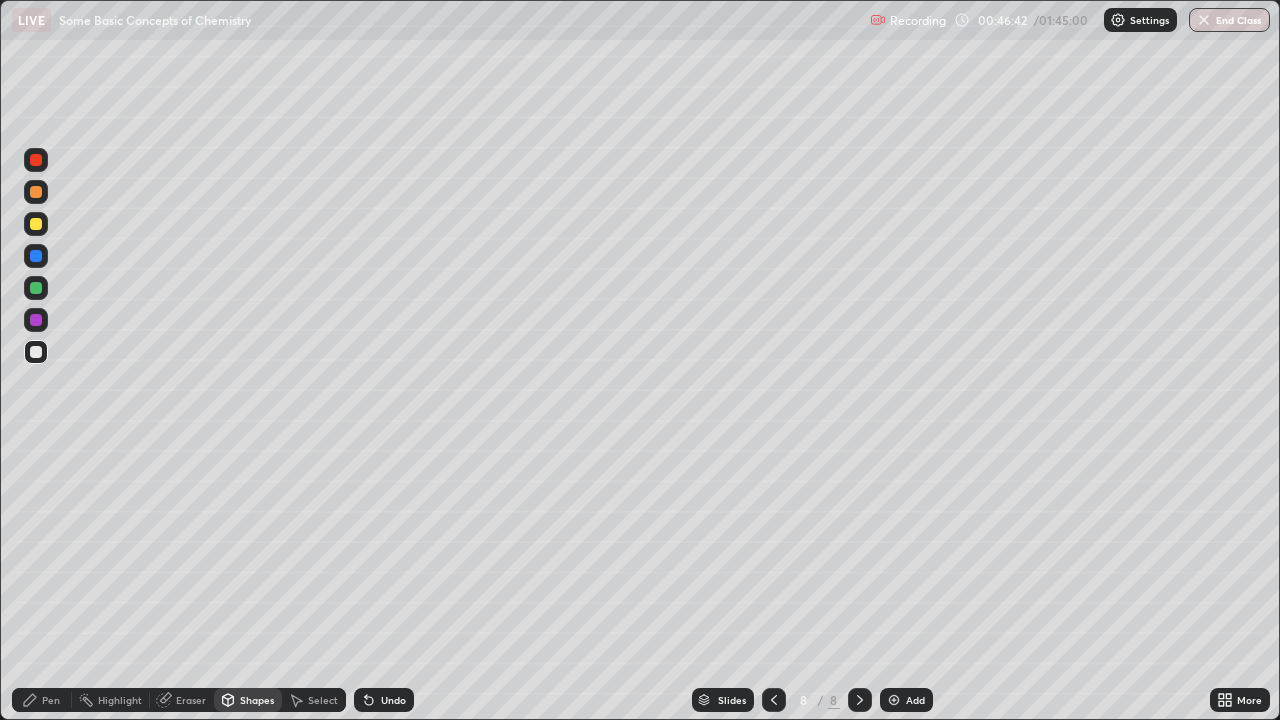 click on "Pen" at bounding box center (51, 700) 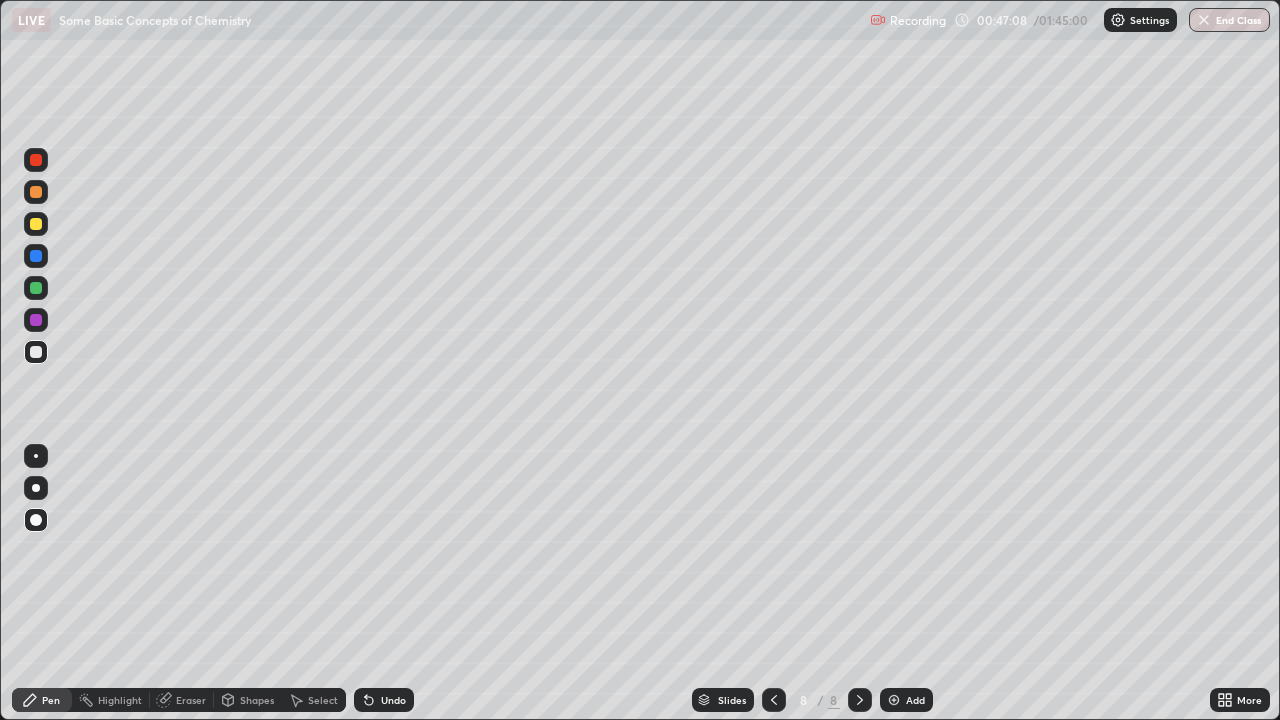 click on "Shapes" at bounding box center [257, 700] 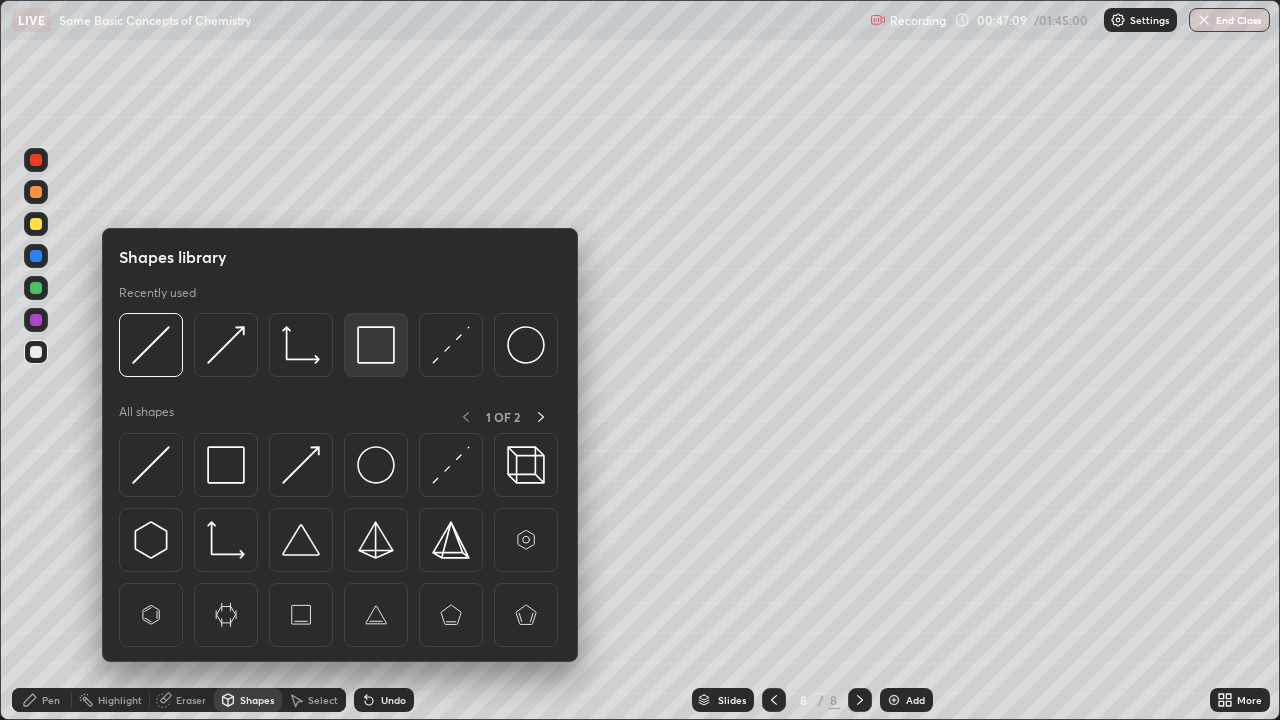 click at bounding box center [376, 345] 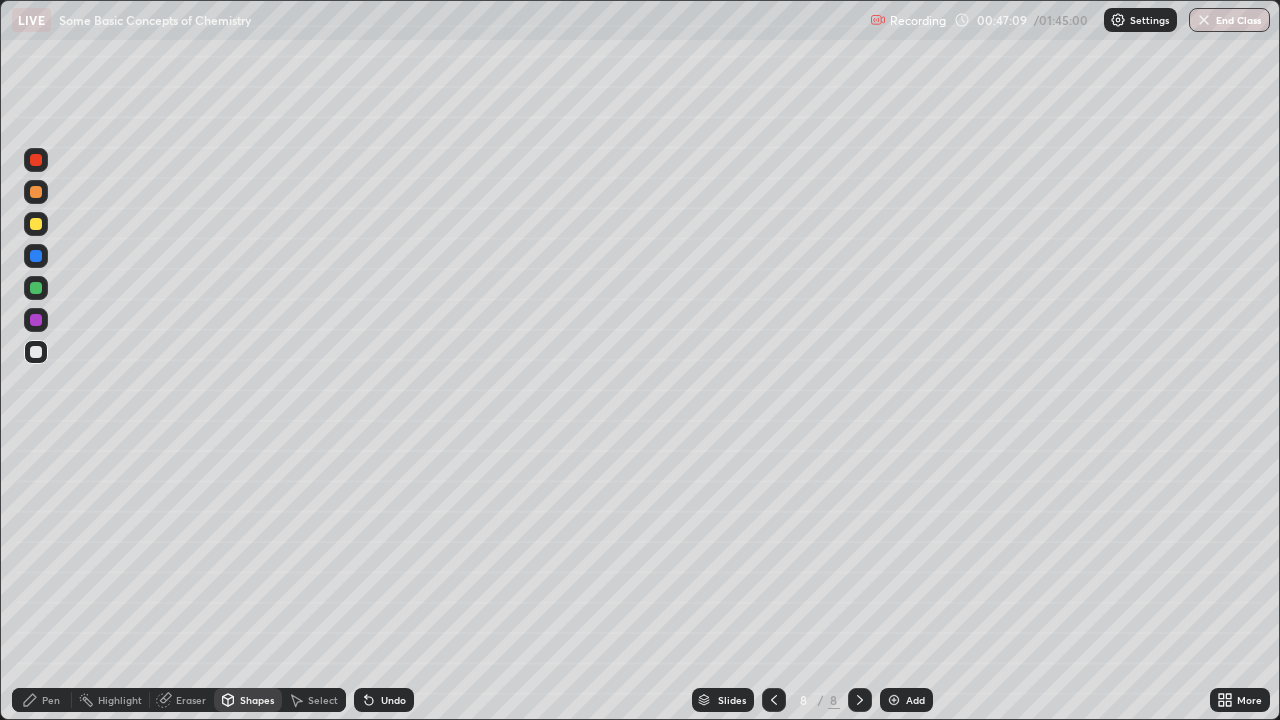 click at bounding box center [36, 288] 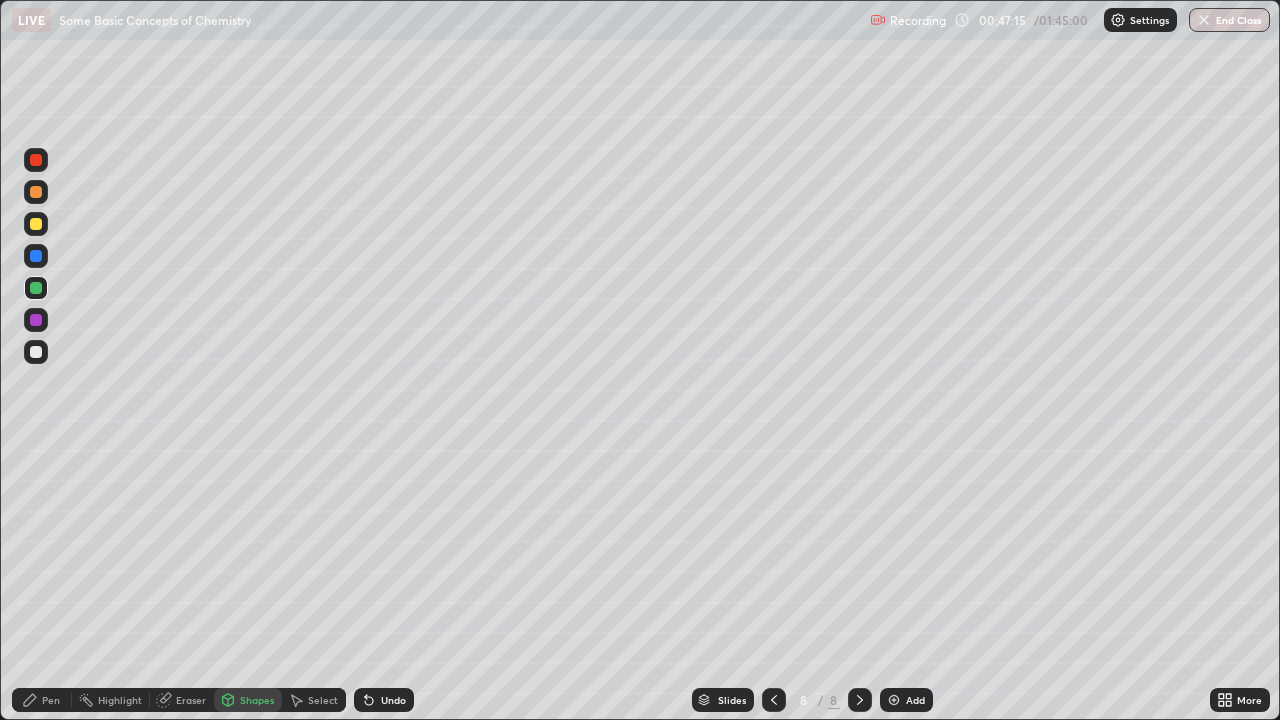 click on "Pen" at bounding box center (51, 700) 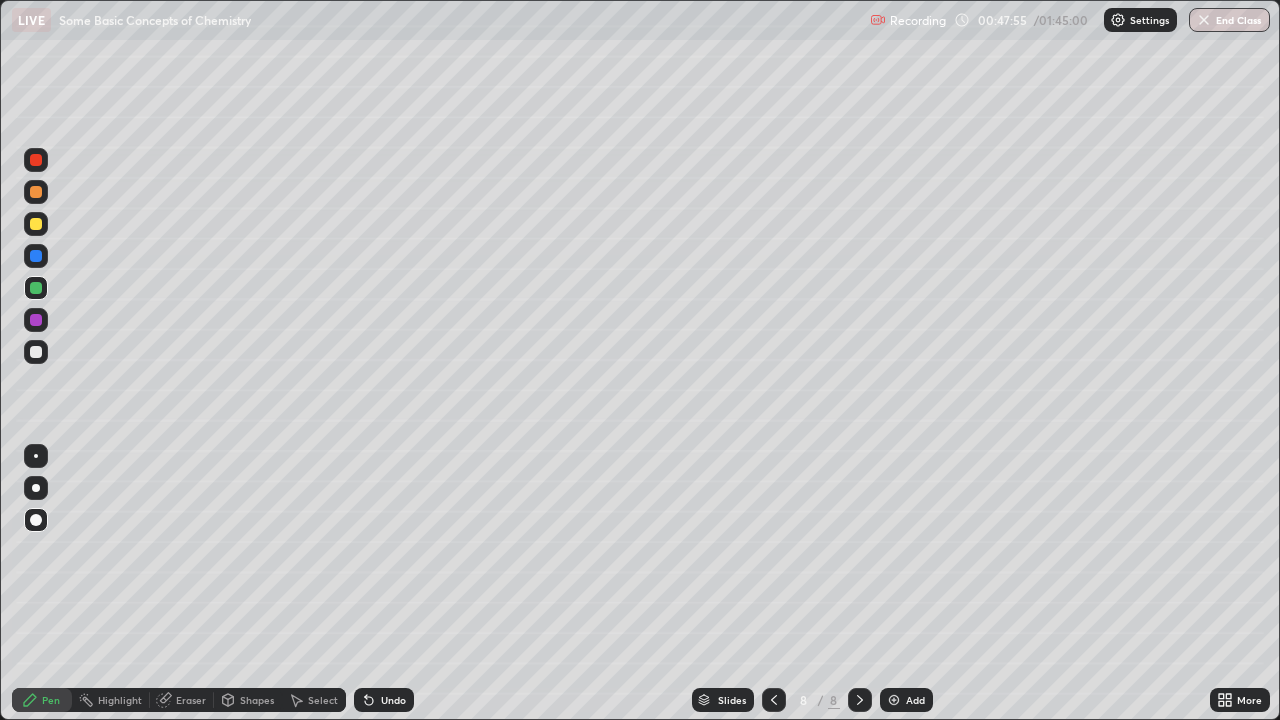 click on "Pen" at bounding box center [51, 700] 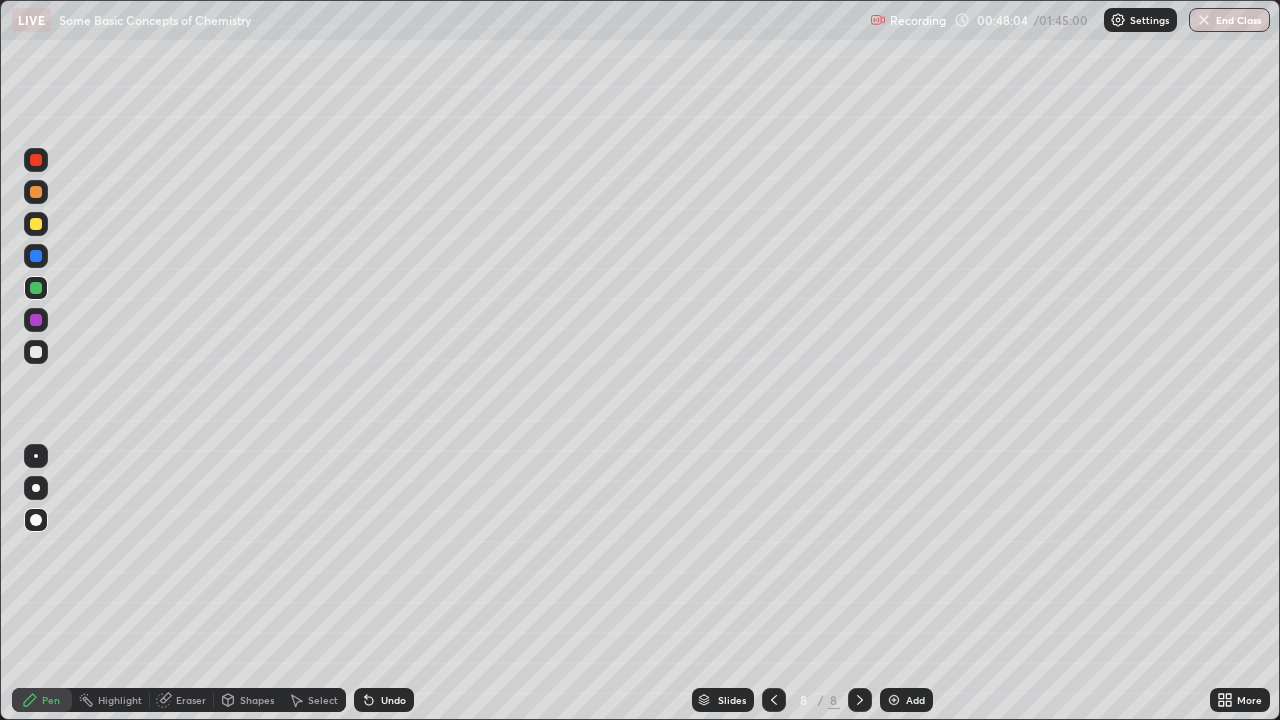 click on "Undo" at bounding box center [393, 700] 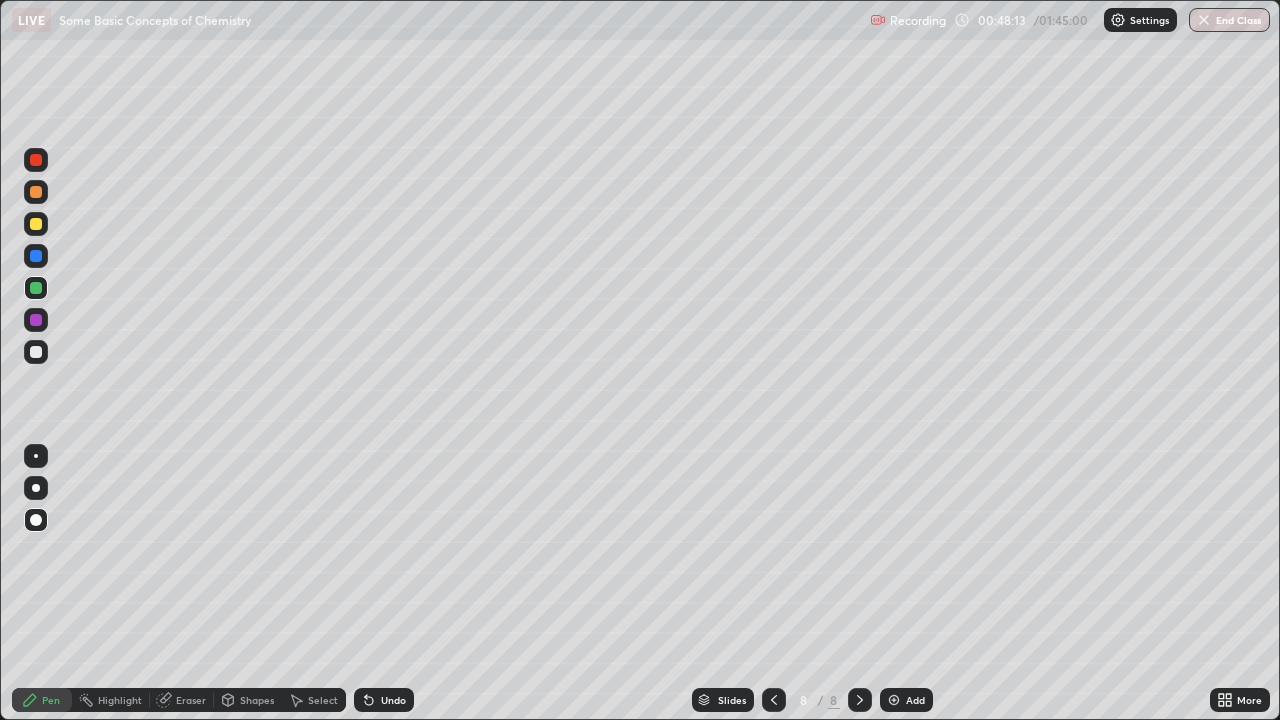 click on "Undo" at bounding box center (393, 700) 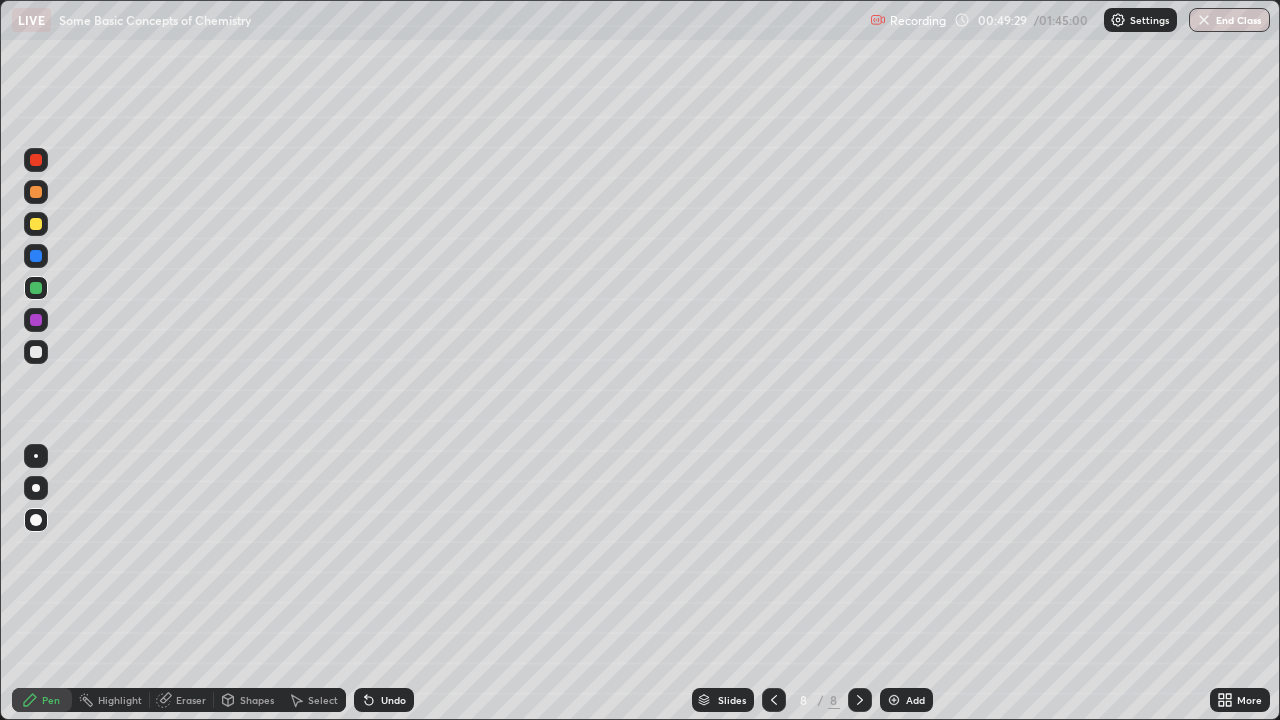 click at bounding box center [36, 352] 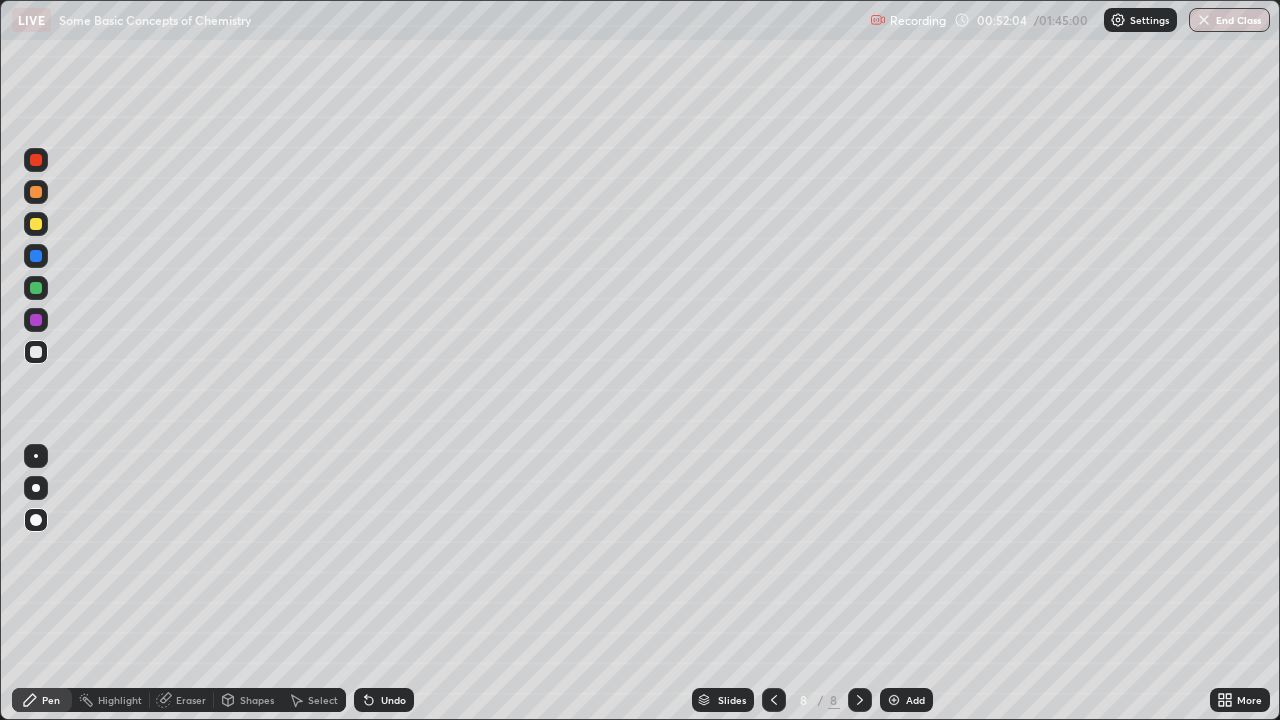click on "Undo" at bounding box center [393, 700] 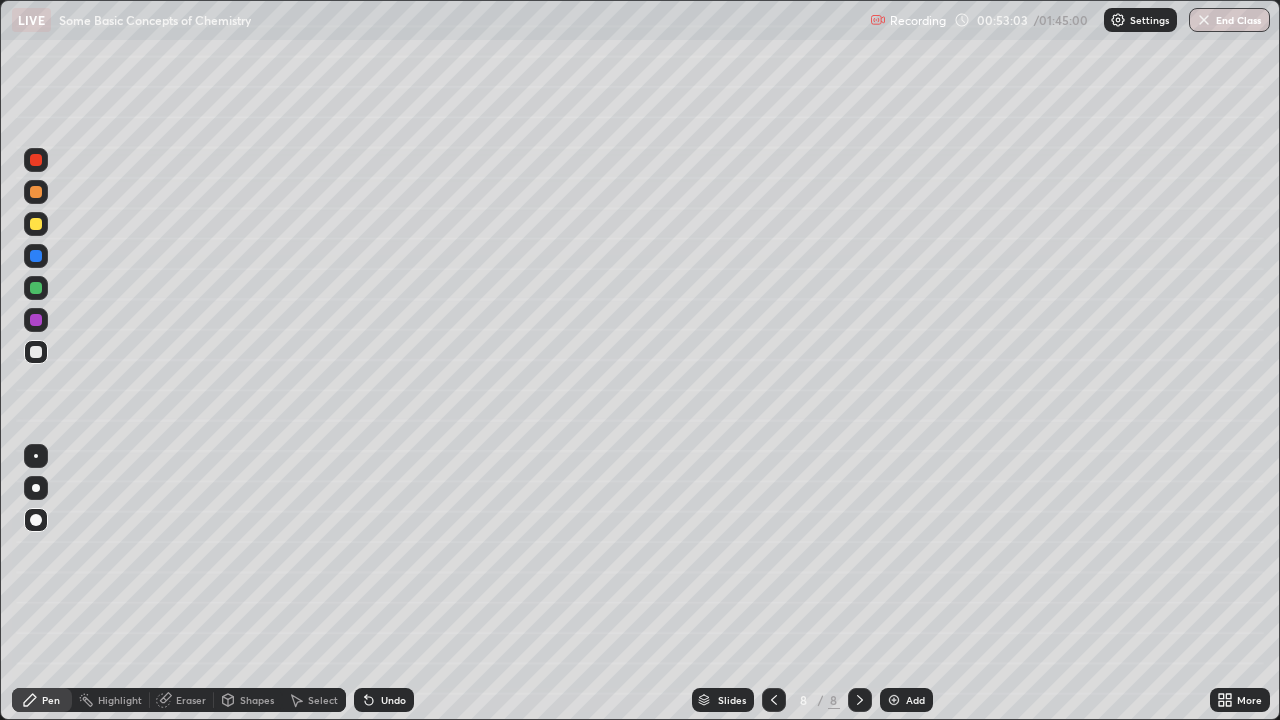 click 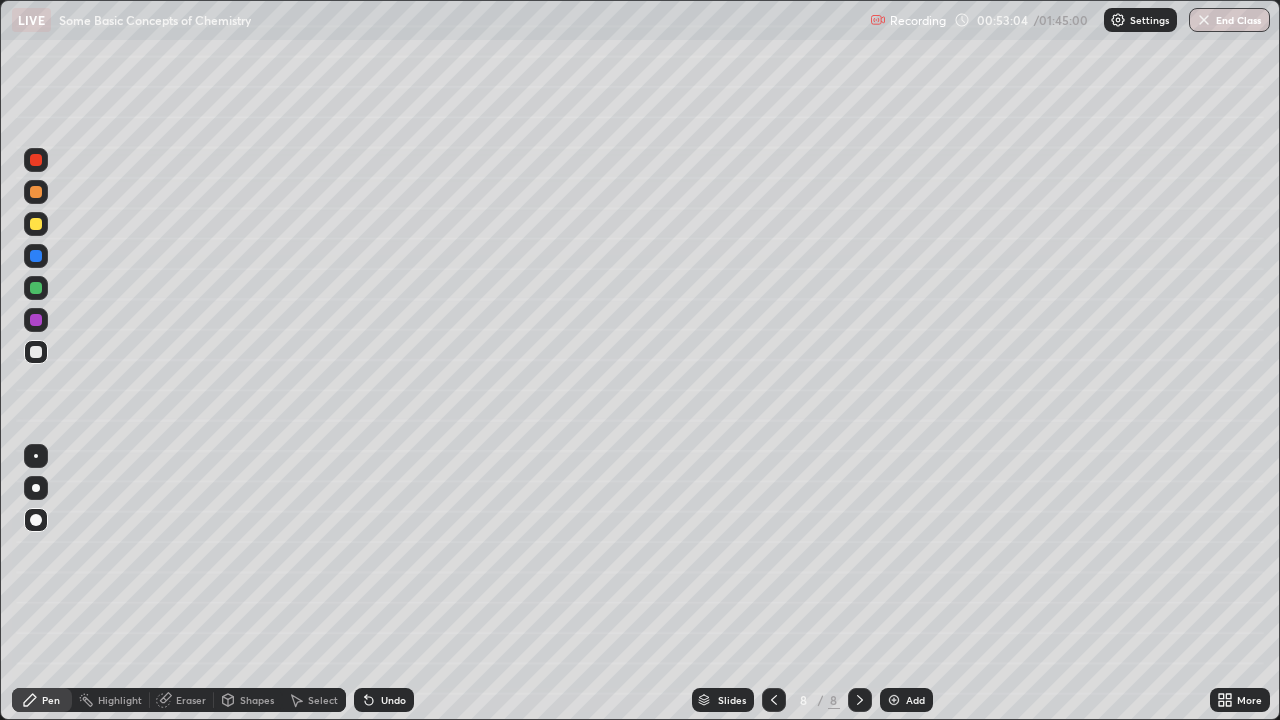 click on "Add" at bounding box center (906, 700) 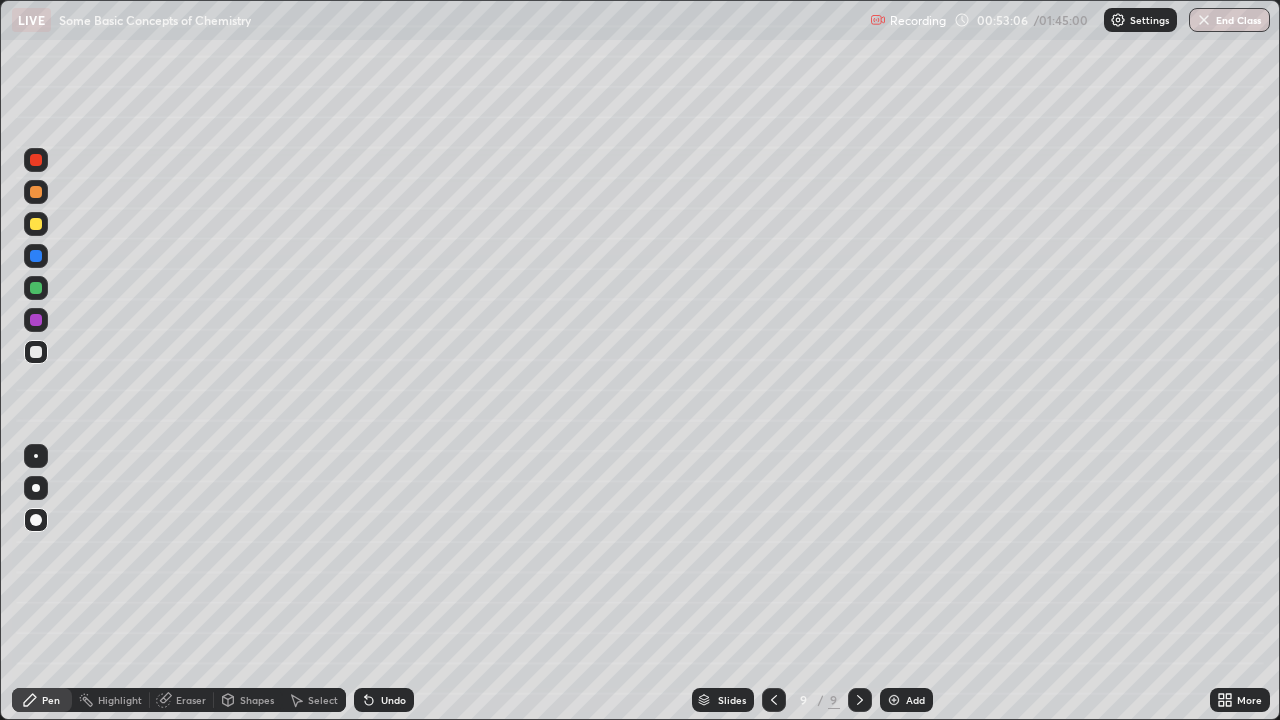 click at bounding box center (36, 224) 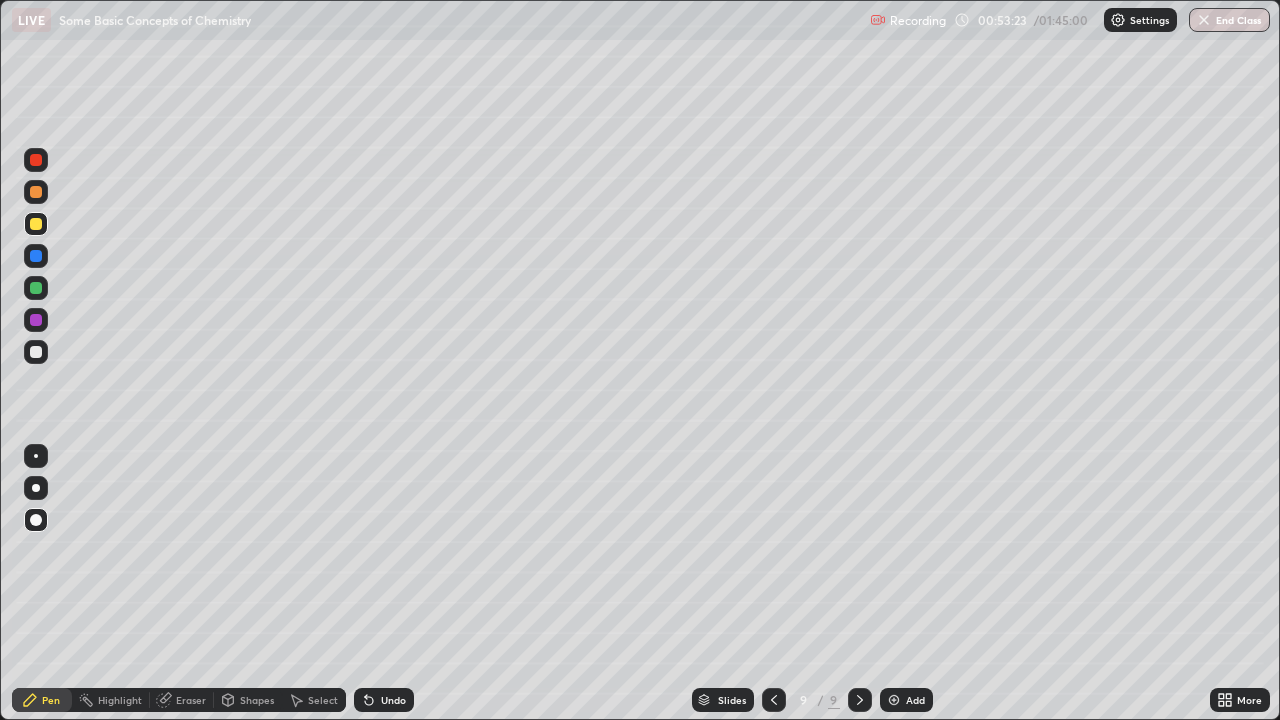 click on "Shapes" at bounding box center [257, 700] 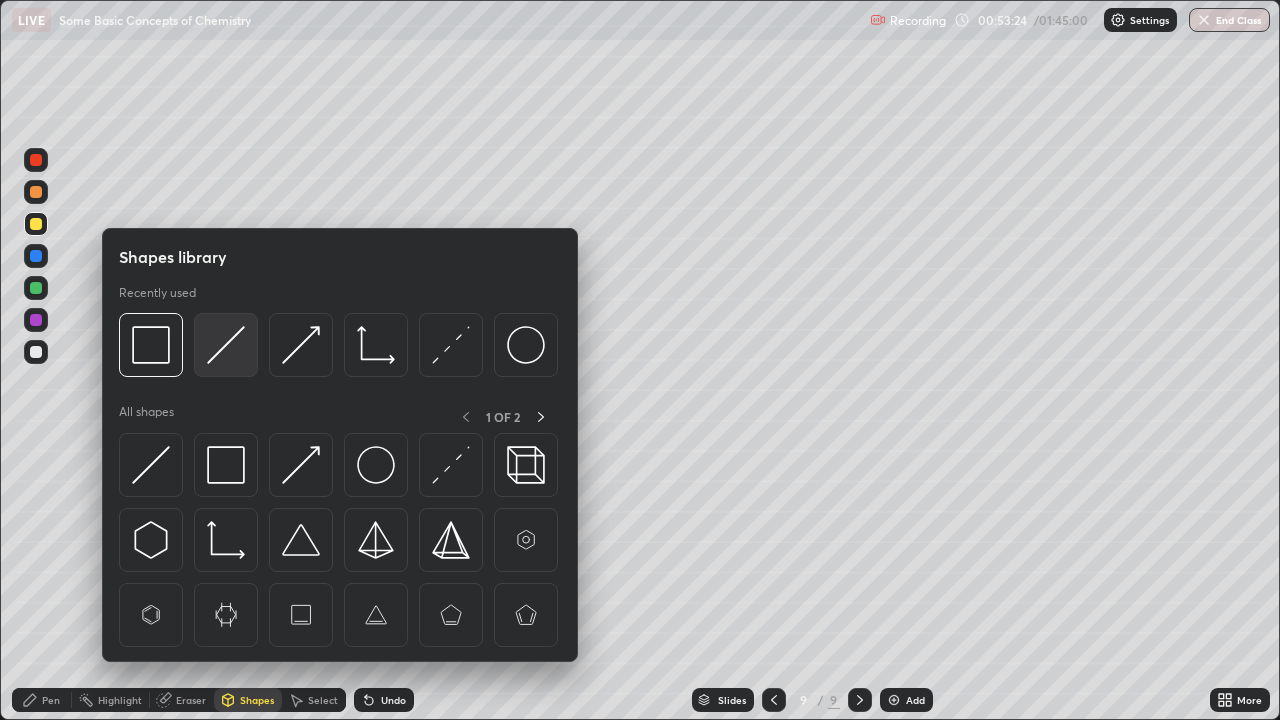 click at bounding box center (226, 345) 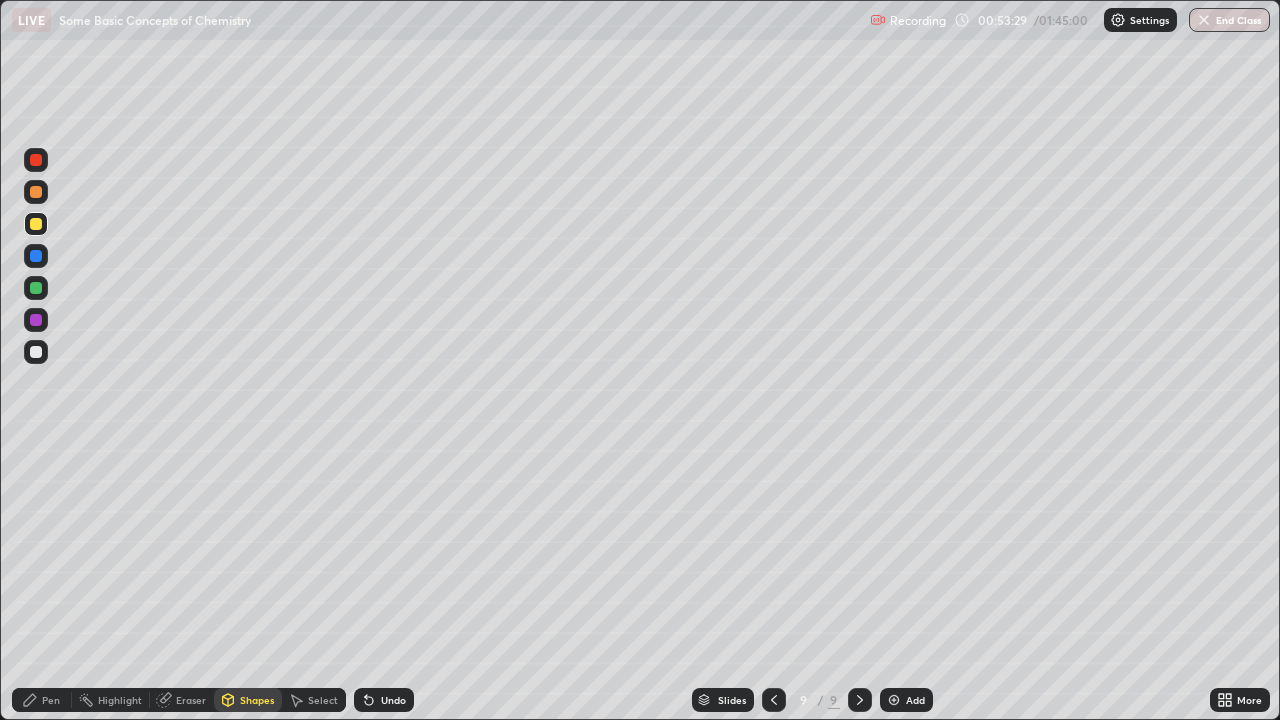 click on "Pen" at bounding box center [51, 700] 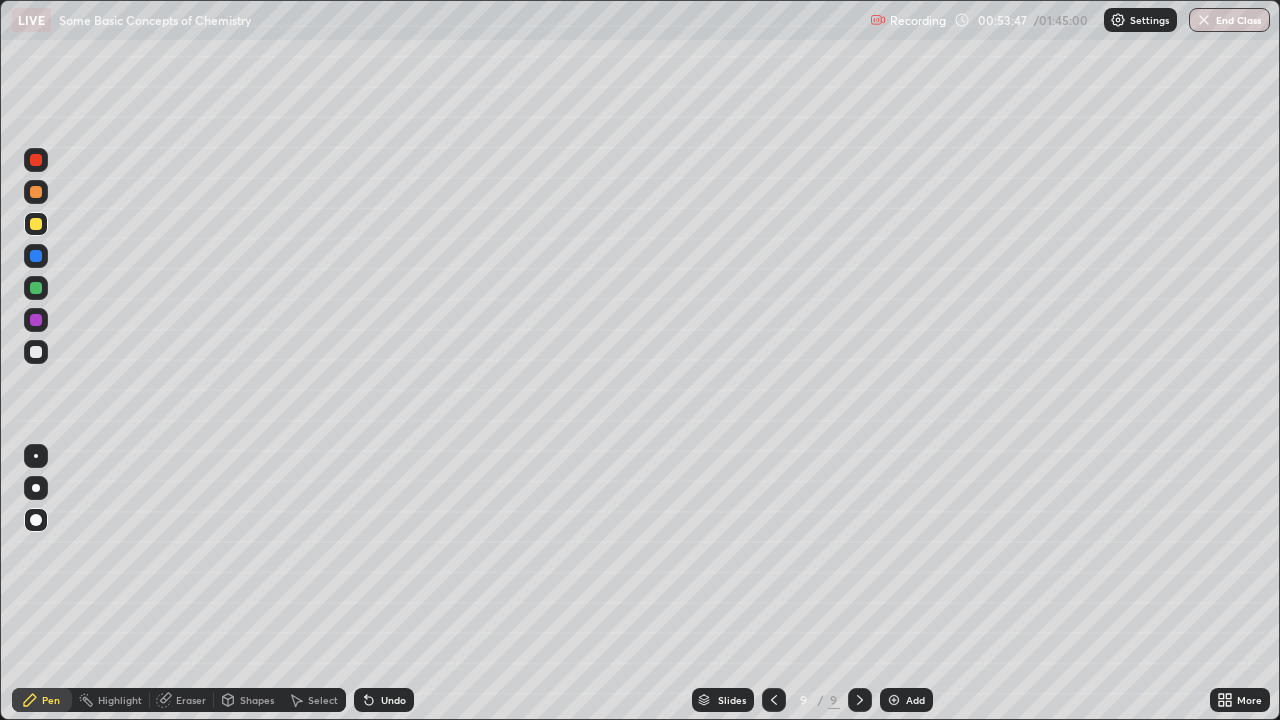 click at bounding box center (36, 352) 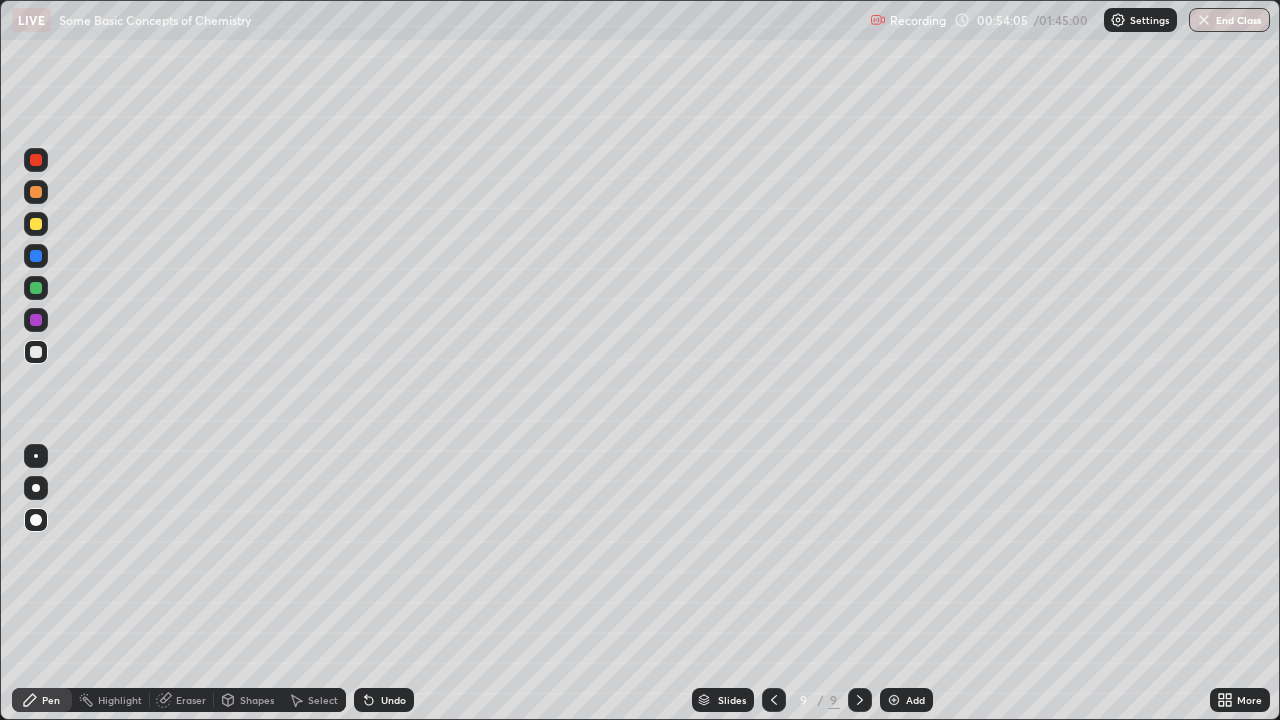 click on "Undo" at bounding box center (393, 700) 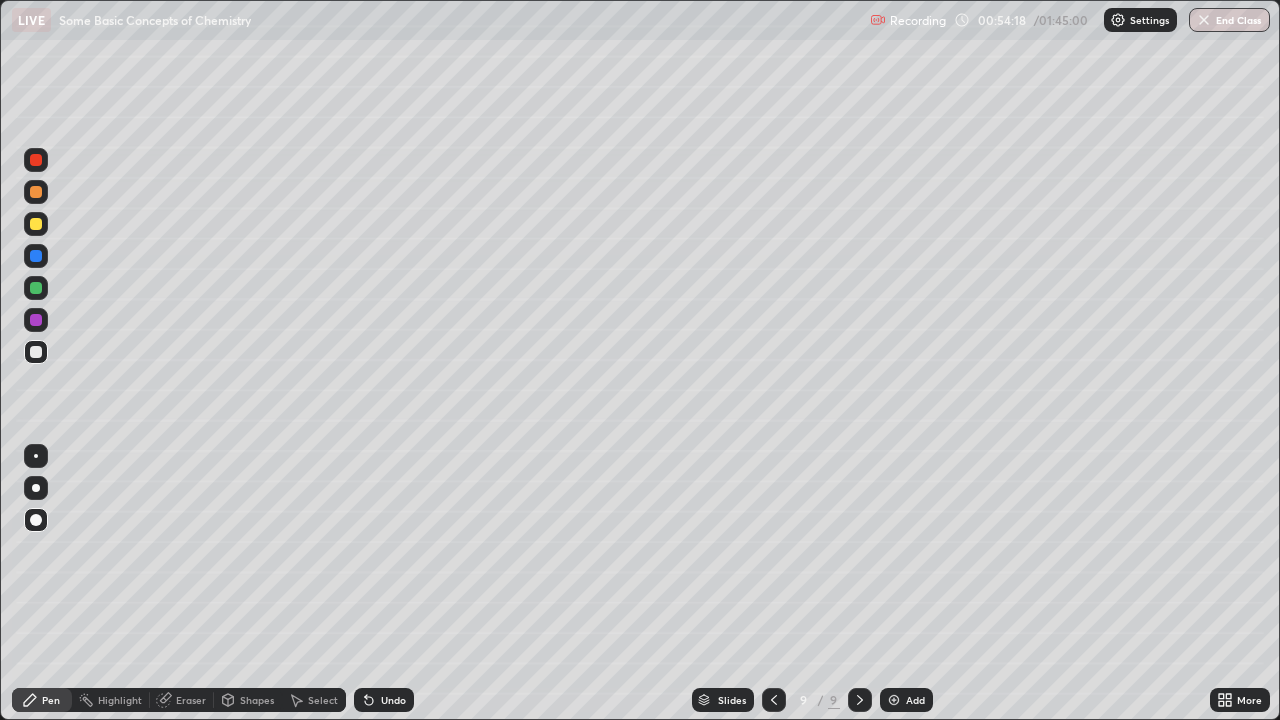 click on "Shapes" at bounding box center [248, 700] 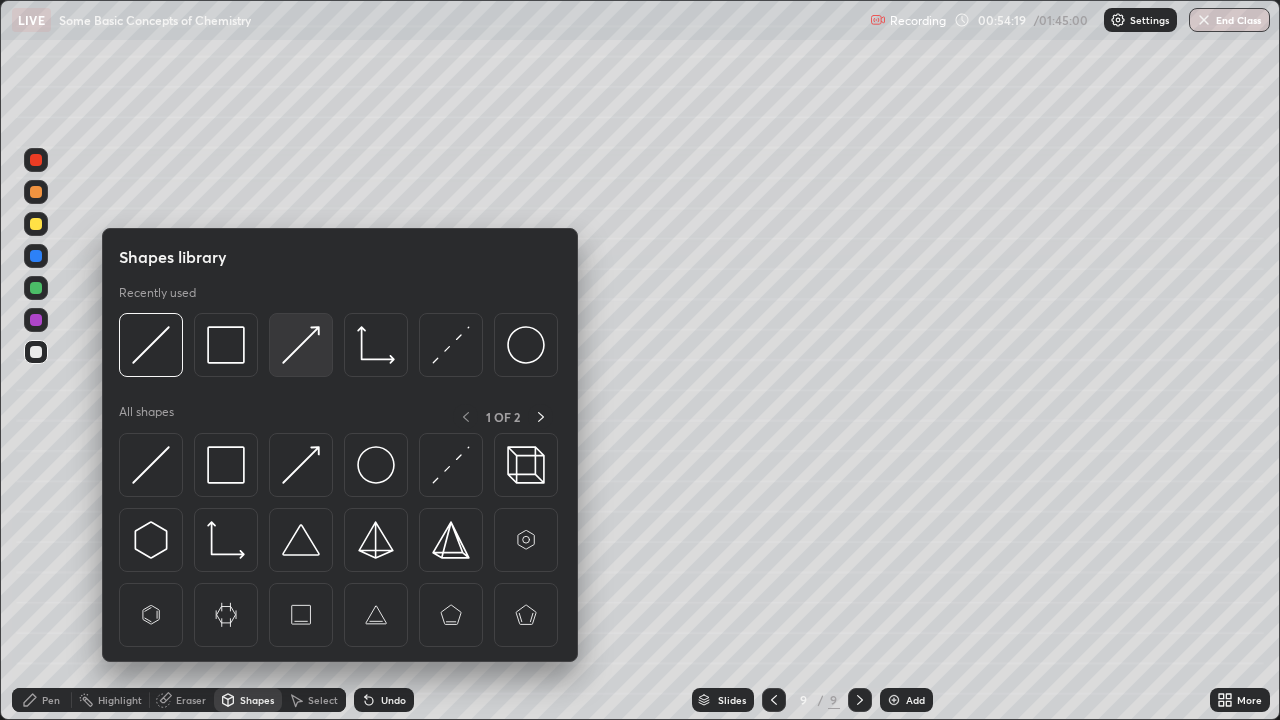 click at bounding box center (301, 345) 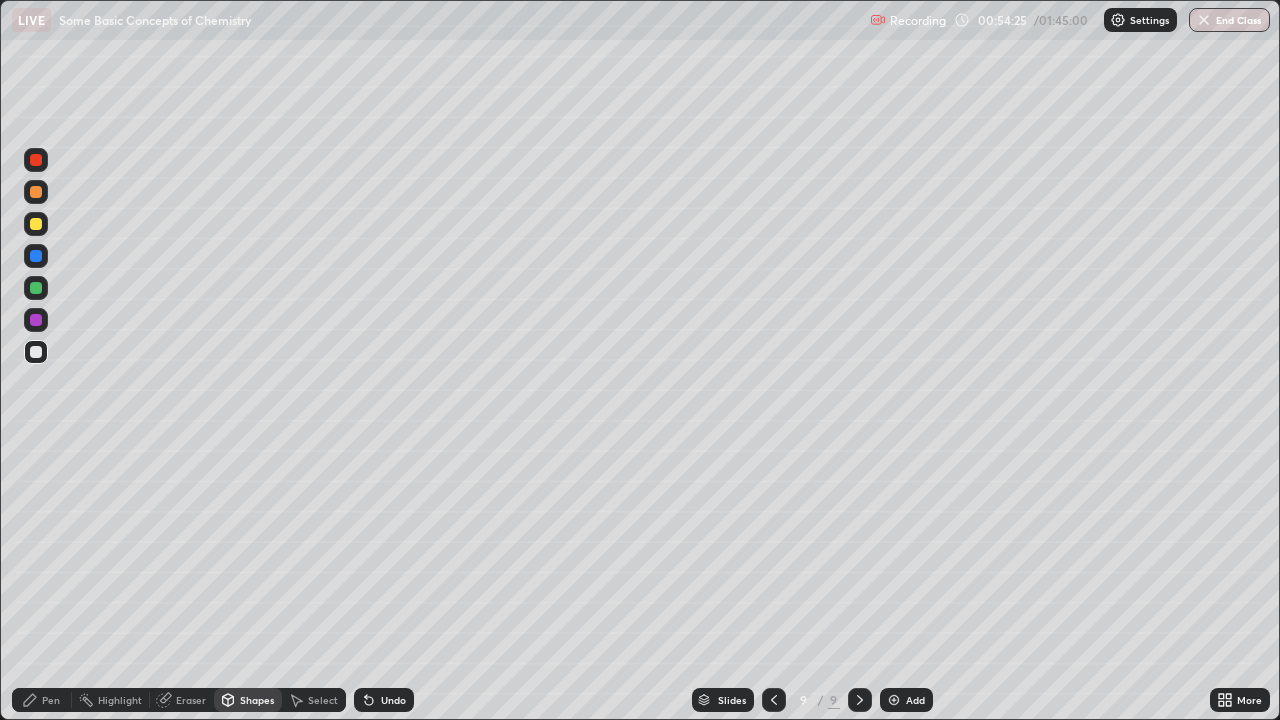 click on "Pen" at bounding box center (51, 700) 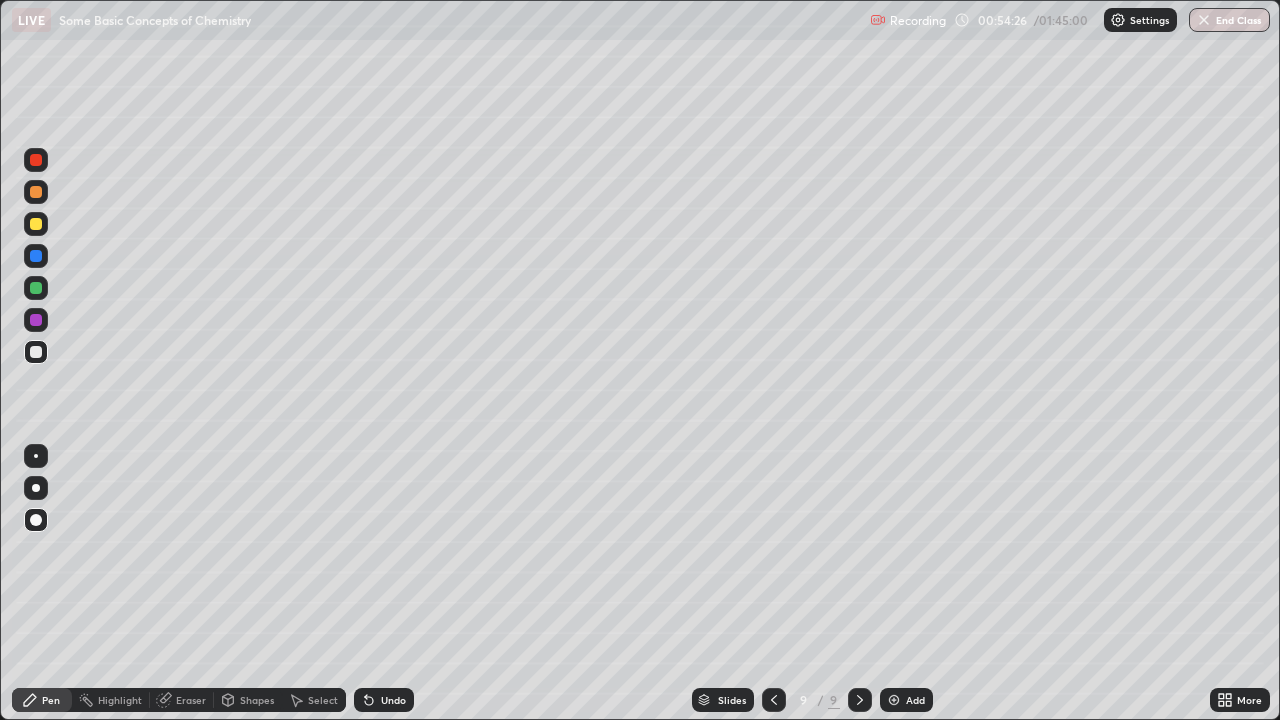 click at bounding box center (36, 224) 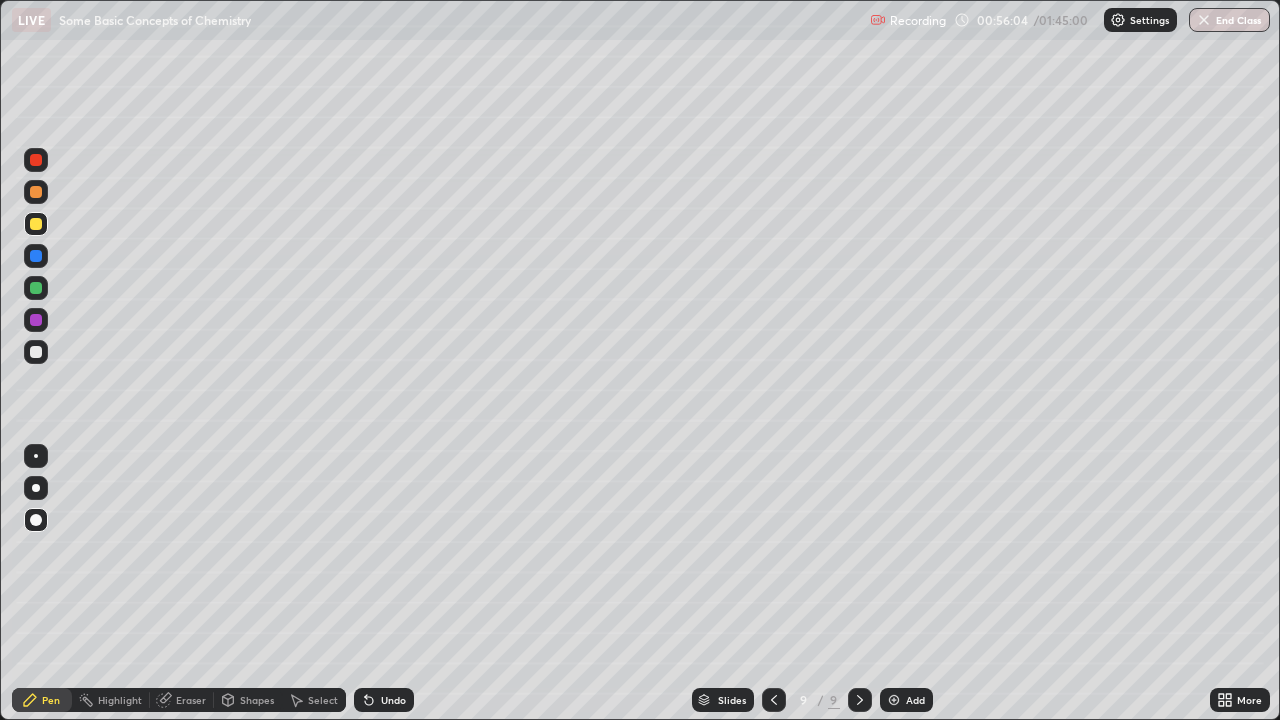 click on "Undo" at bounding box center [384, 700] 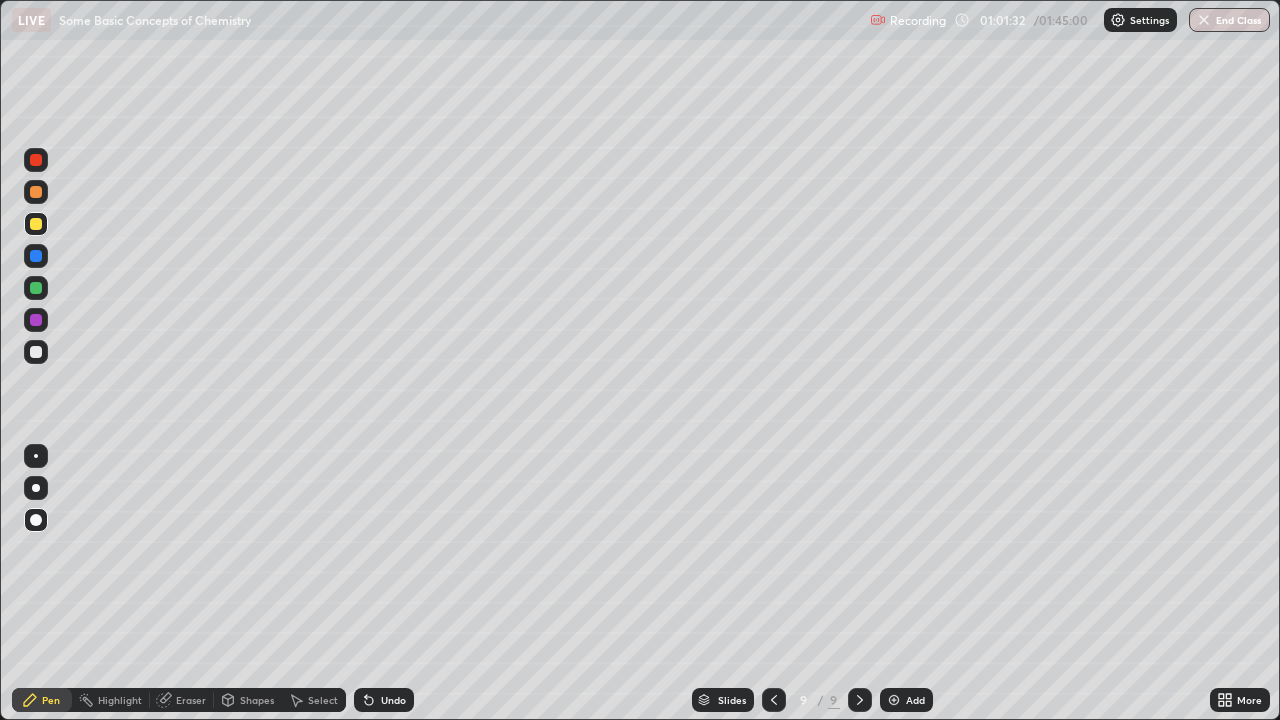 click 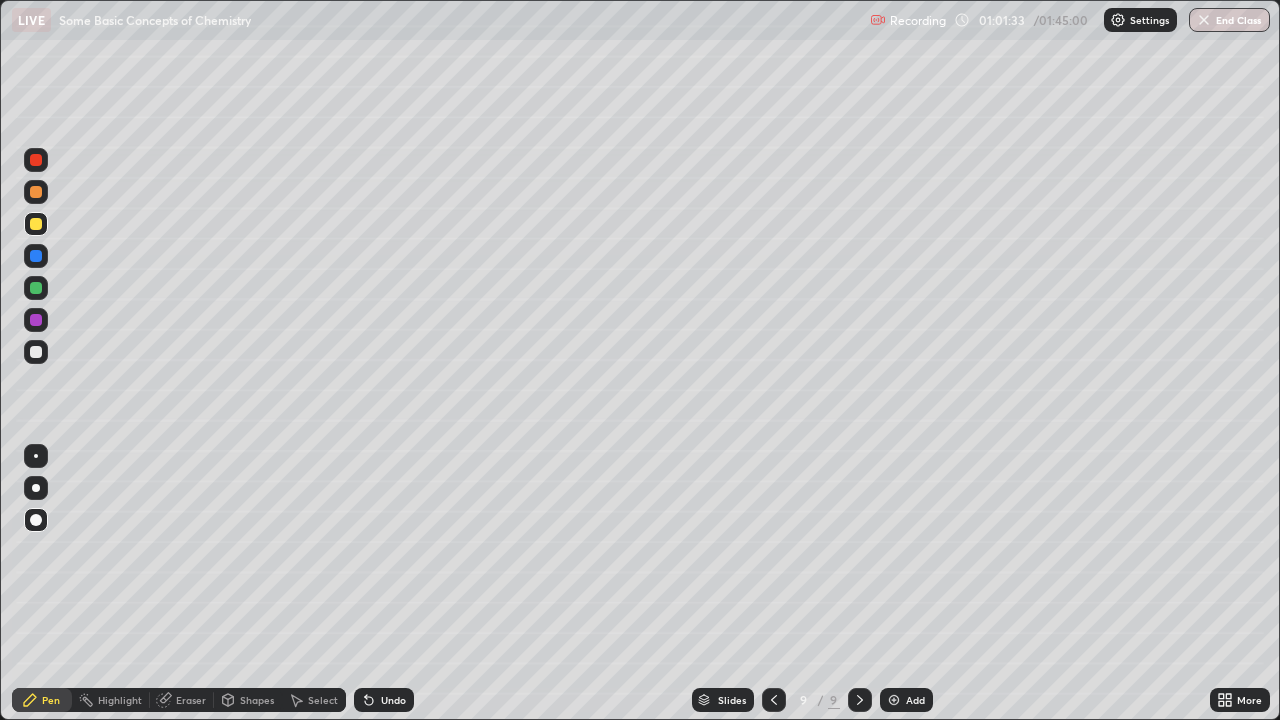 click on "Add" at bounding box center [915, 700] 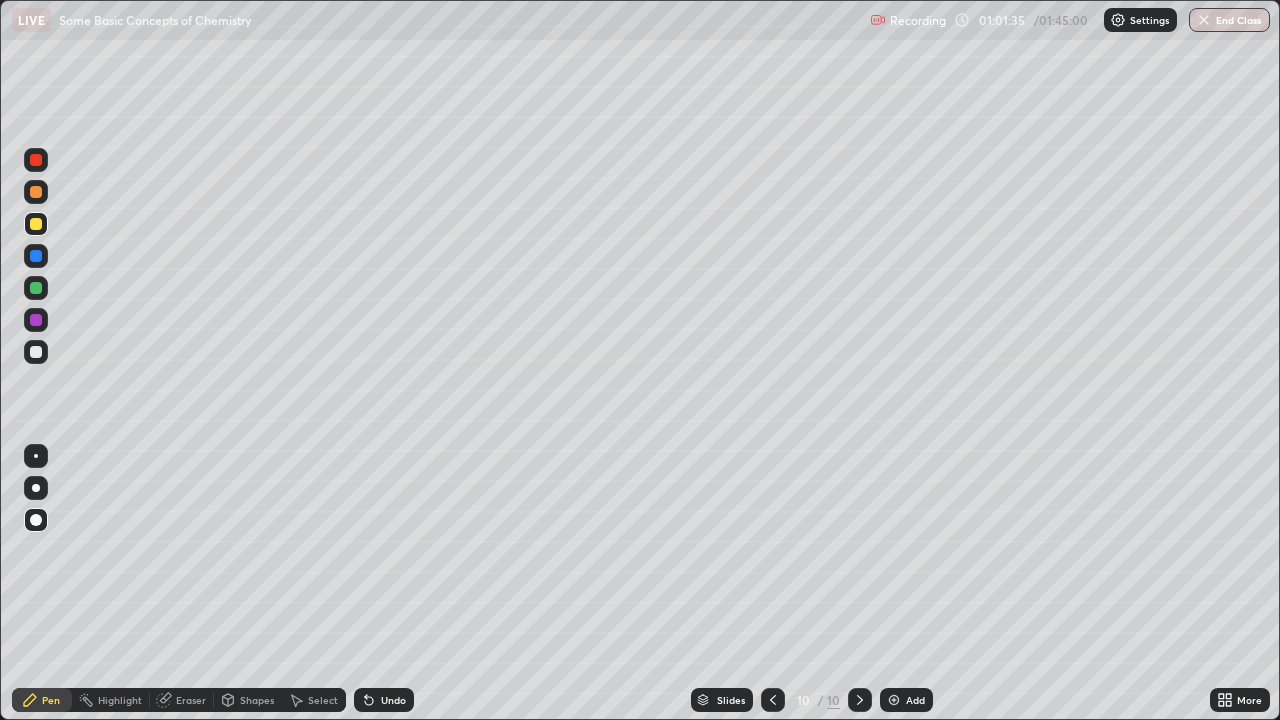 click at bounding box center [36, 352] 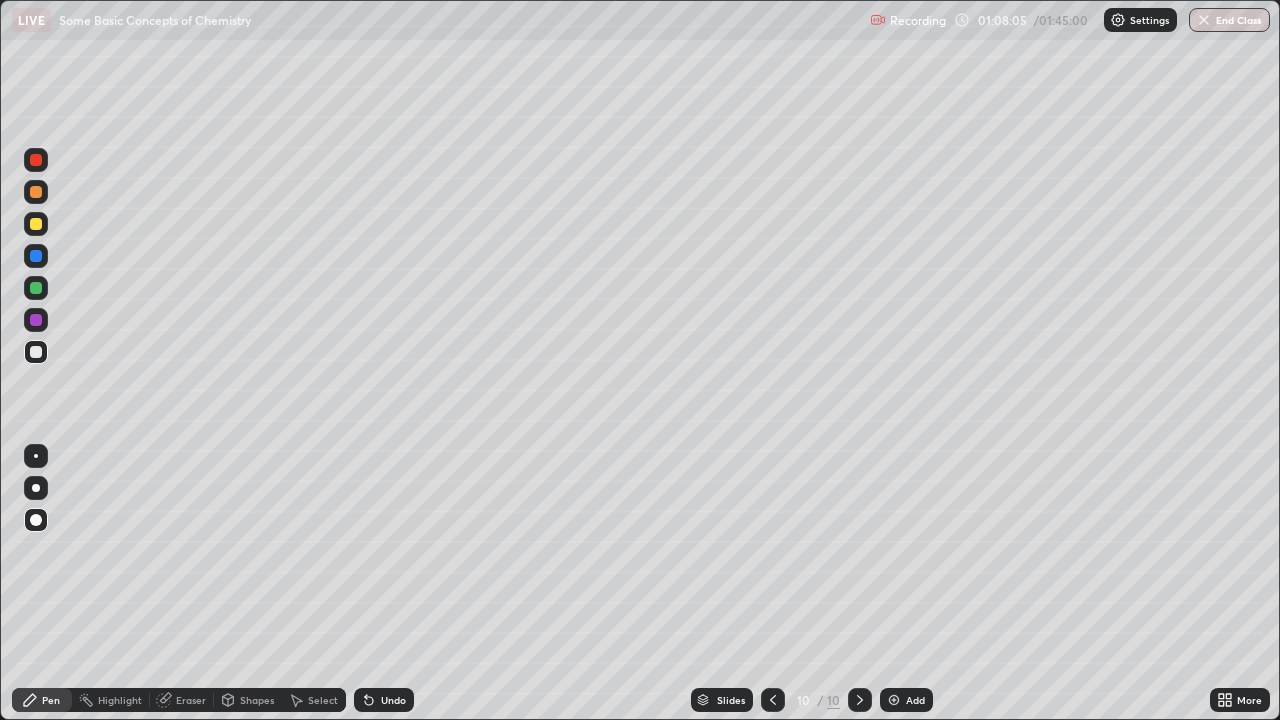 click on "Undo" at bounding box center (393, 700) 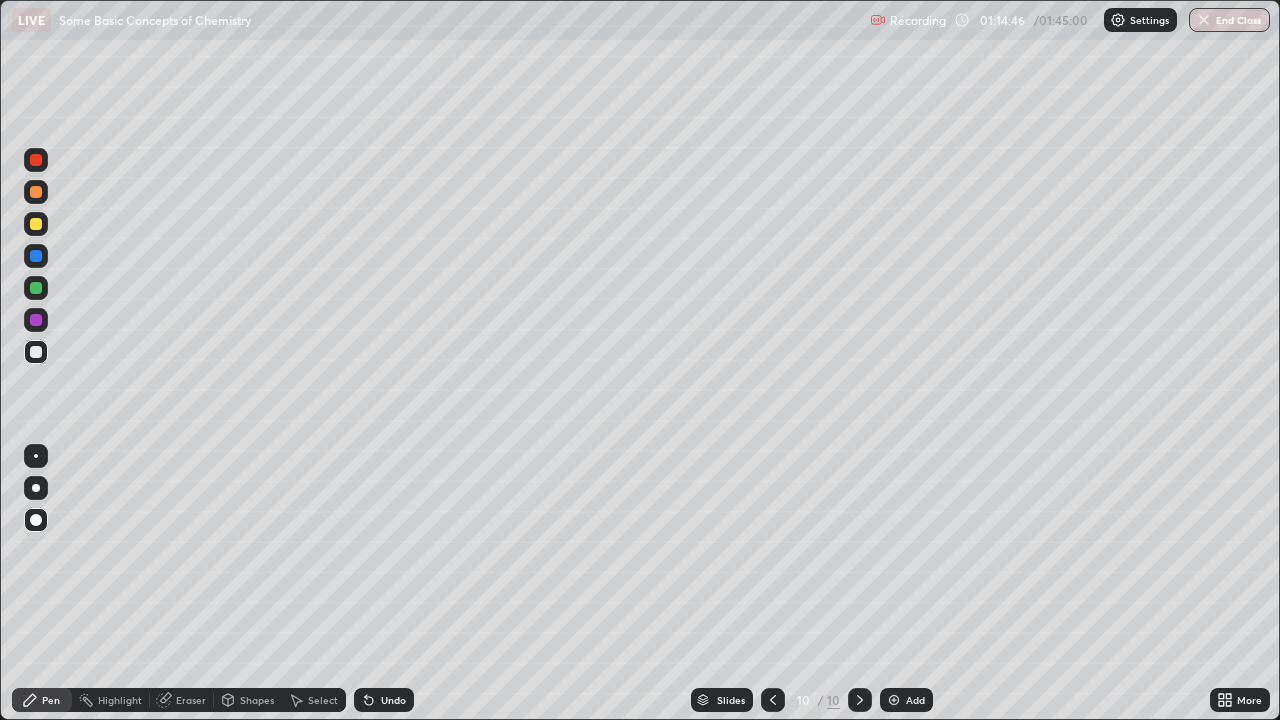 click 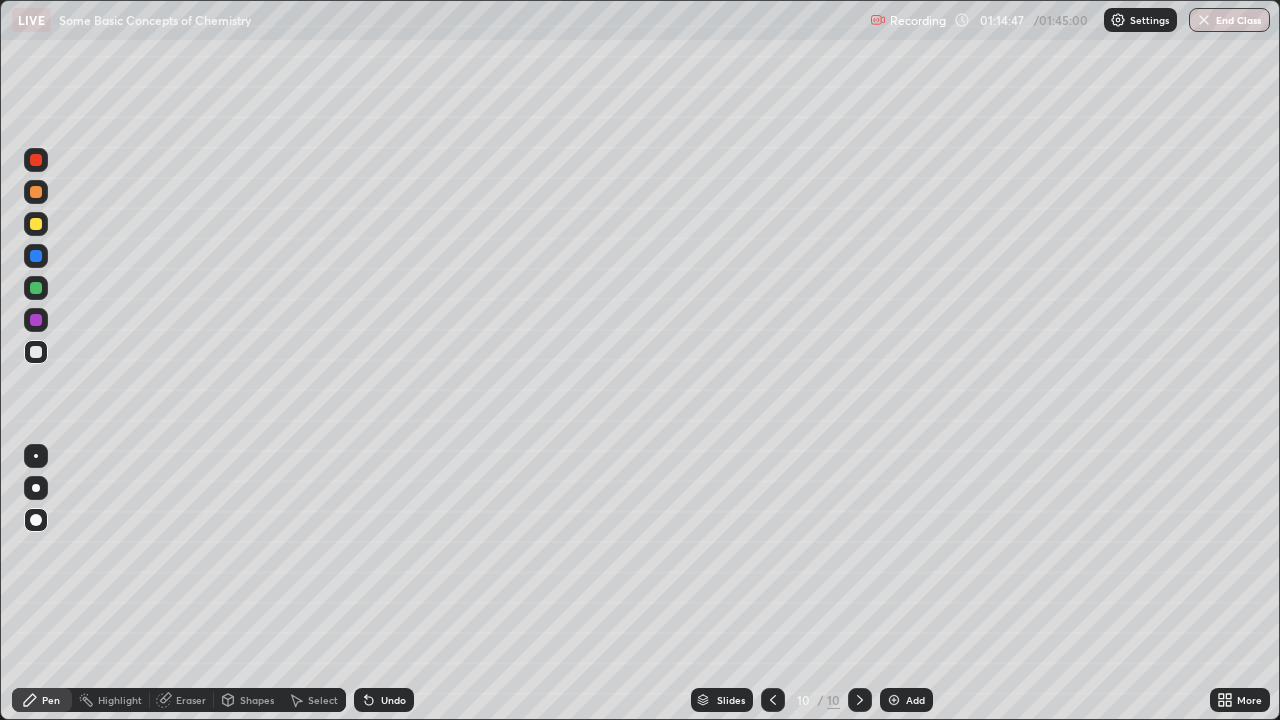 click on "Add" at bounding box center [906, 700] 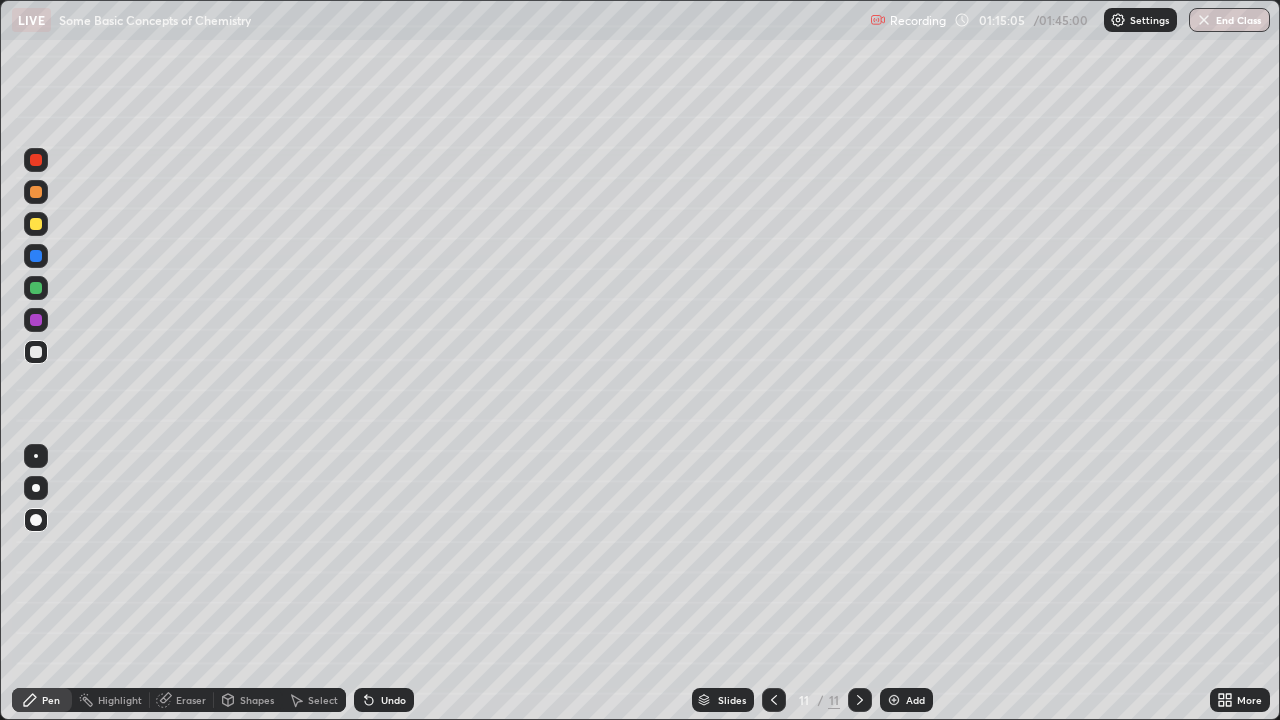 click on "Undo" at bounding box center (384, 700) 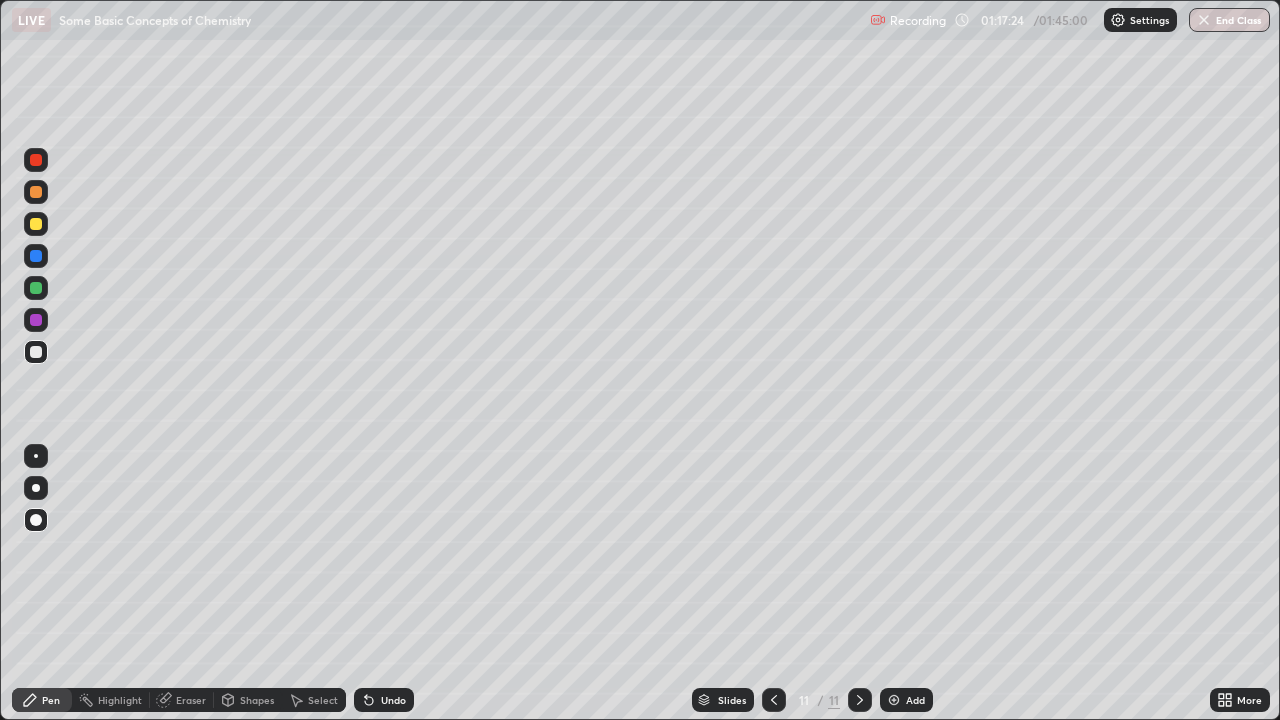 click 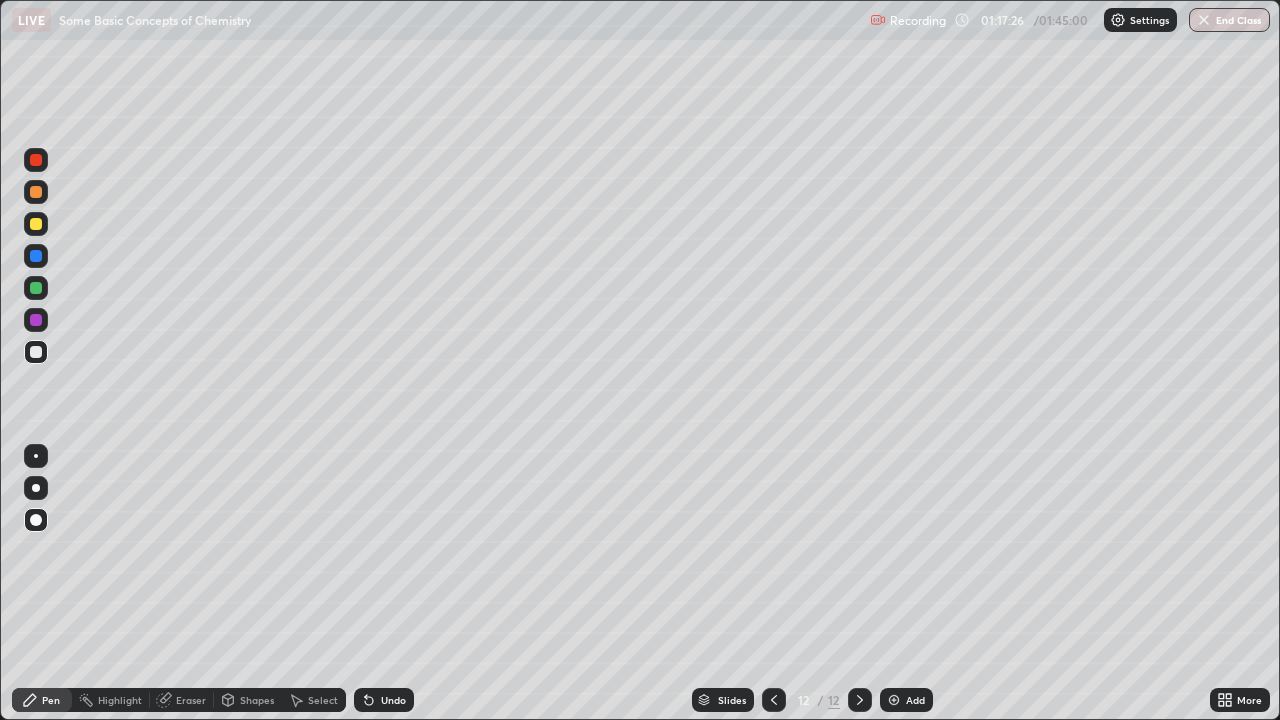 click at bounding box center [36, 352] 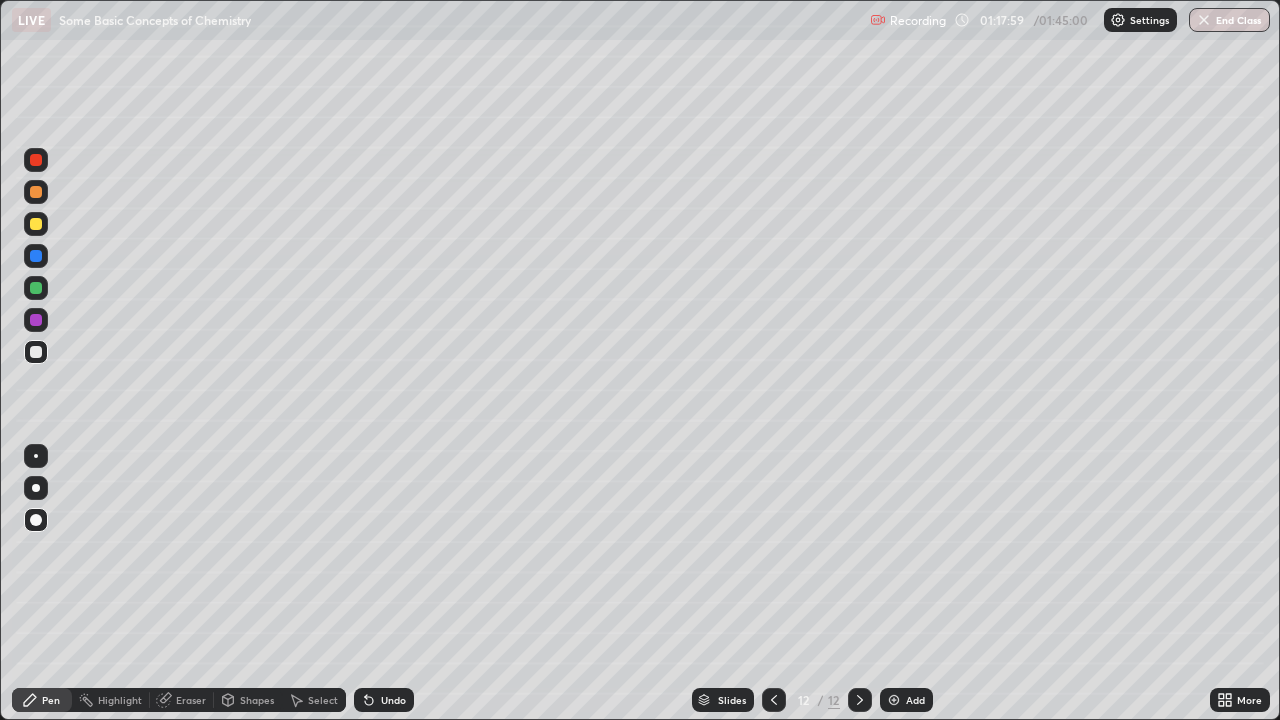 click on "Shapes" at bounding box center (257, 700) 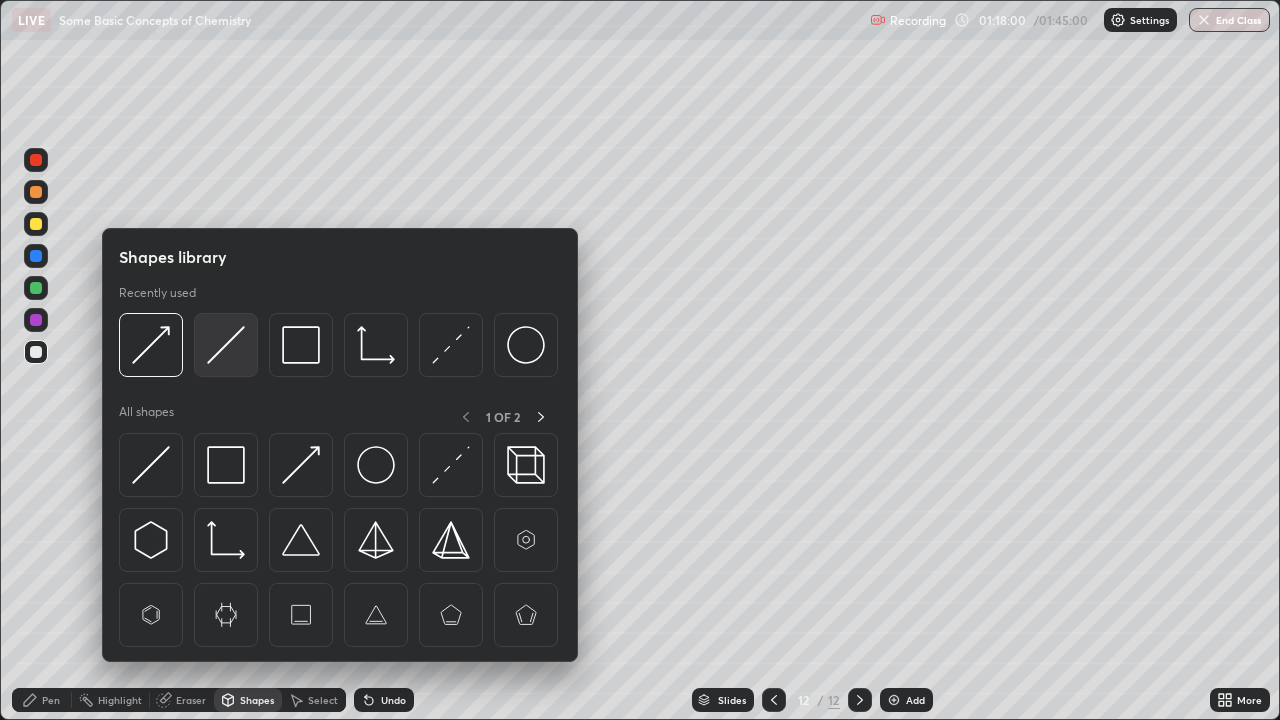 click at bounding box center (226, 345) 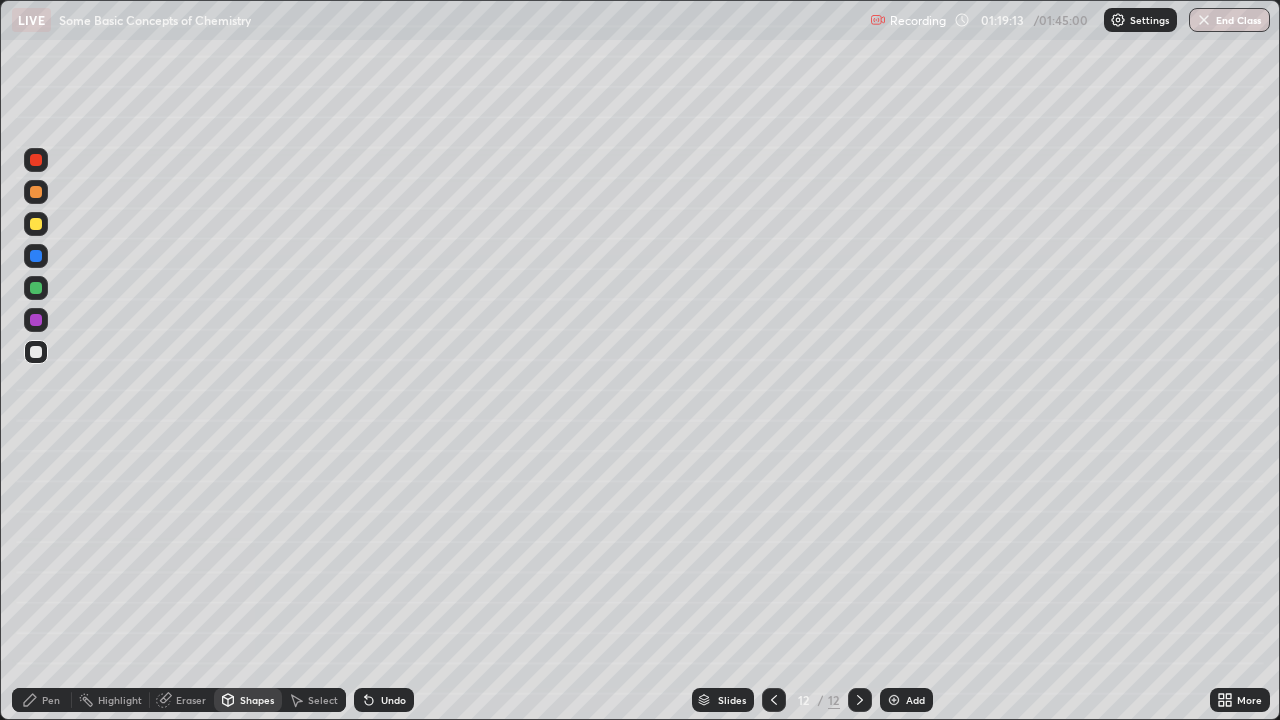 click on "Pen" at bounding box center [42, 700] 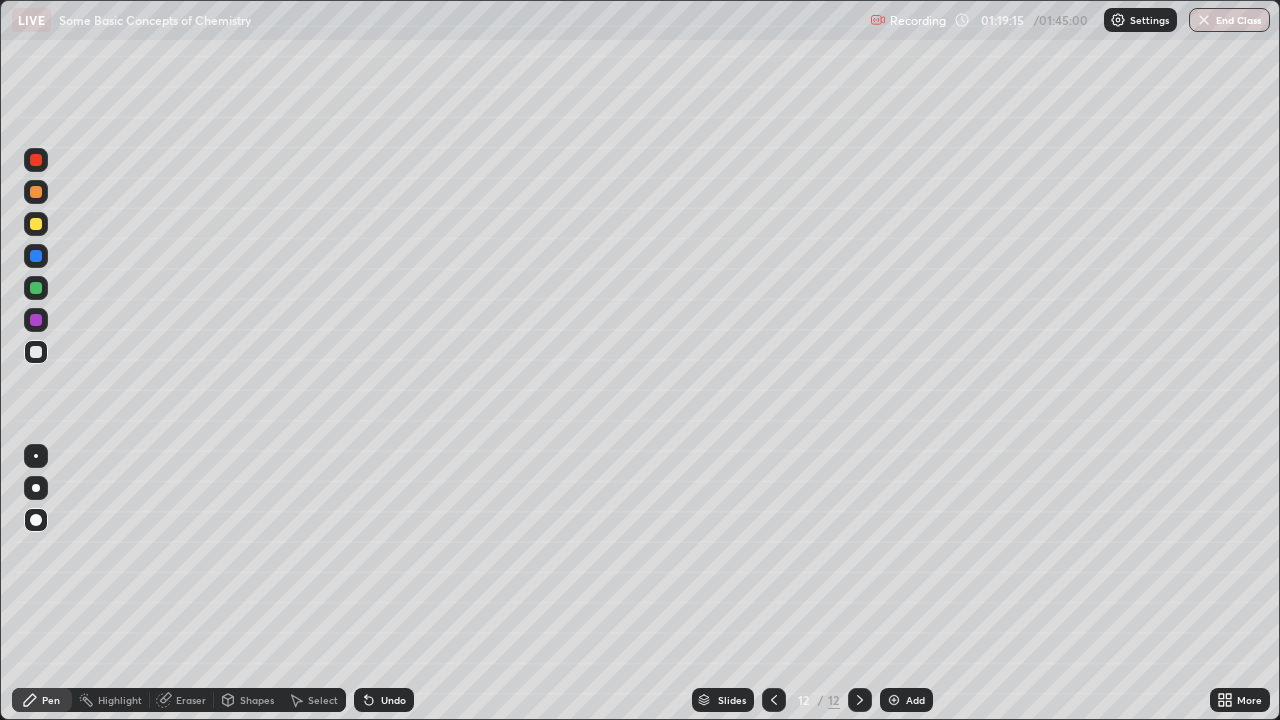 click at bounding box center [36, 224] 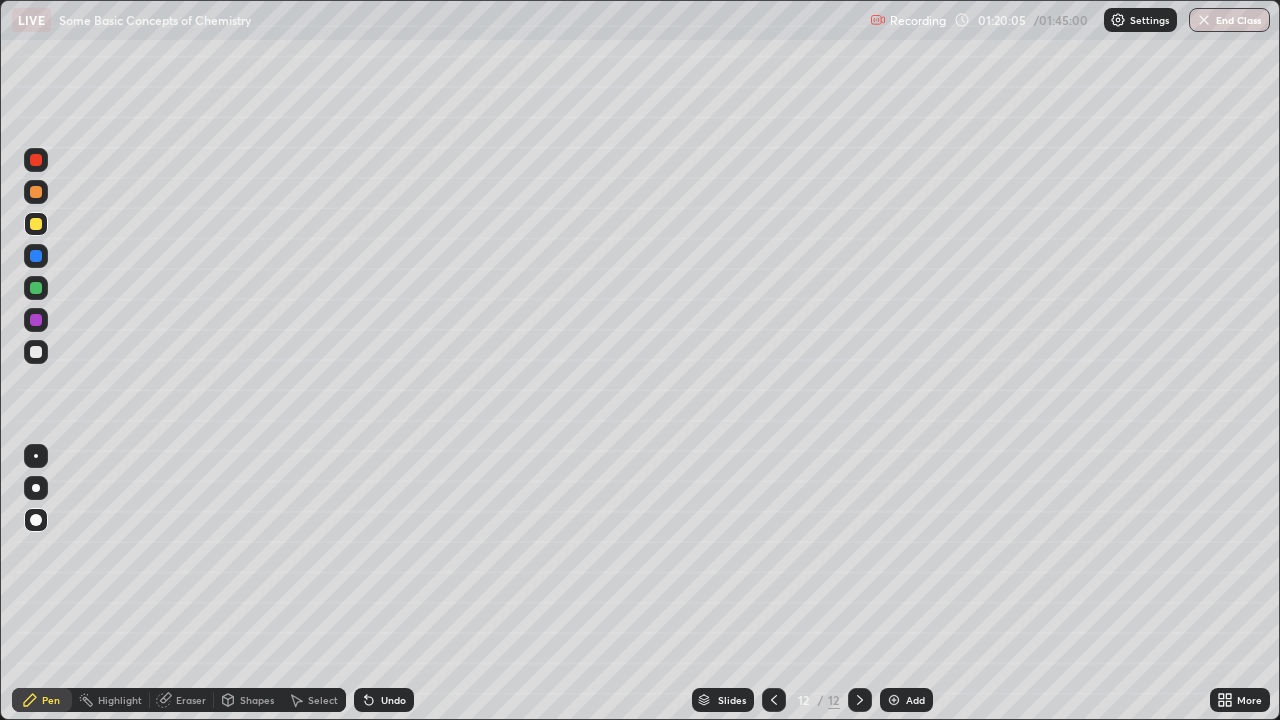 click at bounding box center [36, 352] 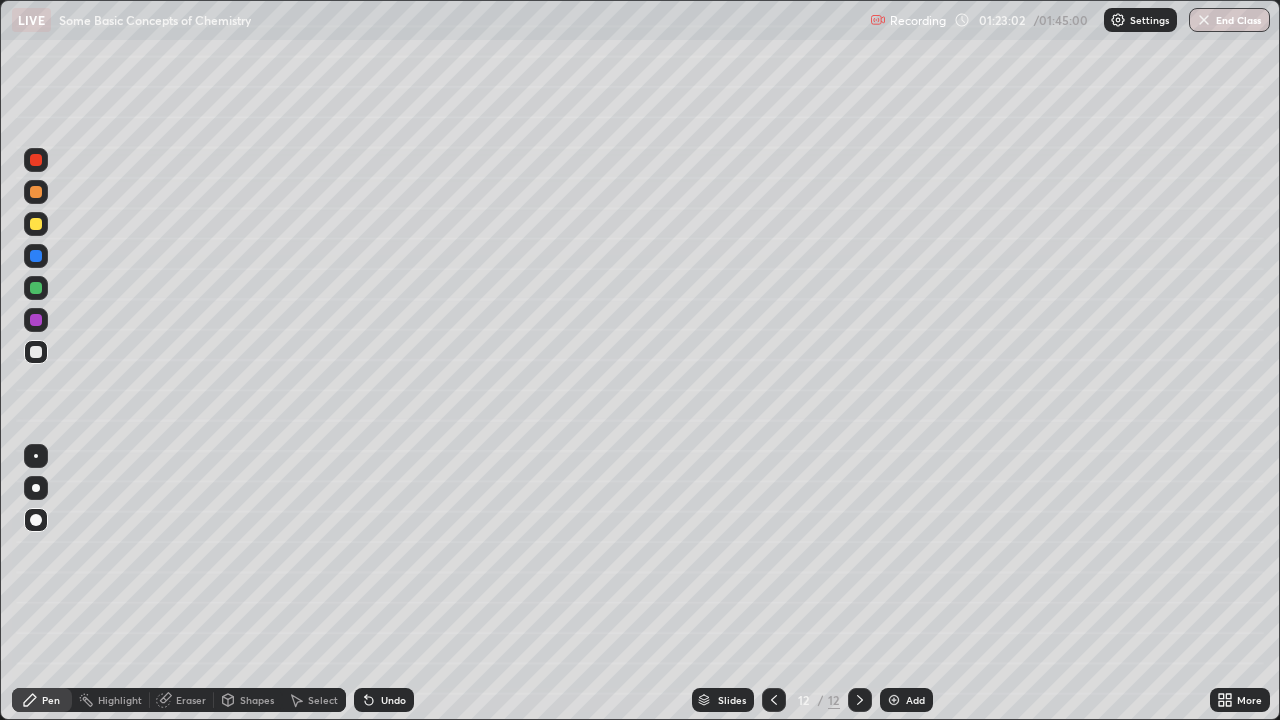 click at bounding box center [36, 224] 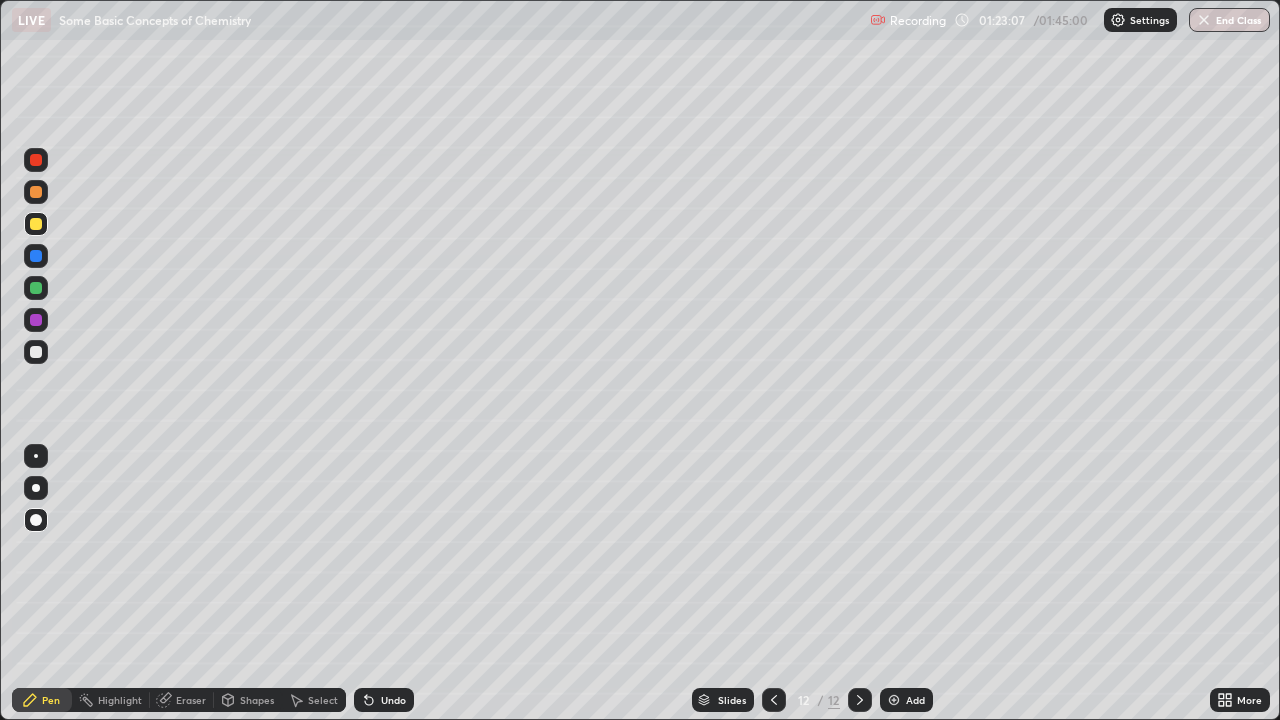 click on "Undo" at bounding box center [384, 700] 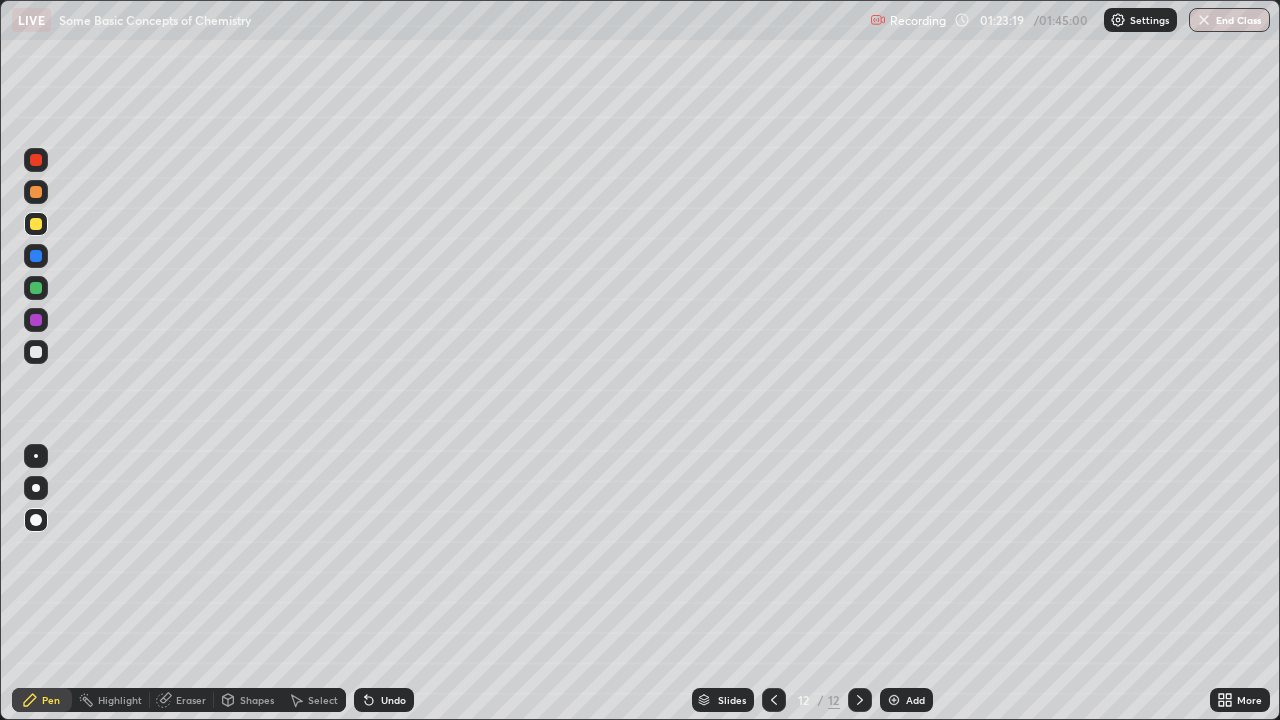 click on "Undo" at bounding box center [393, 700] 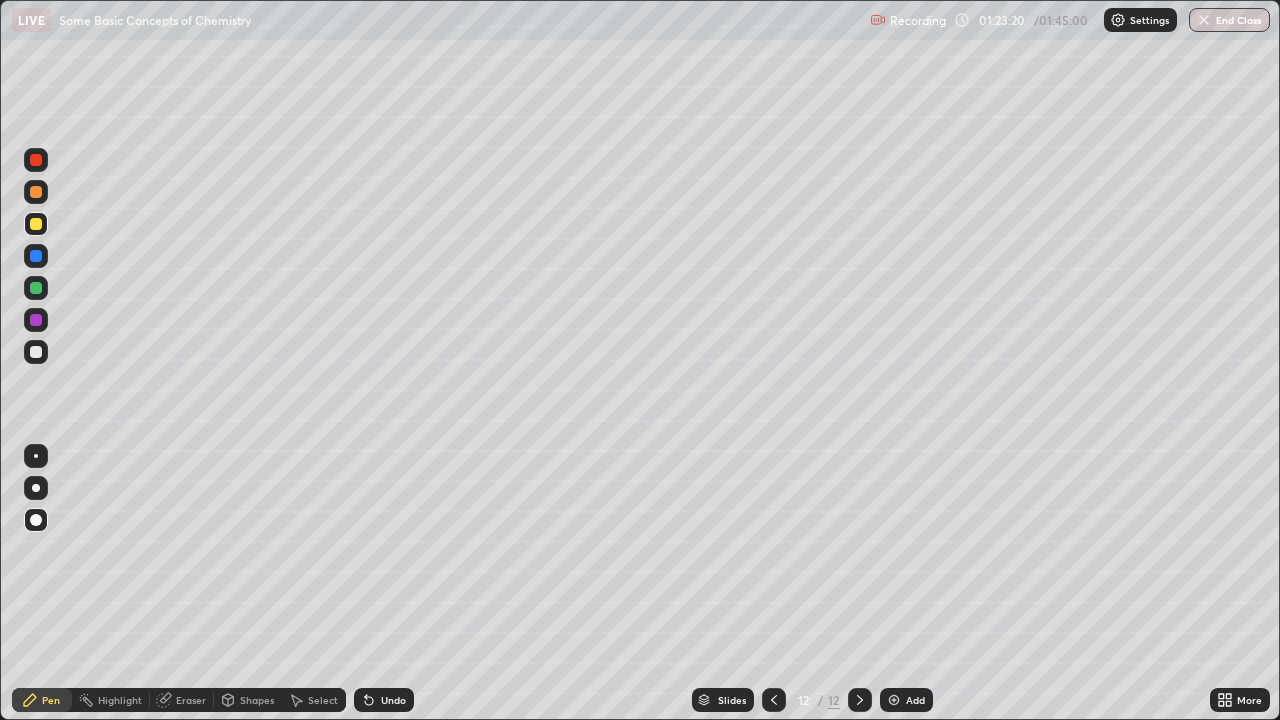 click on "Undo" at bounding box center [393, 700] 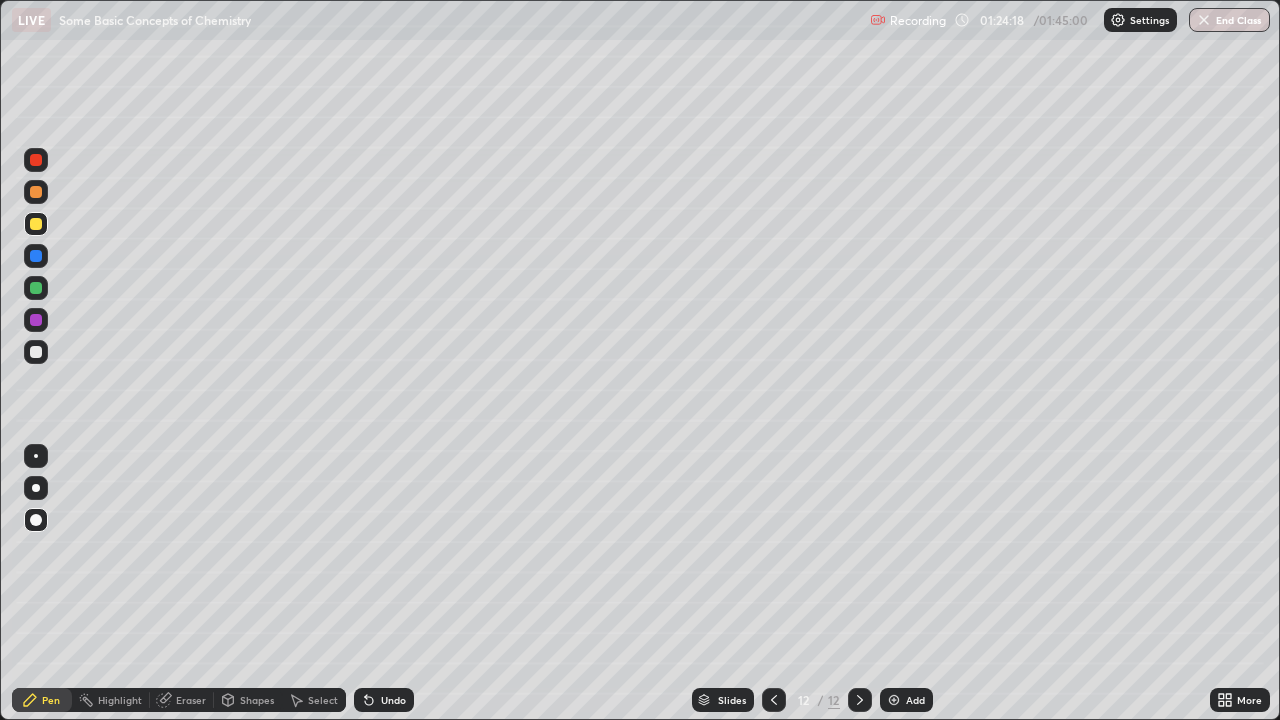 click on "Shapes" at bounding box center [257, 700] 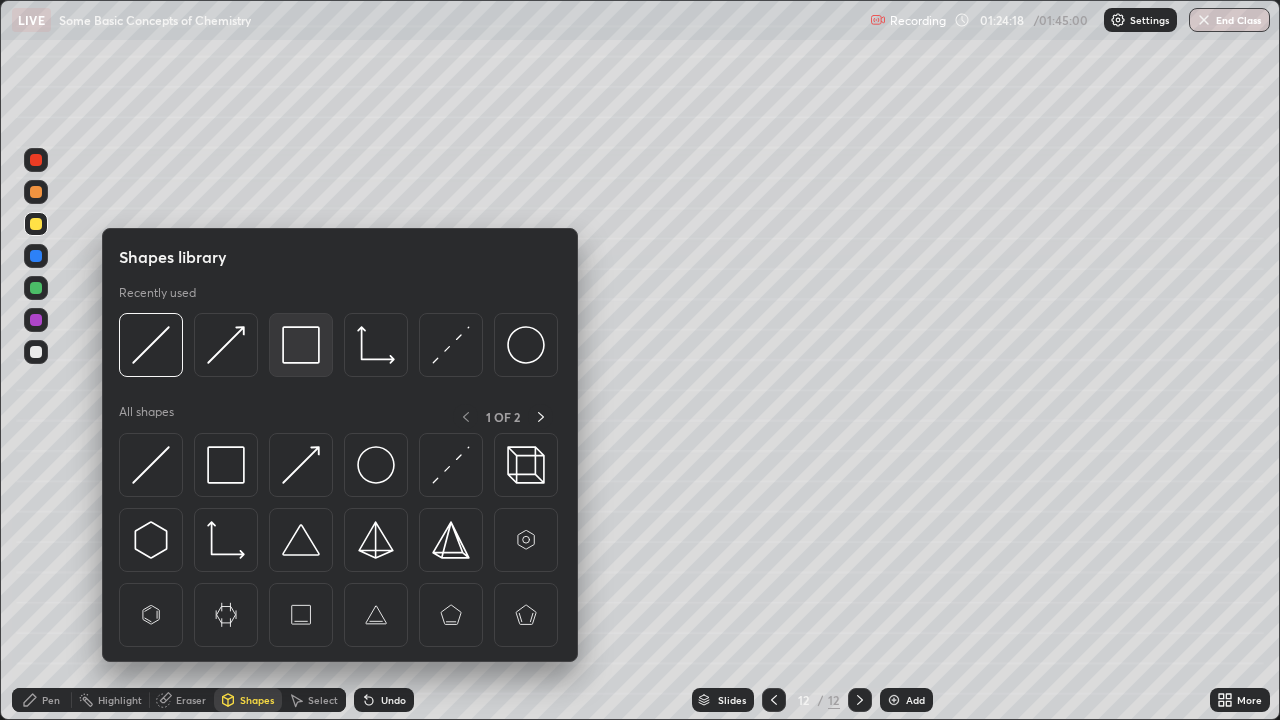 click at bounding box center [301, 345] 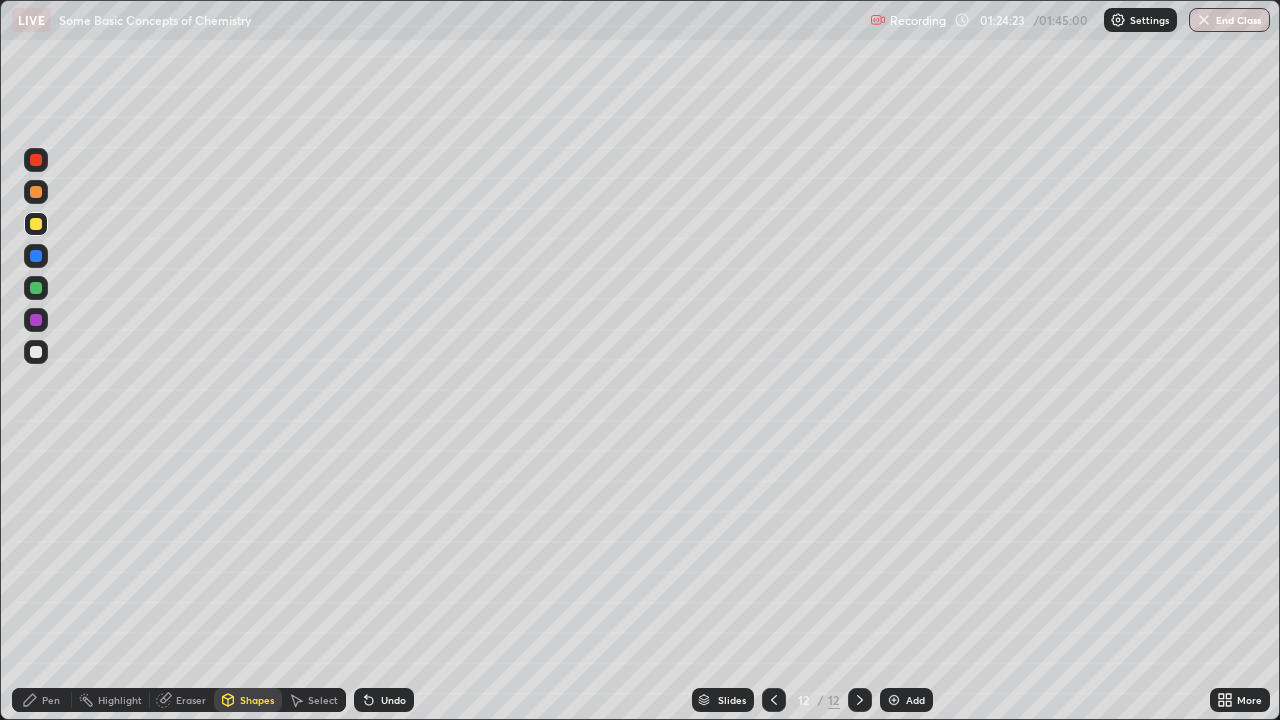 click on "Pen" at bounding box center [51, 700] 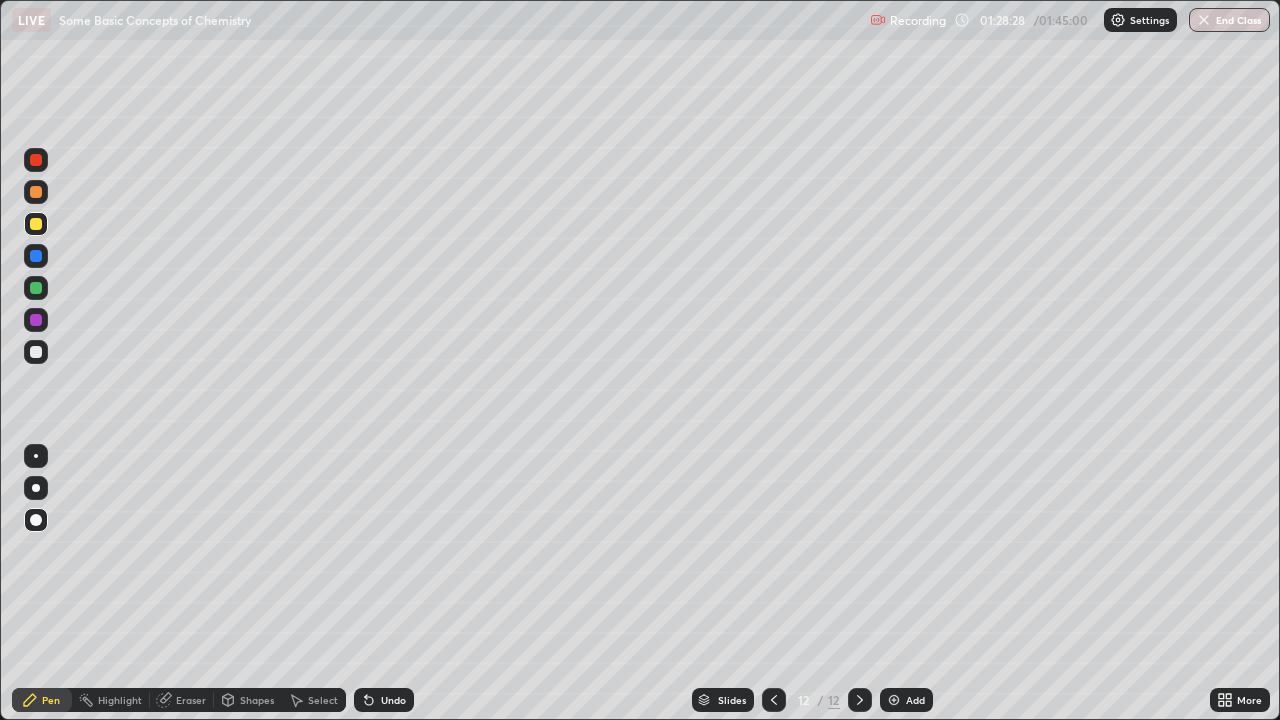 click 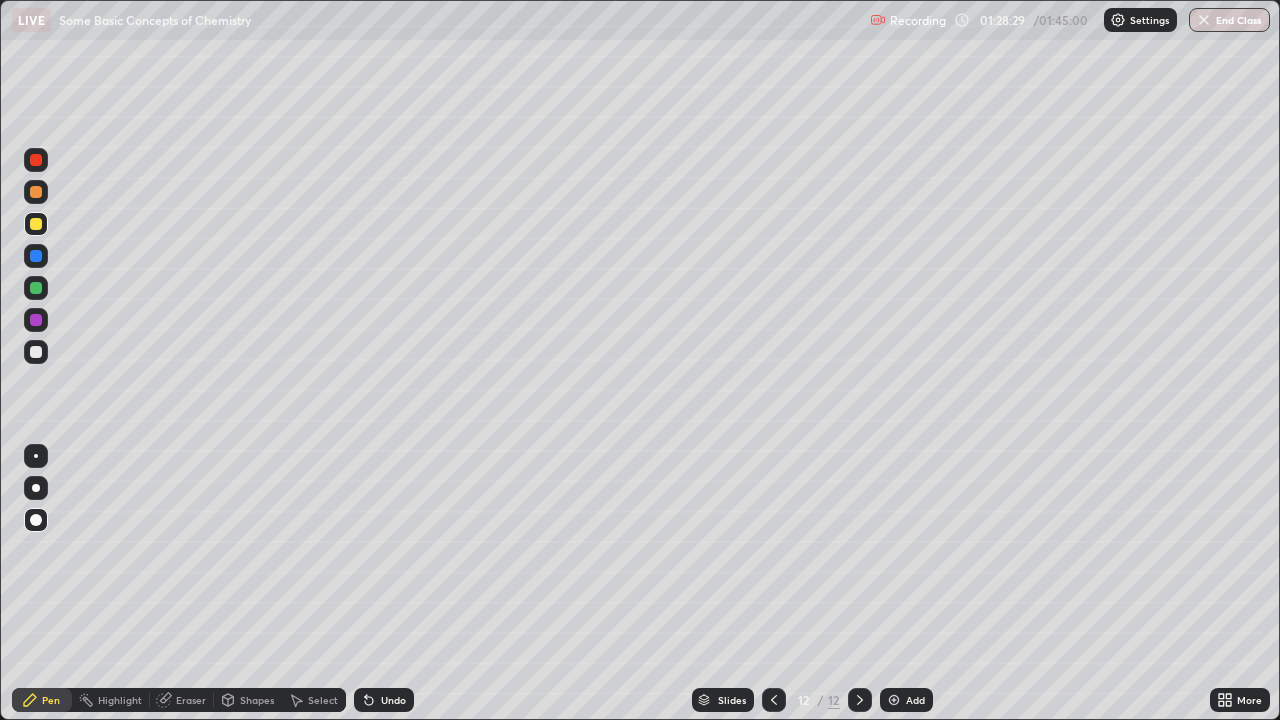 click at bounding box center [894, 700] 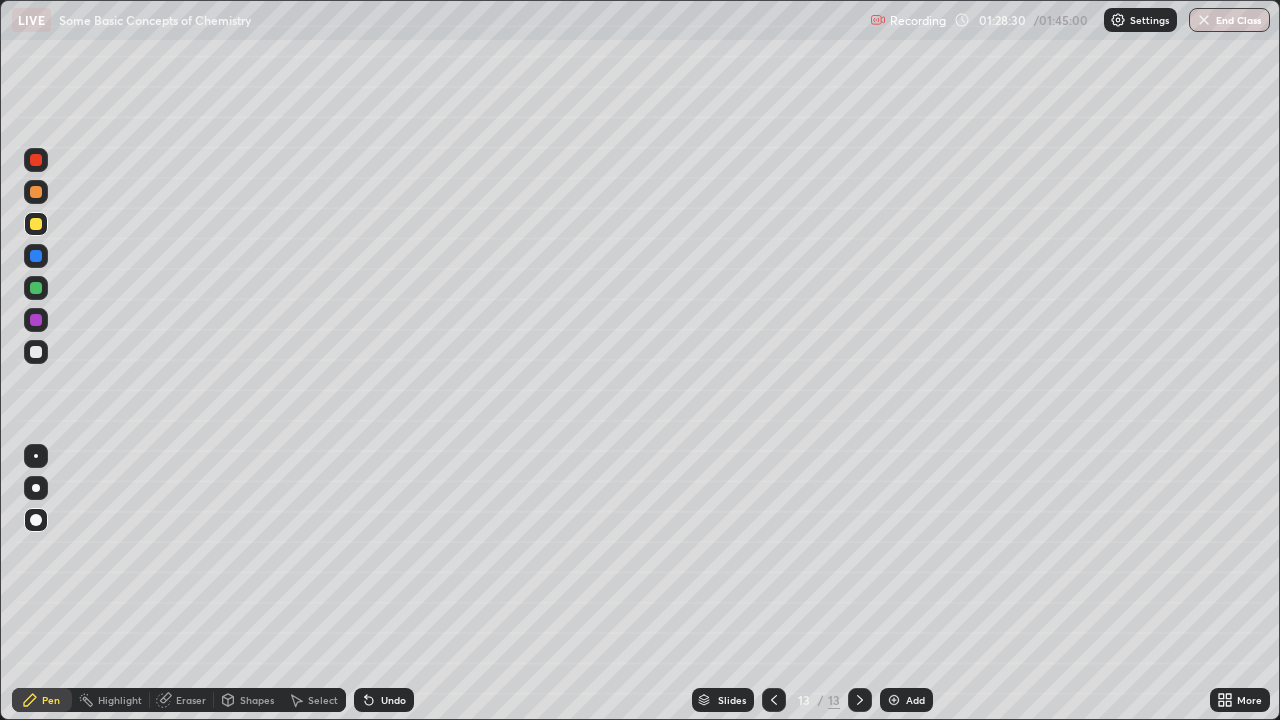 click on "Pen" at bounding box center [51, 700] 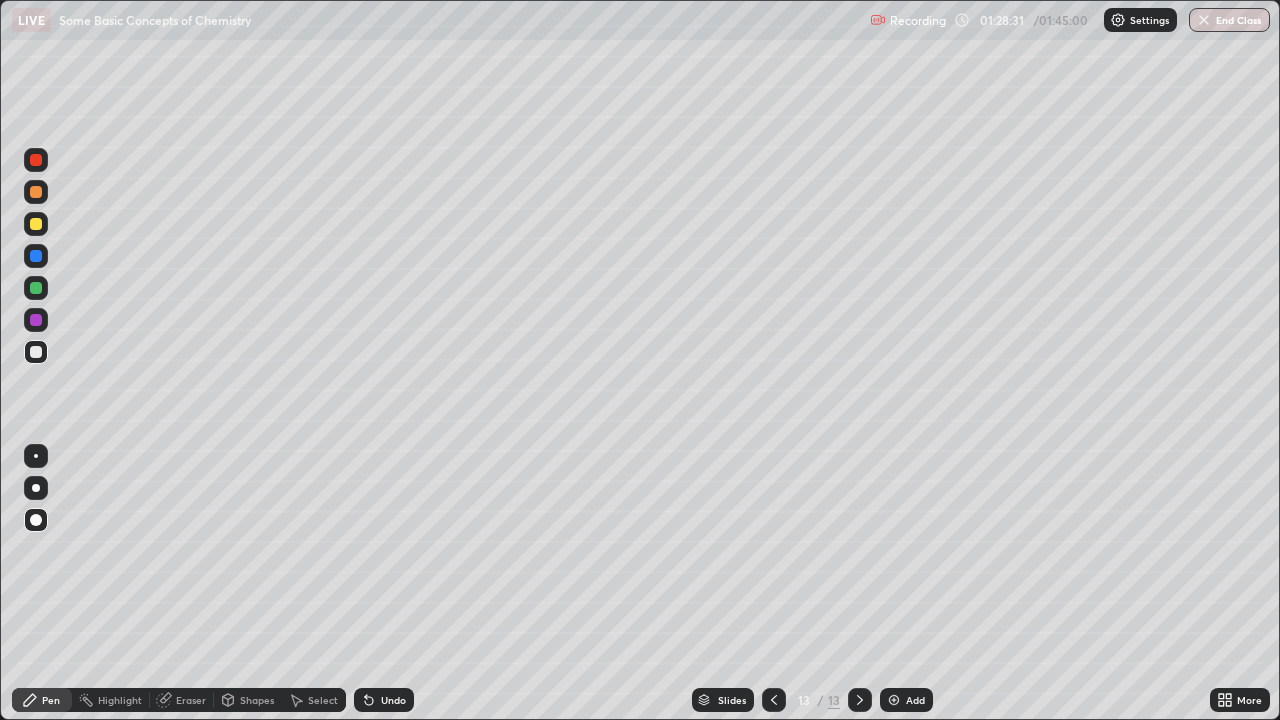 click on "Pen" at bounding box center (51, 700) 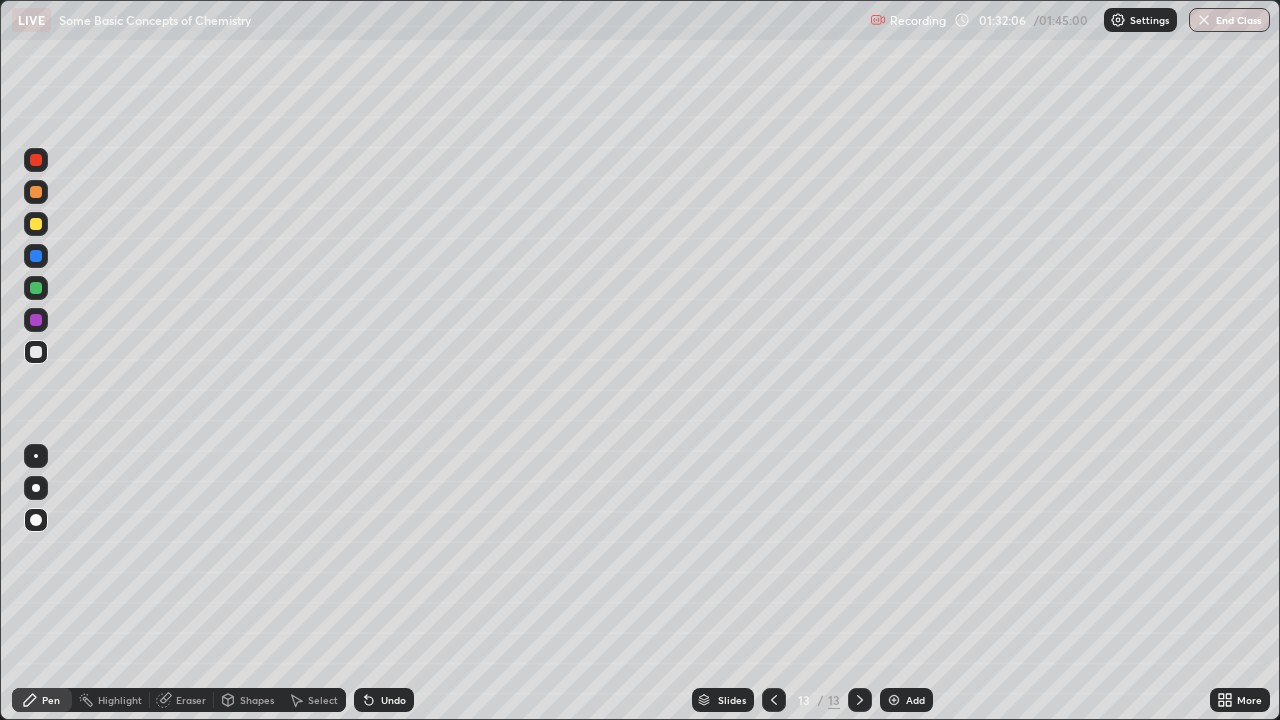 click on "Undo" at bounding box center (393, 700) 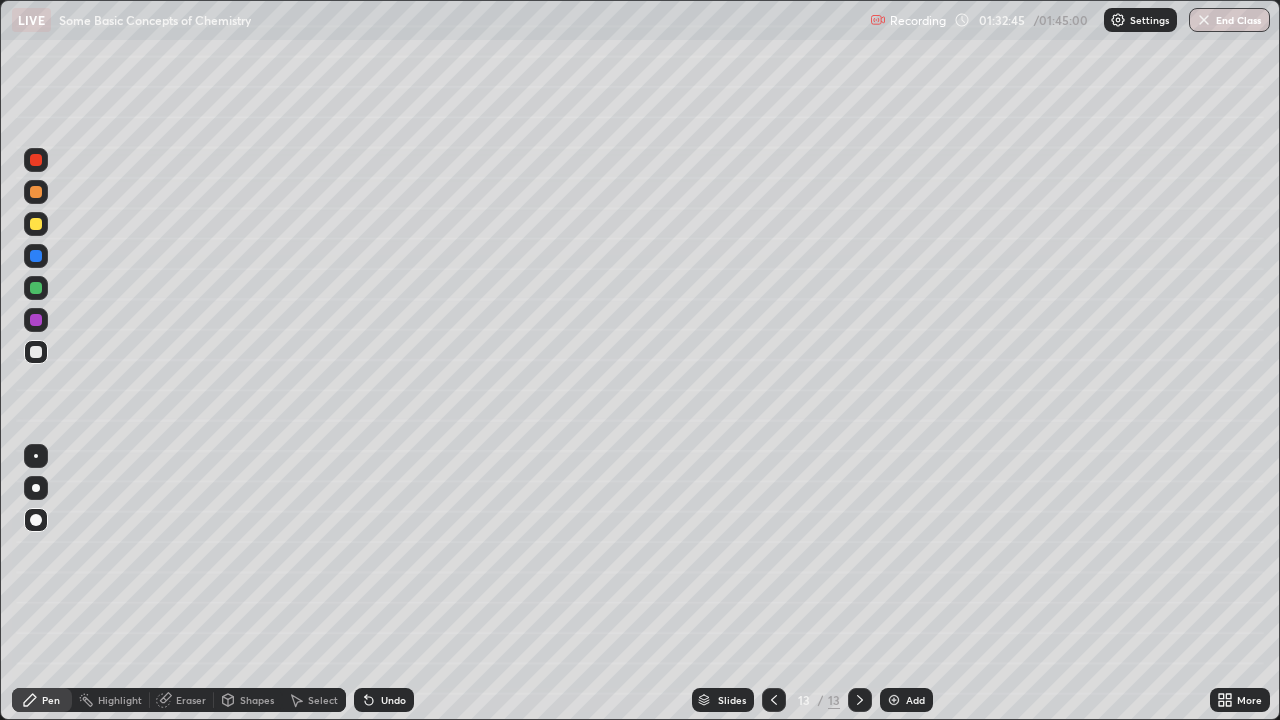 click on "Undo" at bounding box center (393, 700) 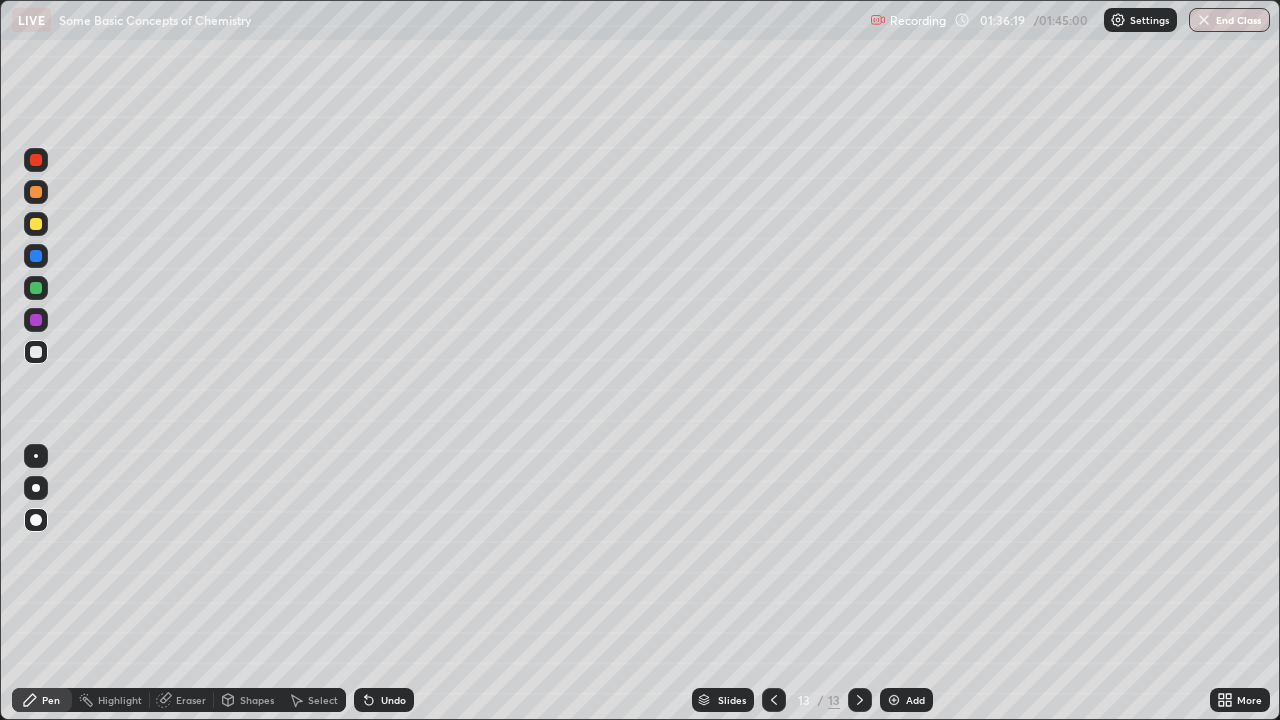 click on "End Class" at bounding box center (1229, 20) 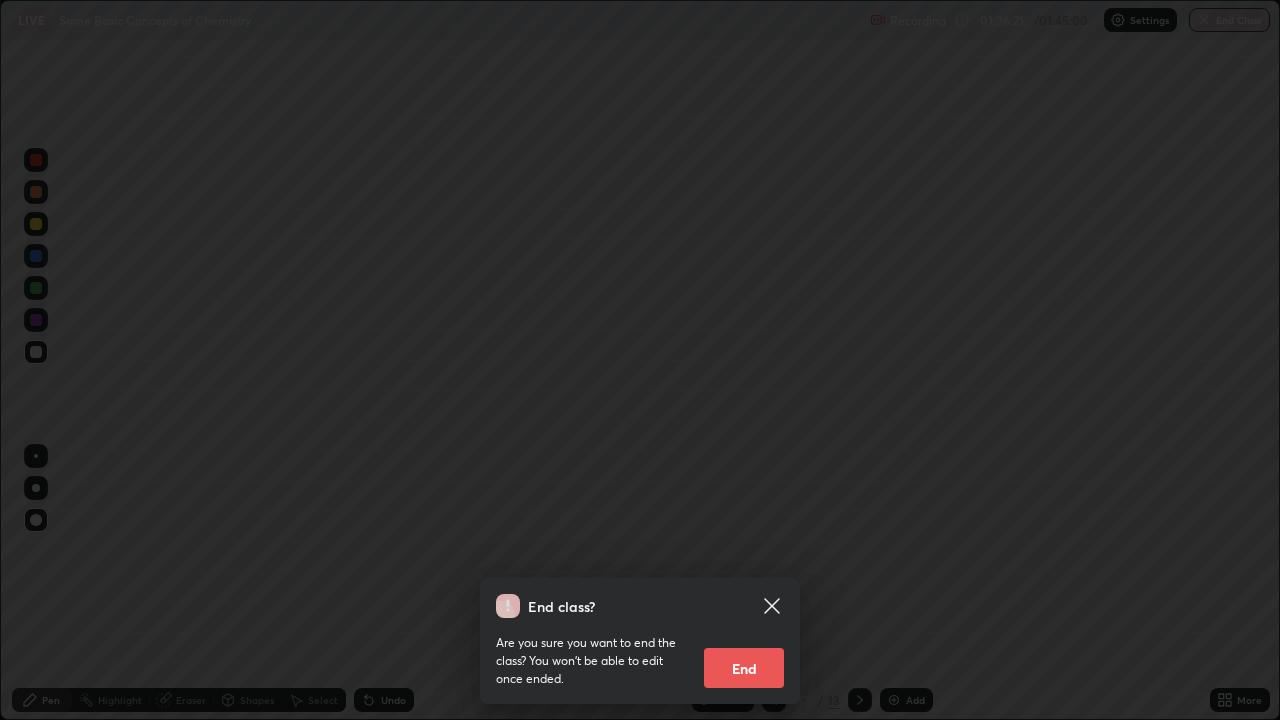 click on "End" at bounding box center (744, 668) 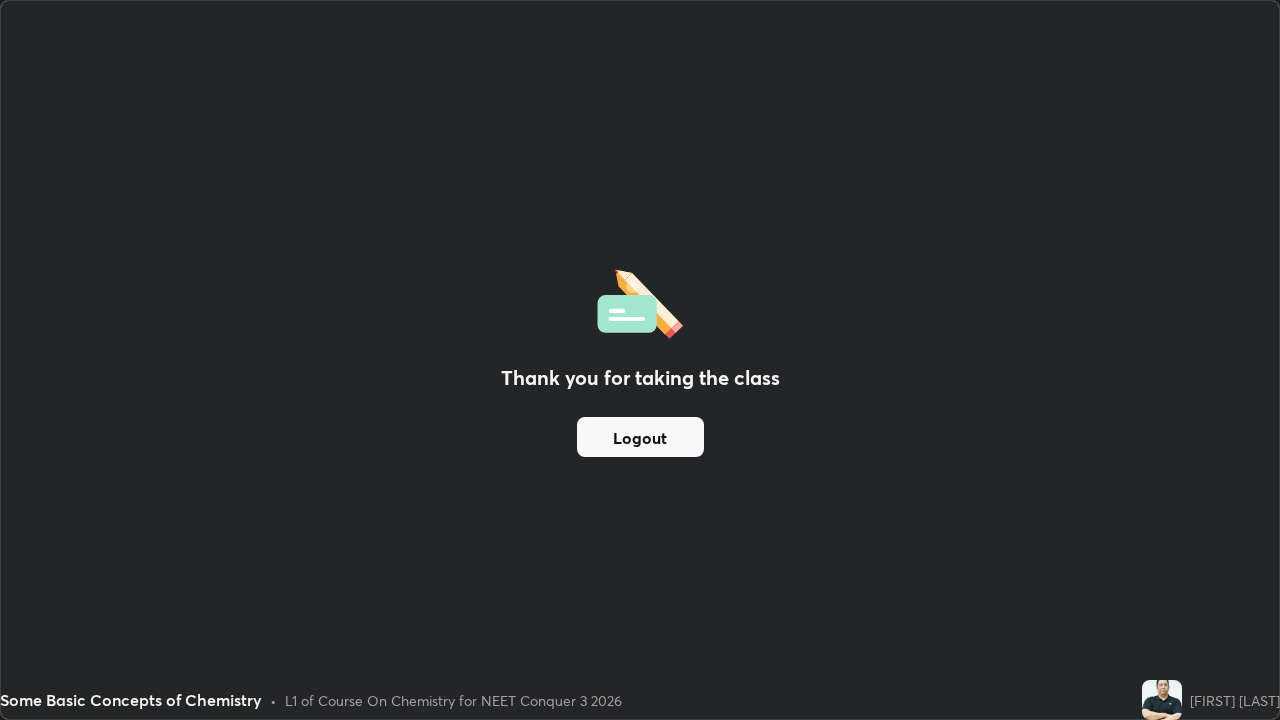 click on "Logout" at bounding box center [640, 437] 